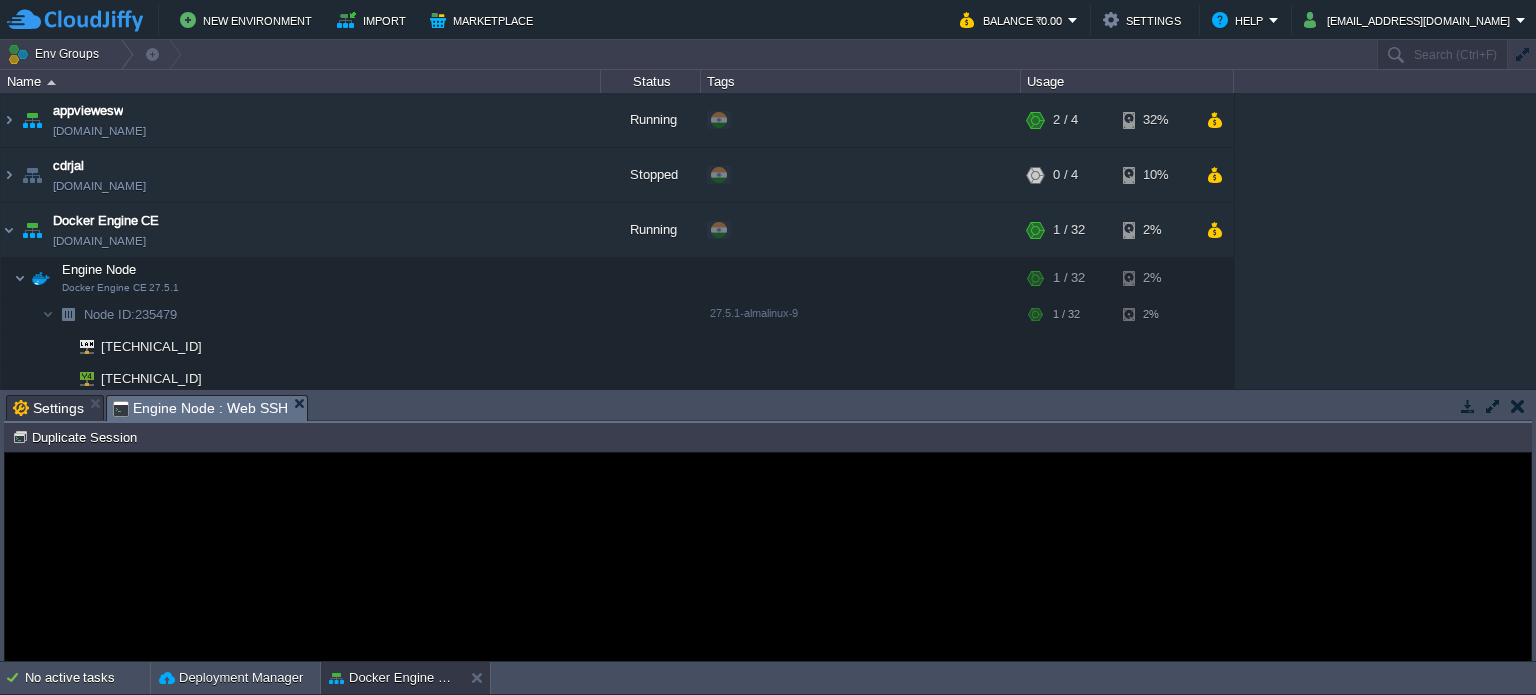 scroll, scrollTop: 0, scrollLeft: 0, axis: both 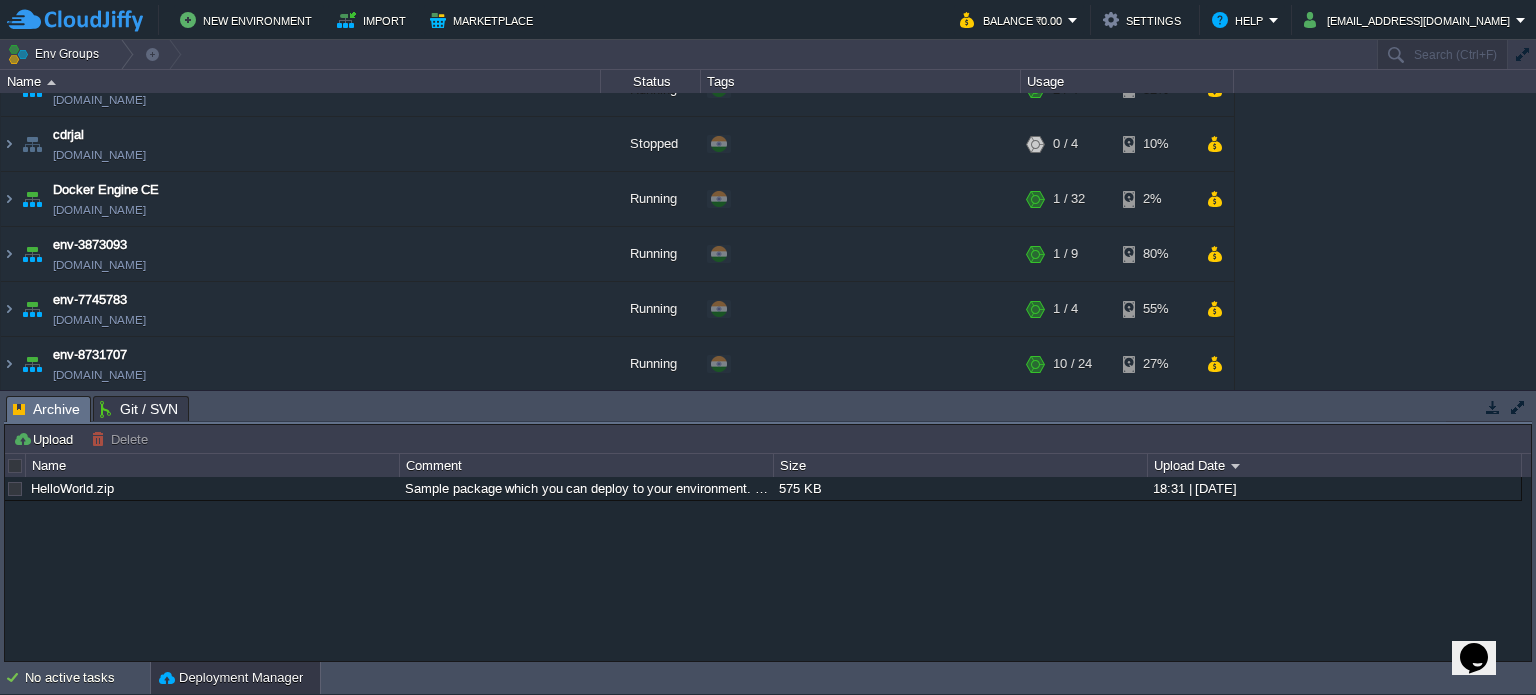 click on "appviewesw [DOMAIN_NAME] Running                                 + Add to Env Group                                                                                                                                                            RAM                 26%                                         CPU                 1%                             2 / 4                    32%       cdrjal [DOMAIN_NAME] Stopped                                 + Add to Env Group                                                                                                                                                            RAM                 0%                                         CPU                 0%                             0 / 4                    10%       Docker Engine CE [DOMAIN_NAME] Running                                 + Add to Env Group                                                                                                                        2%" at bounding box center [617, 227] 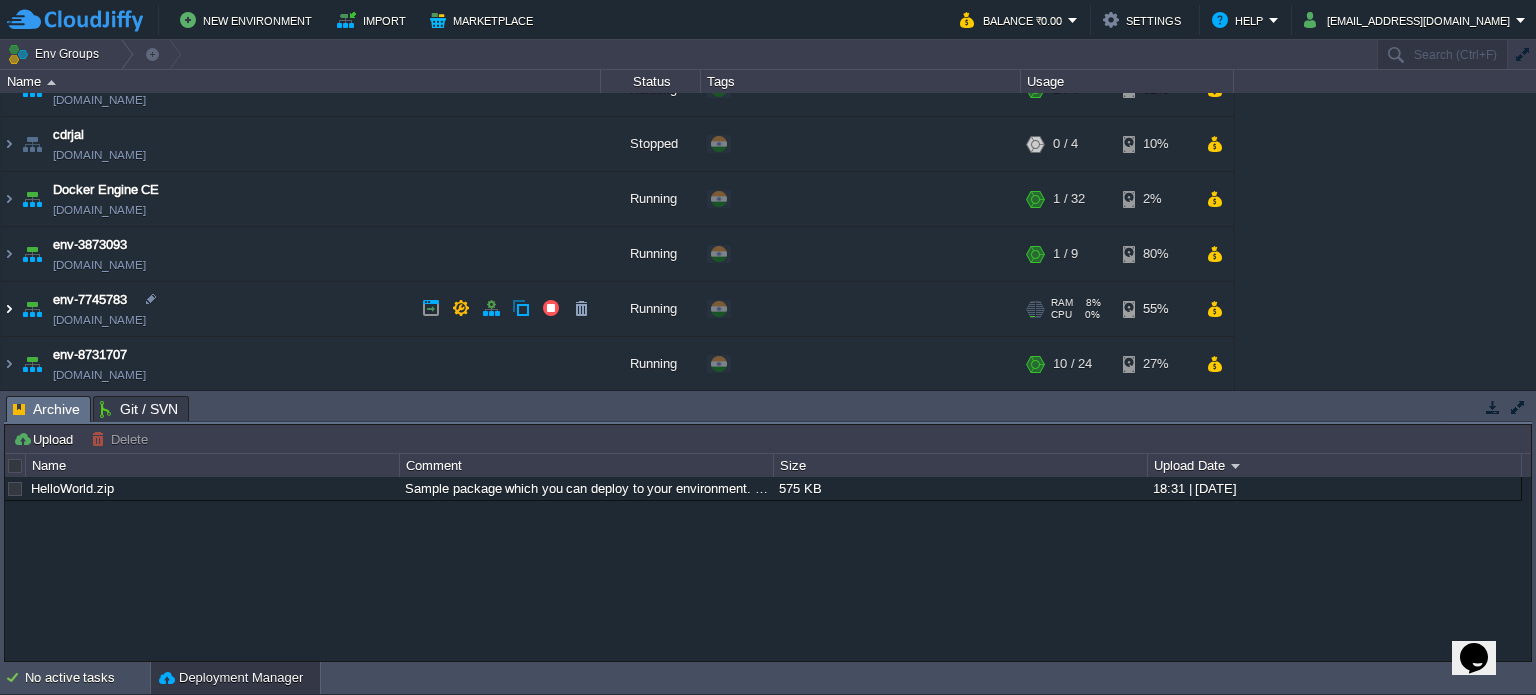 click at bounding box center (9, 309) 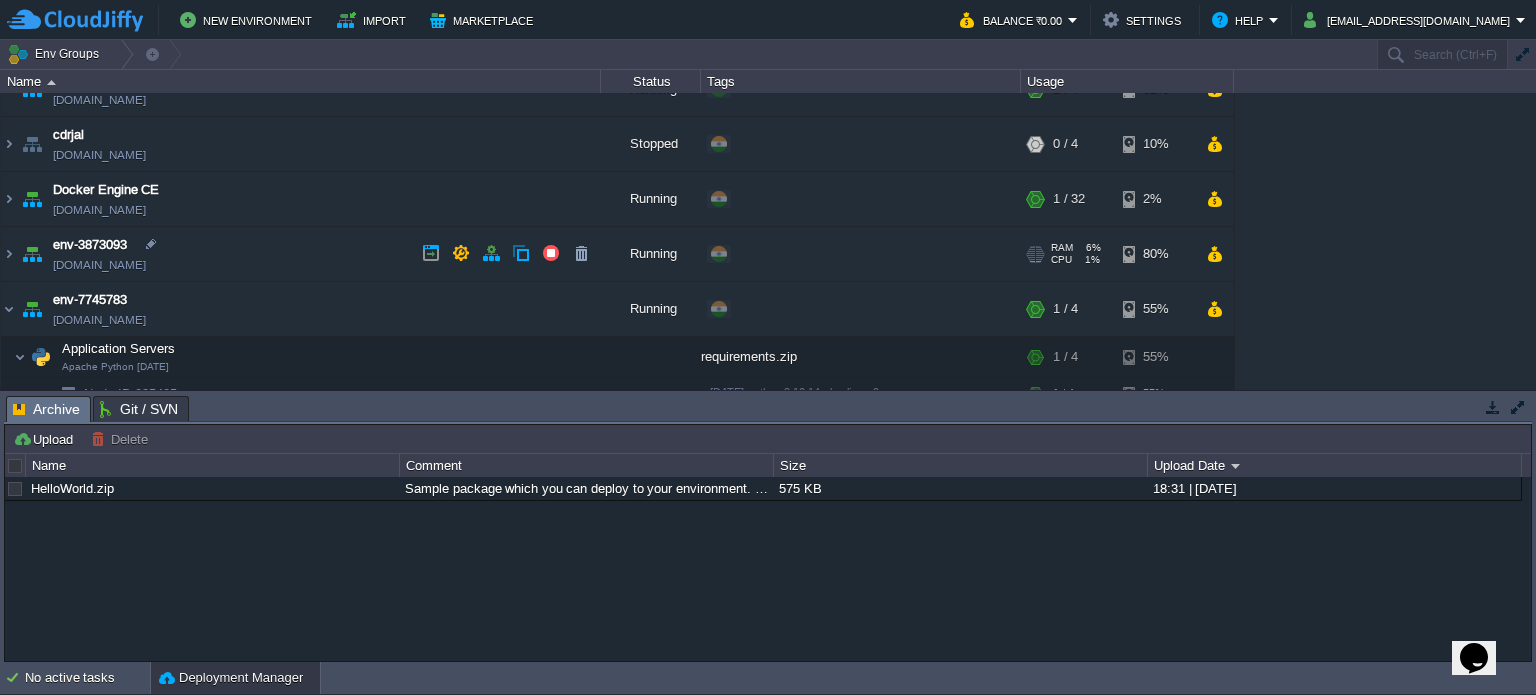scroll, scrollTop: 136, scrollLeft: 0, axis: vertical 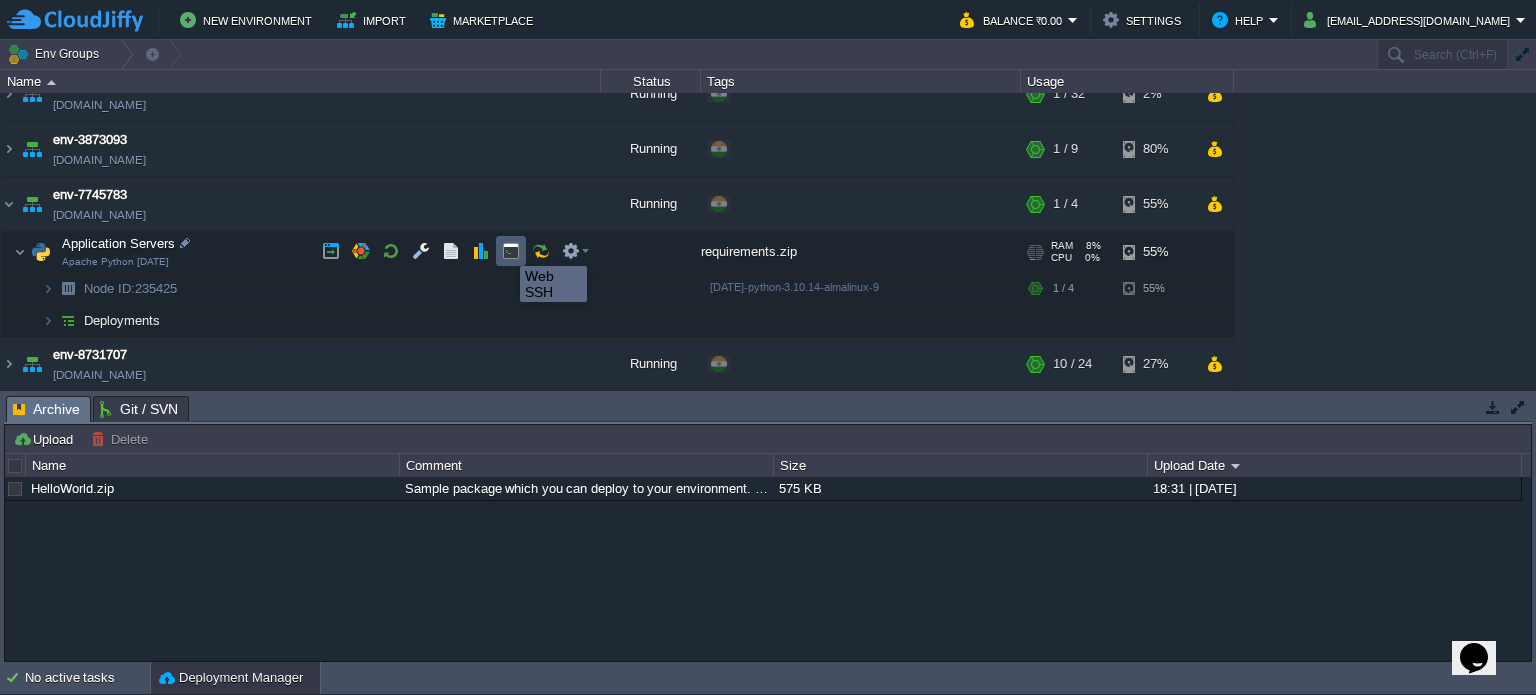 click at bounding box center [511, 251] 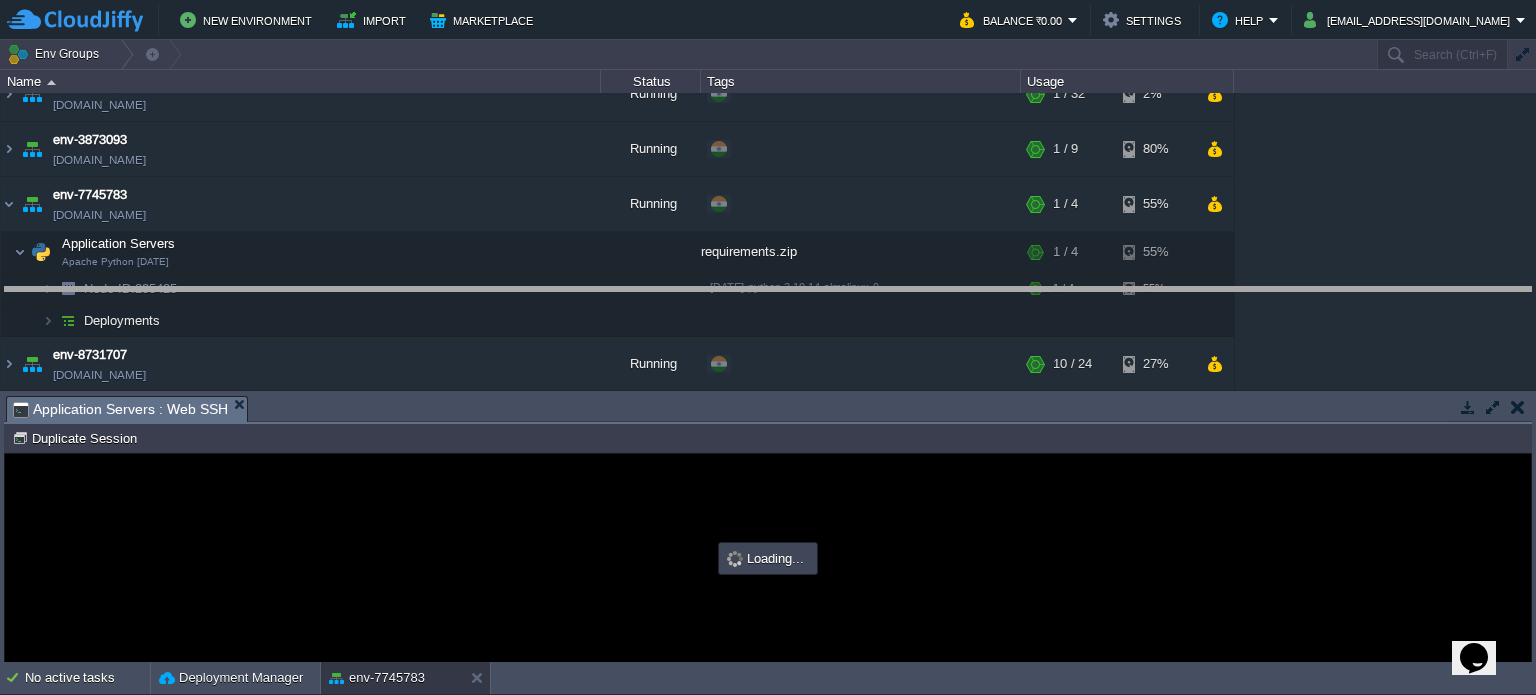 drag, startPoint x: 803, startPoint y: 412, endPoint x: 777, endPoint y: 289, distance: 125.71794 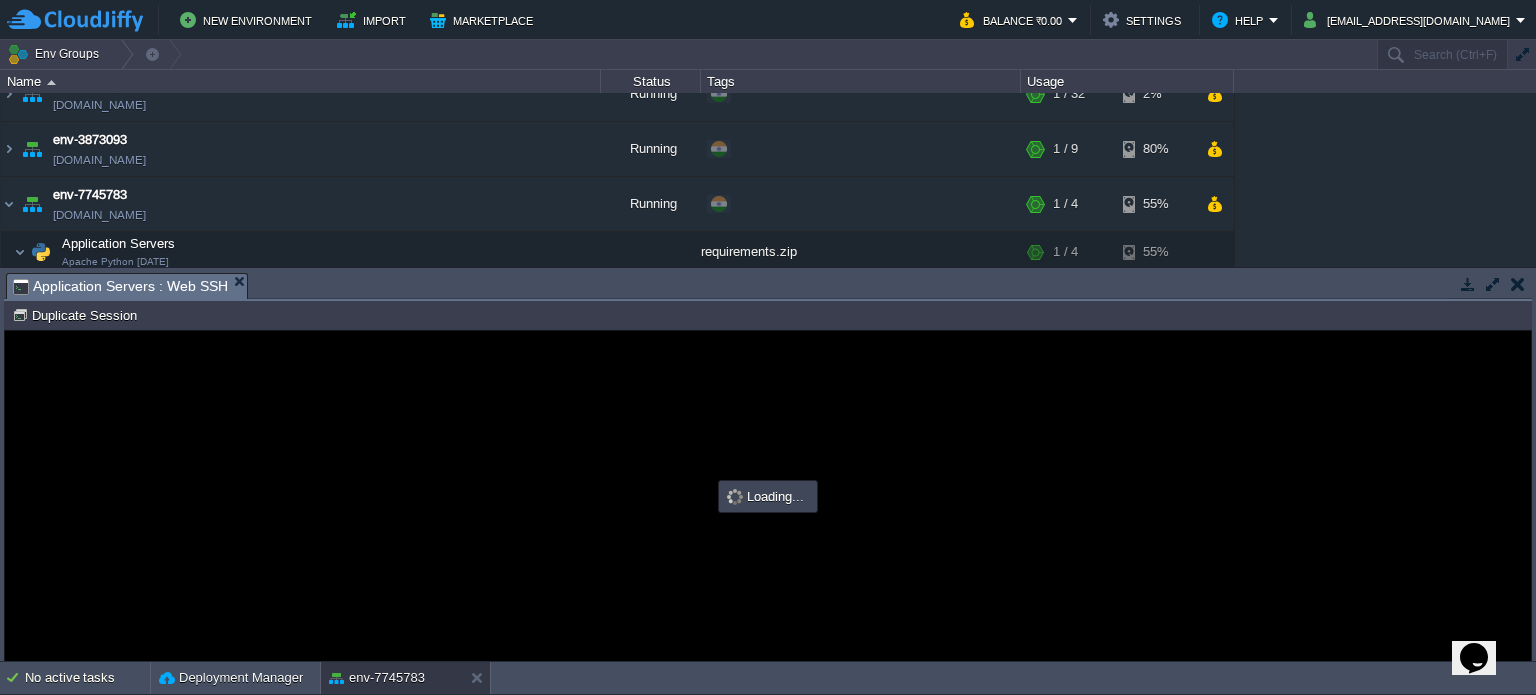 scroll, scrollTop: 0, scrollLeft: 0, axis: both 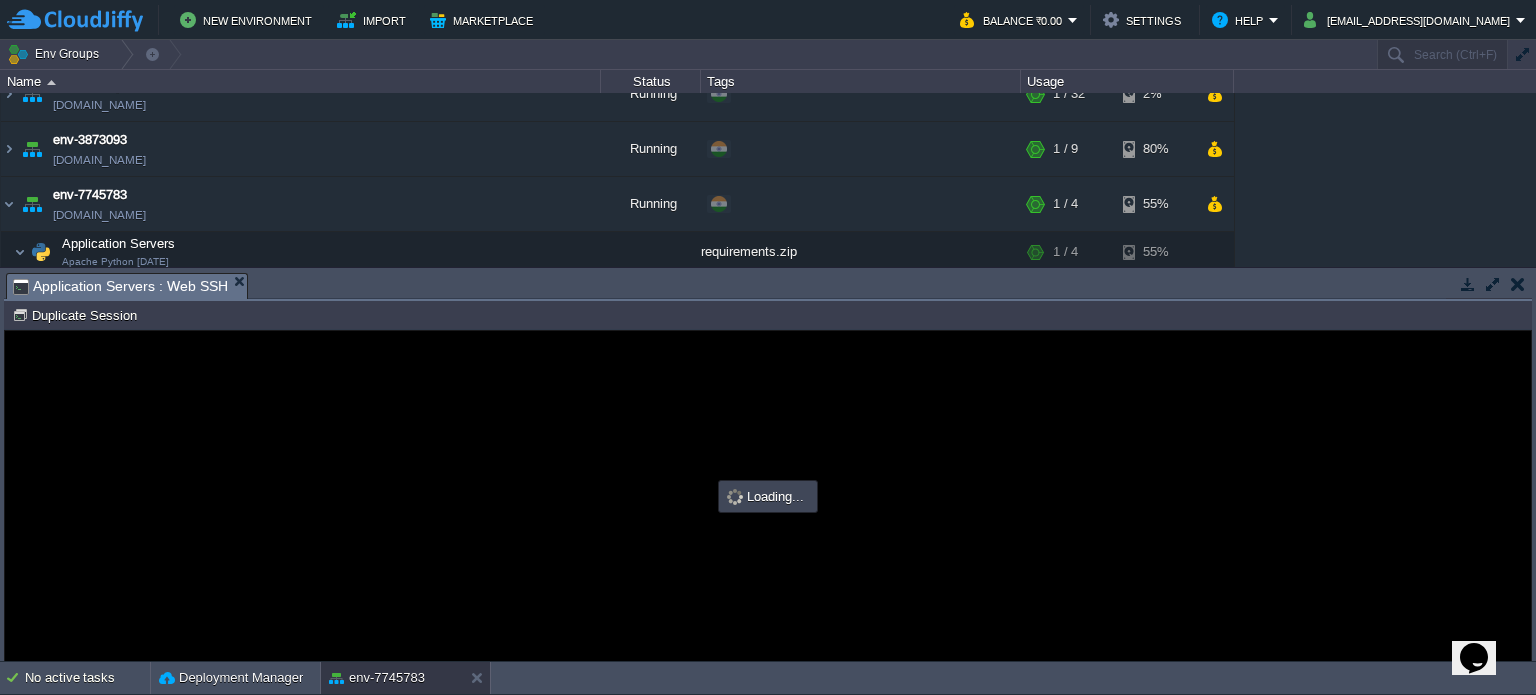type on "#000000" 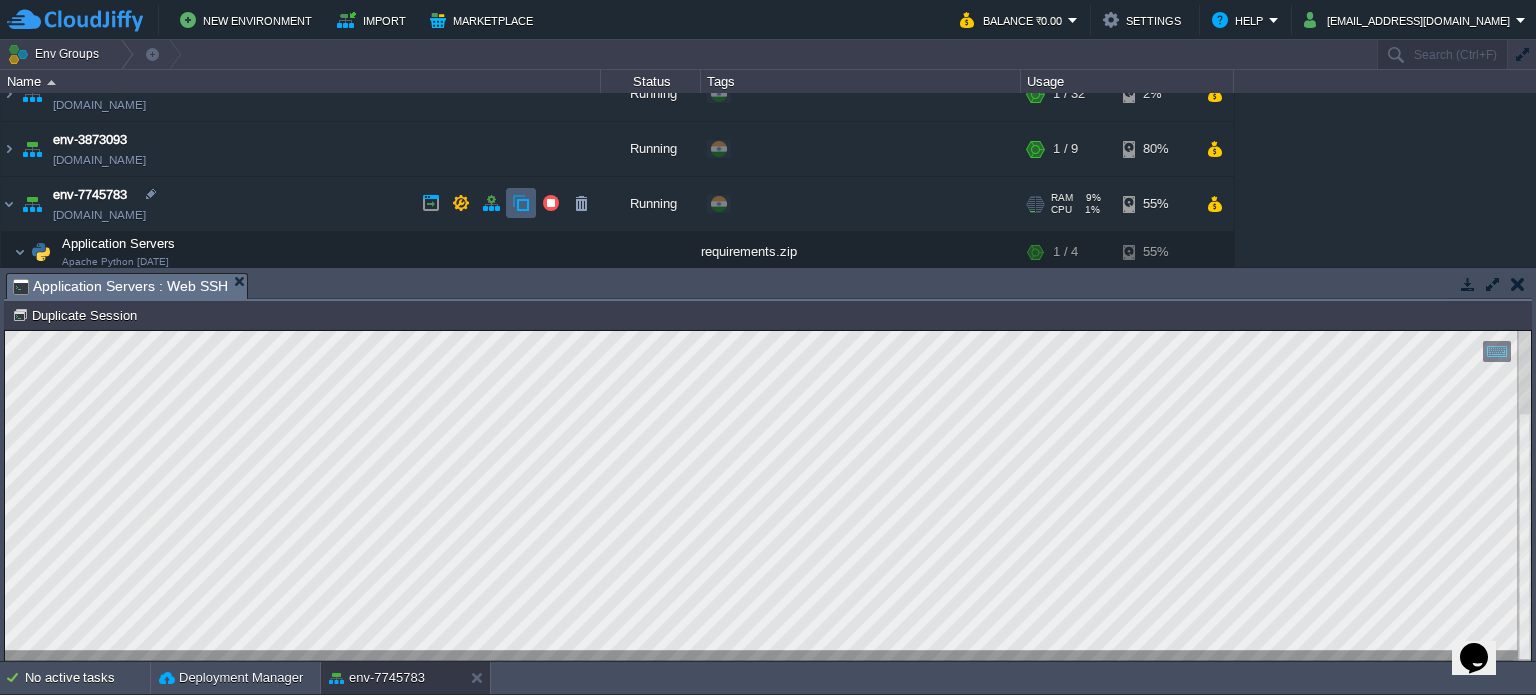 scroll, scrollTop: 259, scrollLeft: 0, axis: vertical 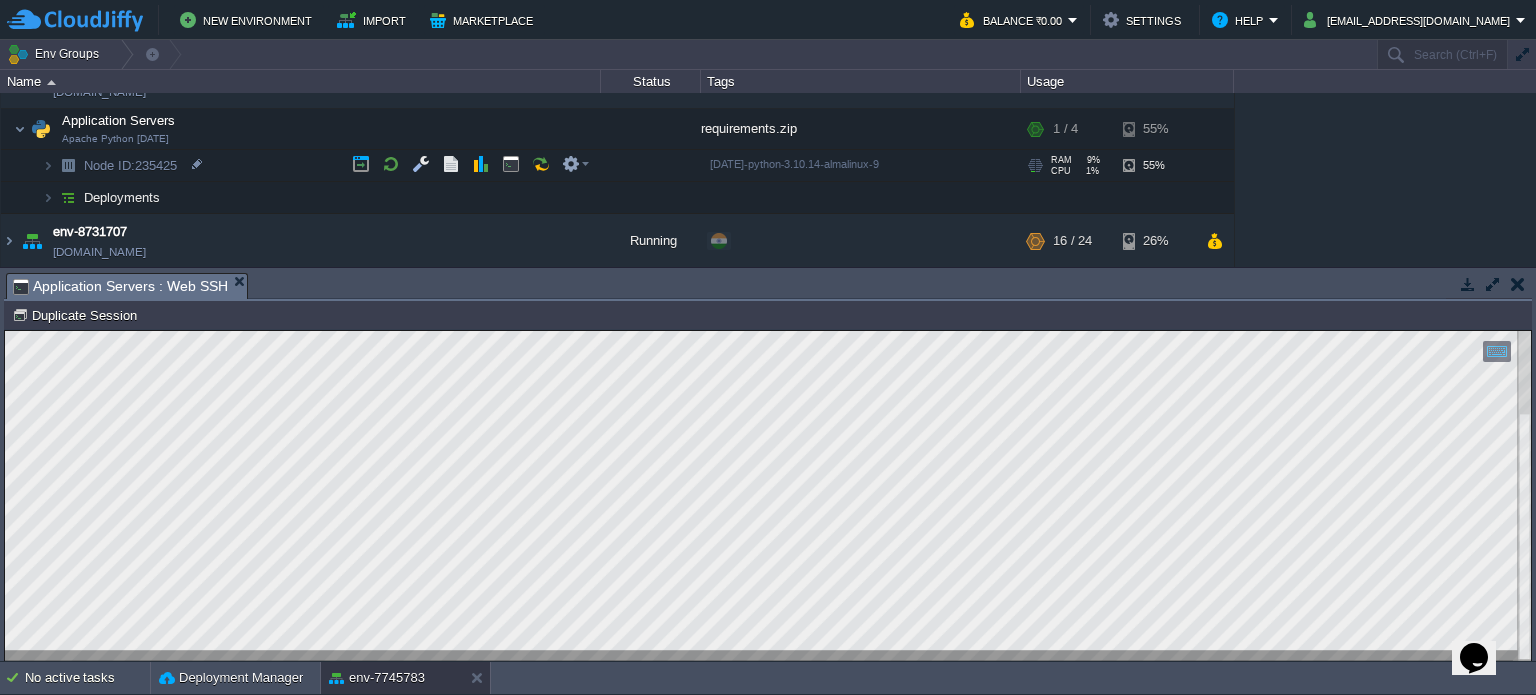 click on "Node ID:  235425" at bounding box center [301, 166] 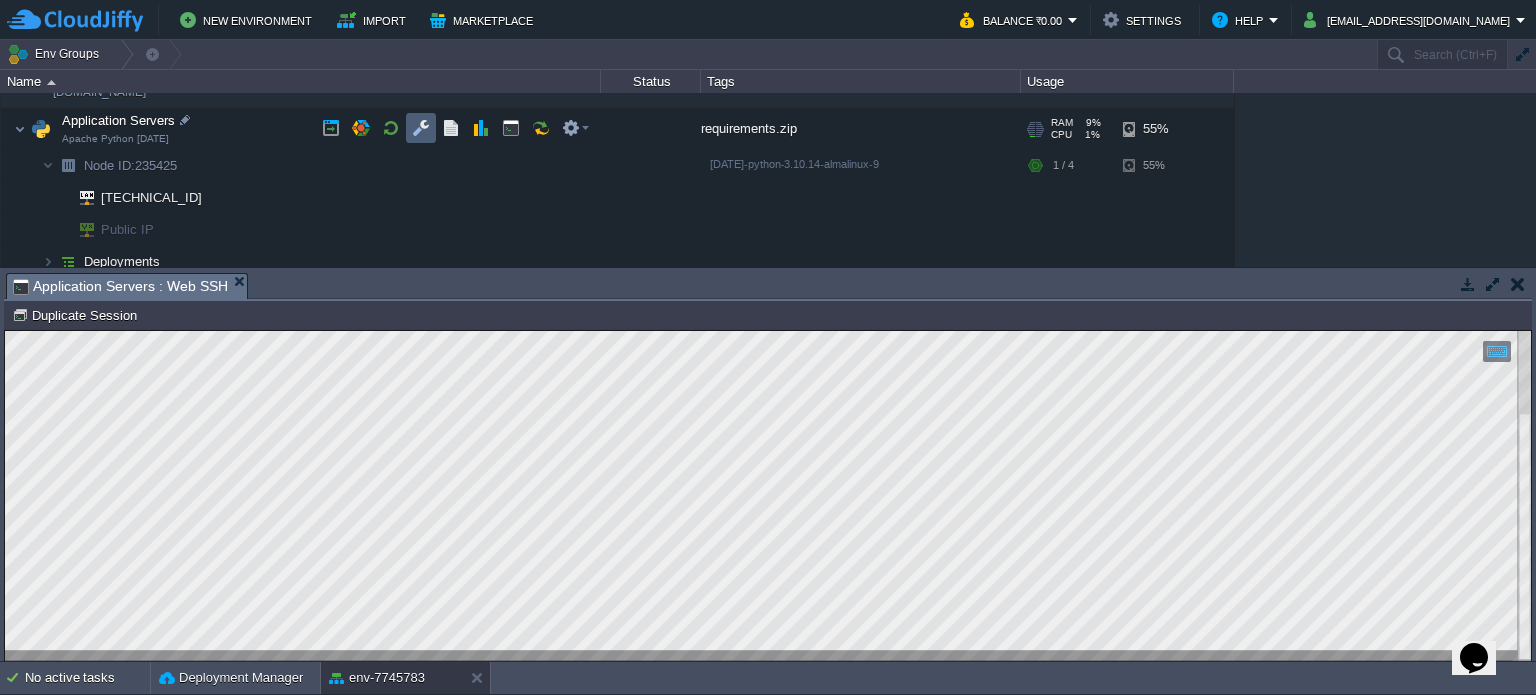 click at bounding box center (421, 128) 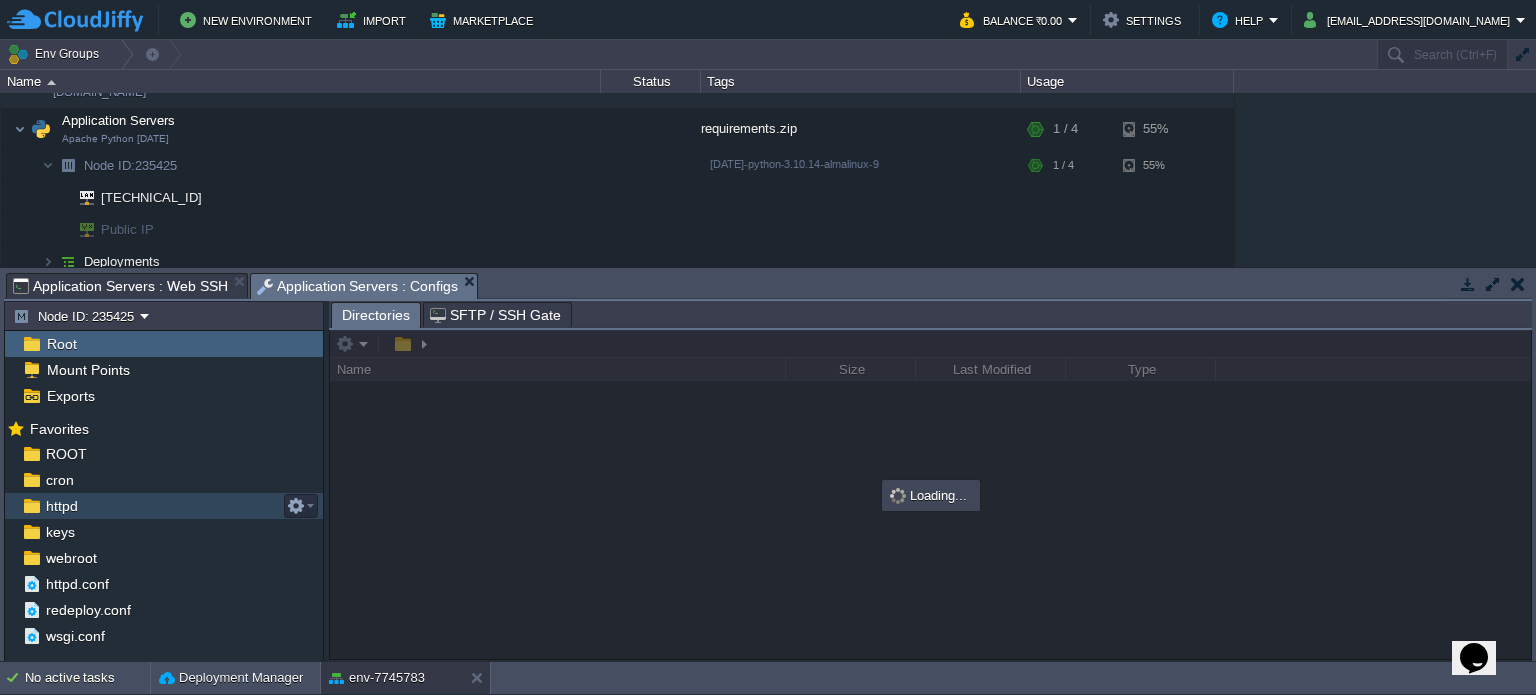 click on "httpd" at bounding box center (61, 506) 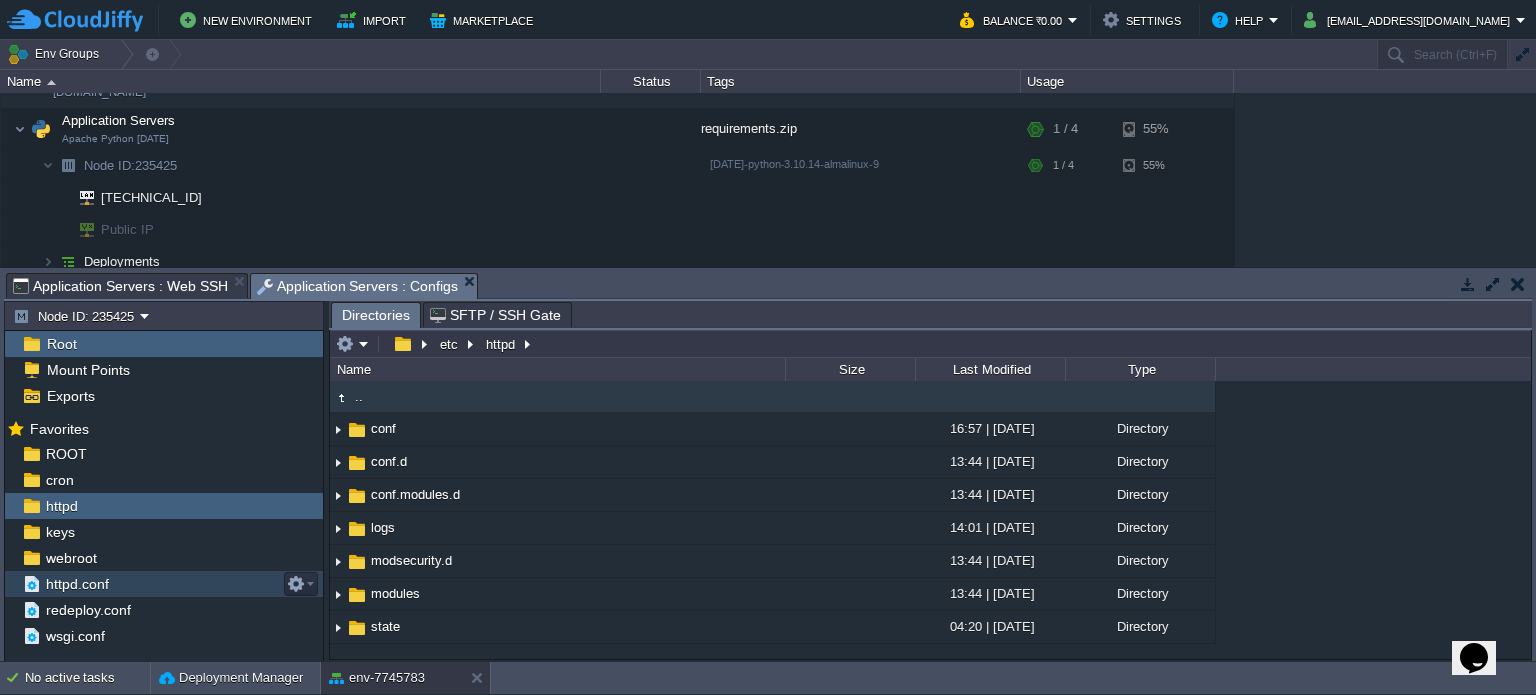 click on "httpd.conf" at bounding box center [77, 584] 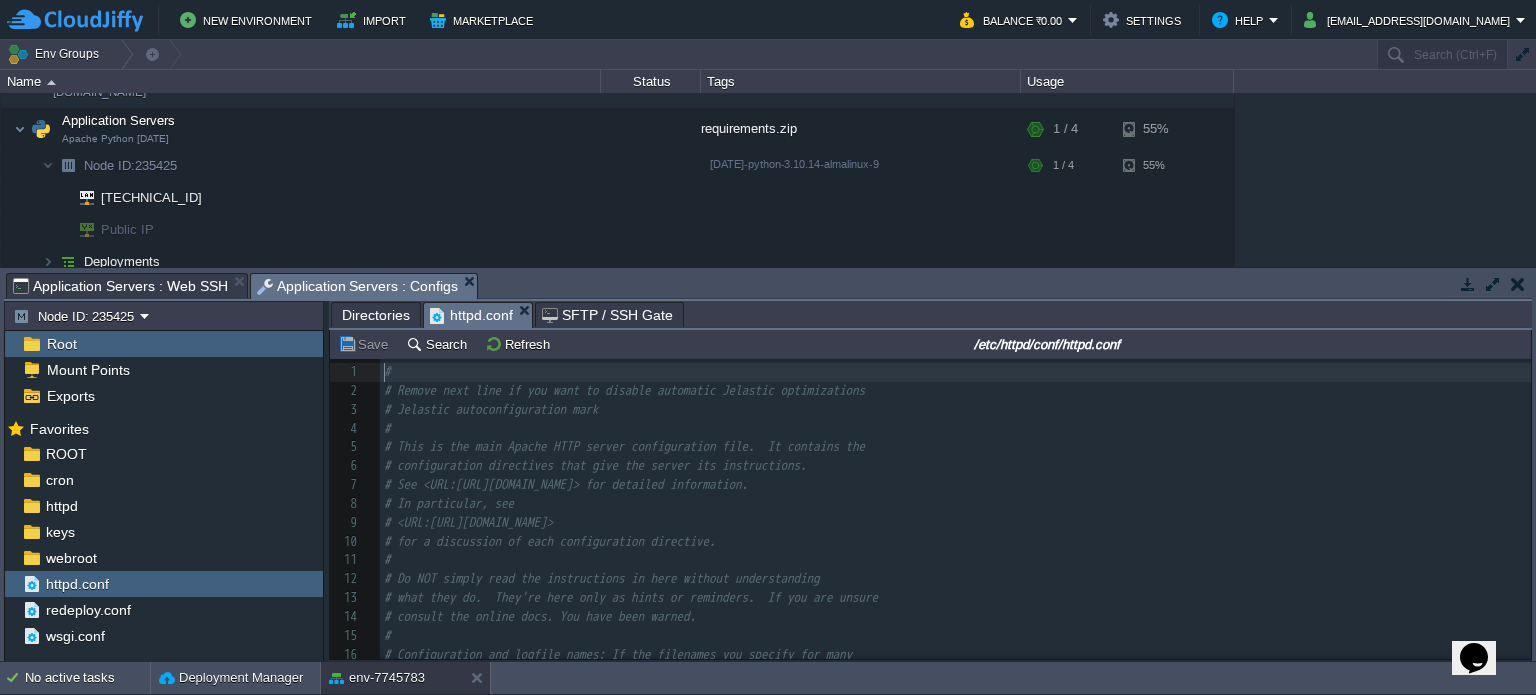 scroll, scrollTop: 6, scrollLeft: 0, axis: vertical 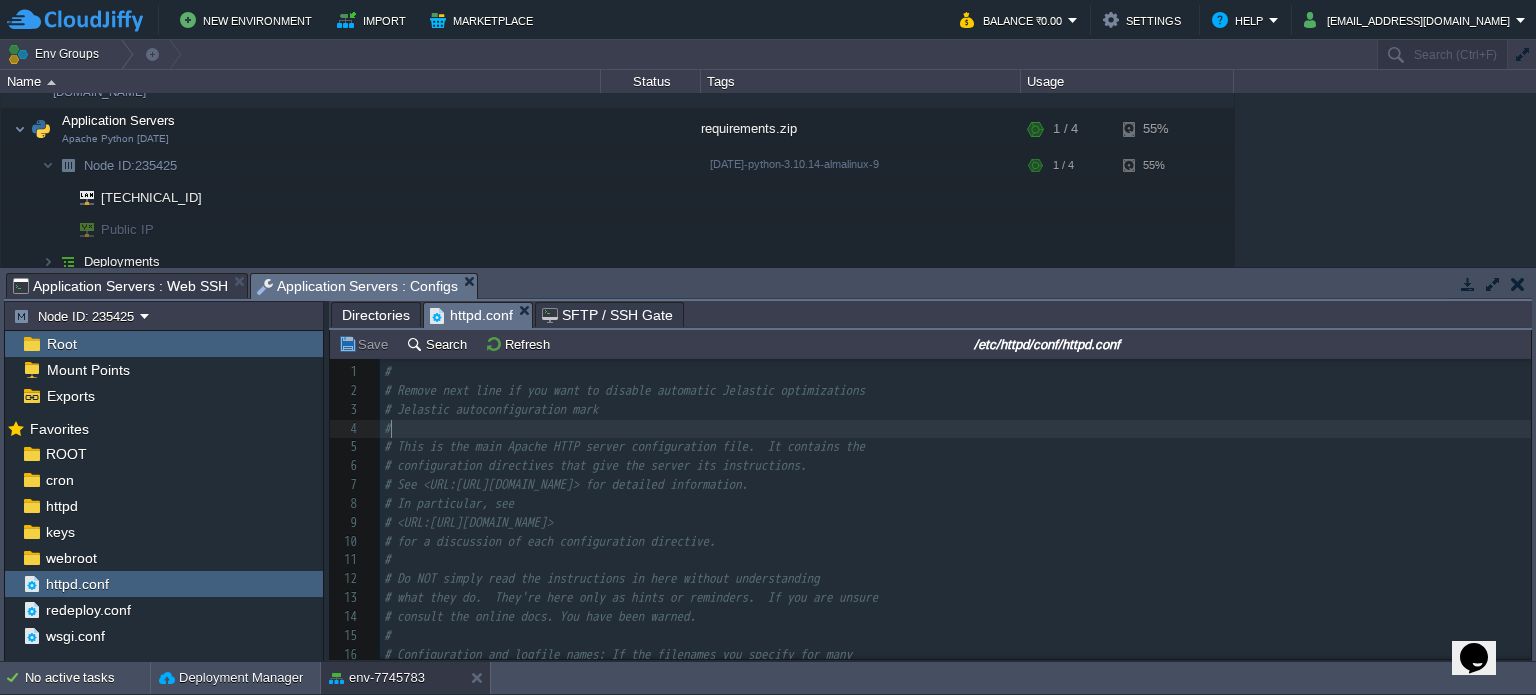 click on "#" at bounding box center (955, 429) 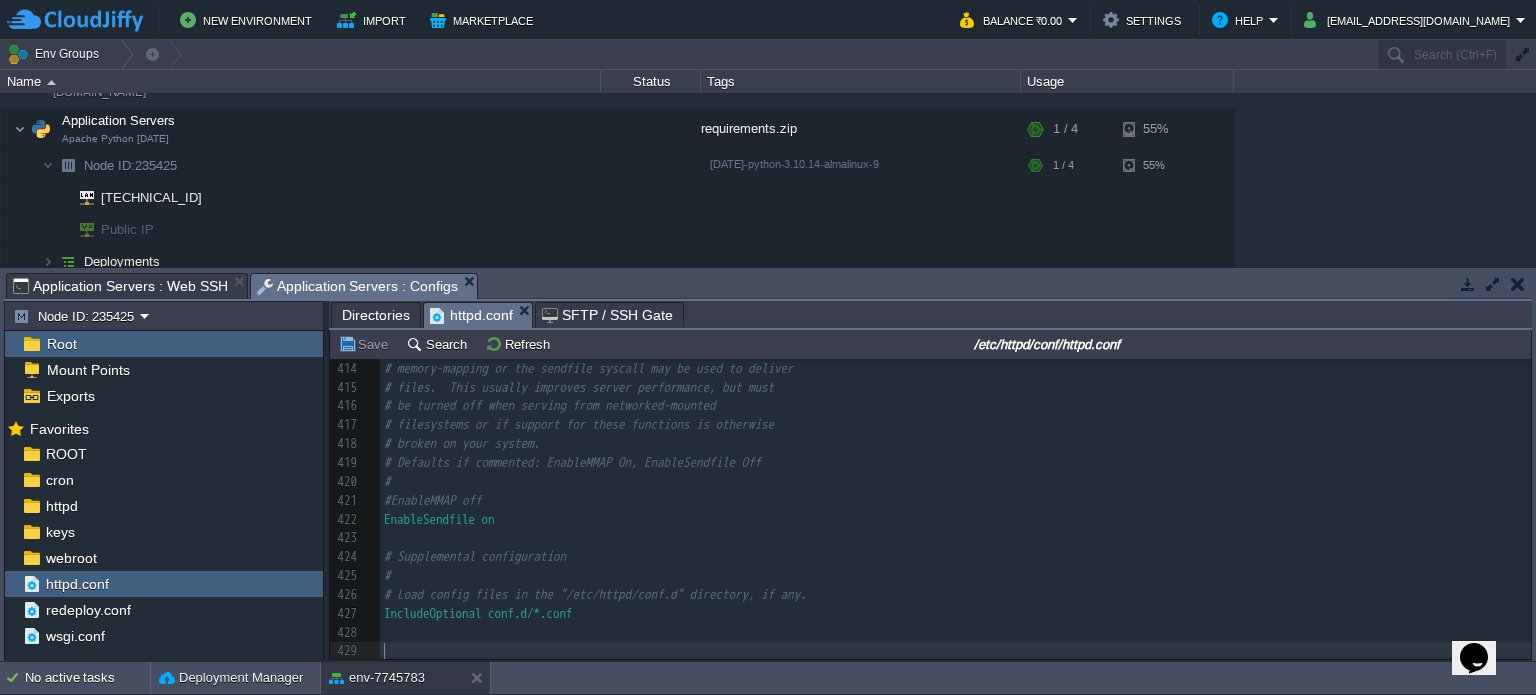 scroll, scrollTop: 7836, scrollLeft: 0, axis: vertical 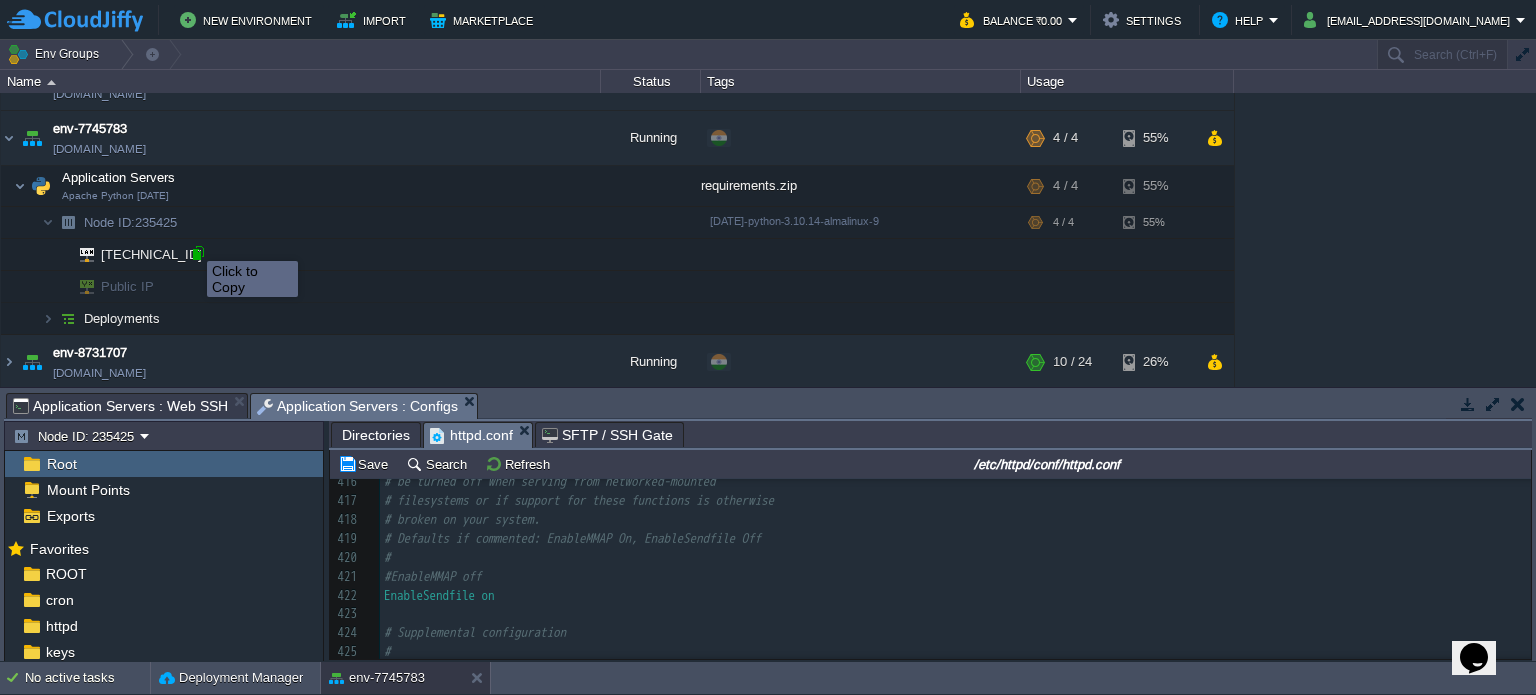 click at bounding box center [198, 253] 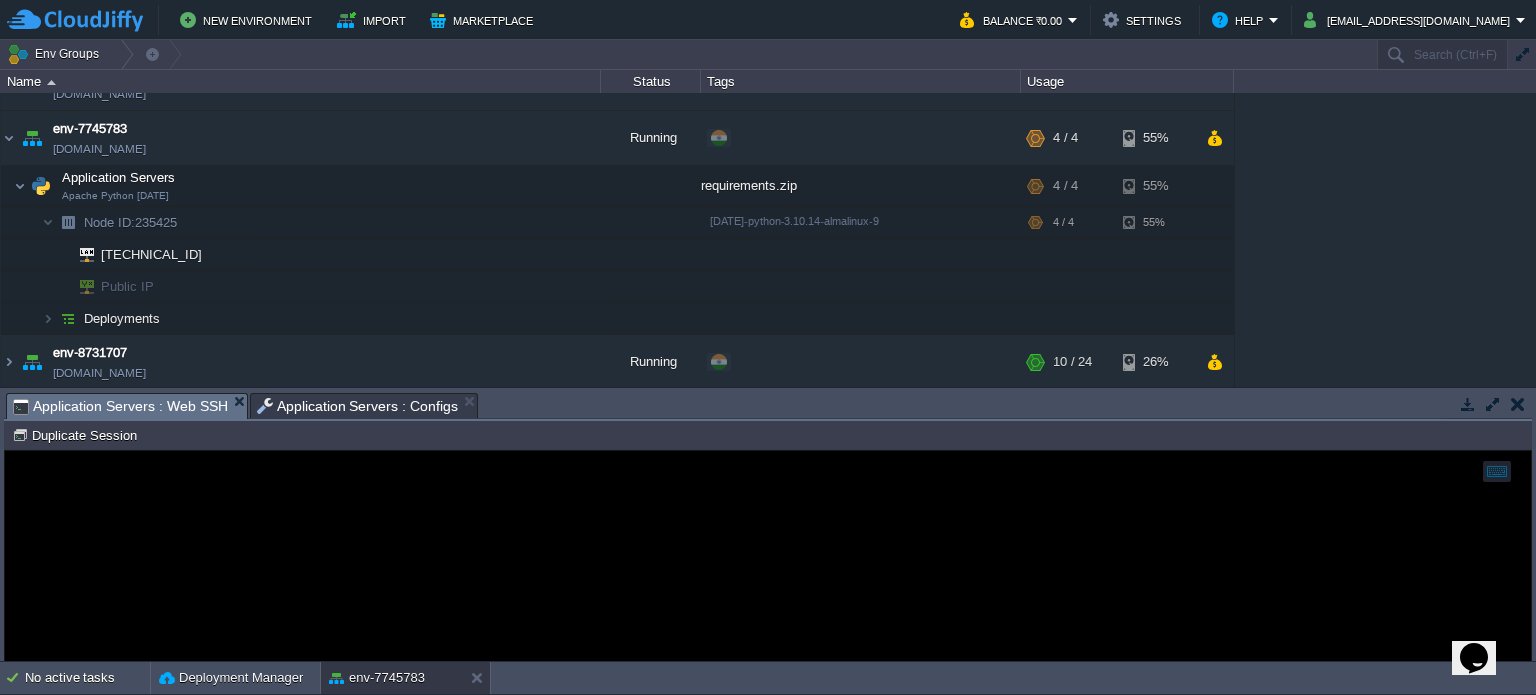 click on "Application Servers : Web SSH" at bounding box center [120, 406] 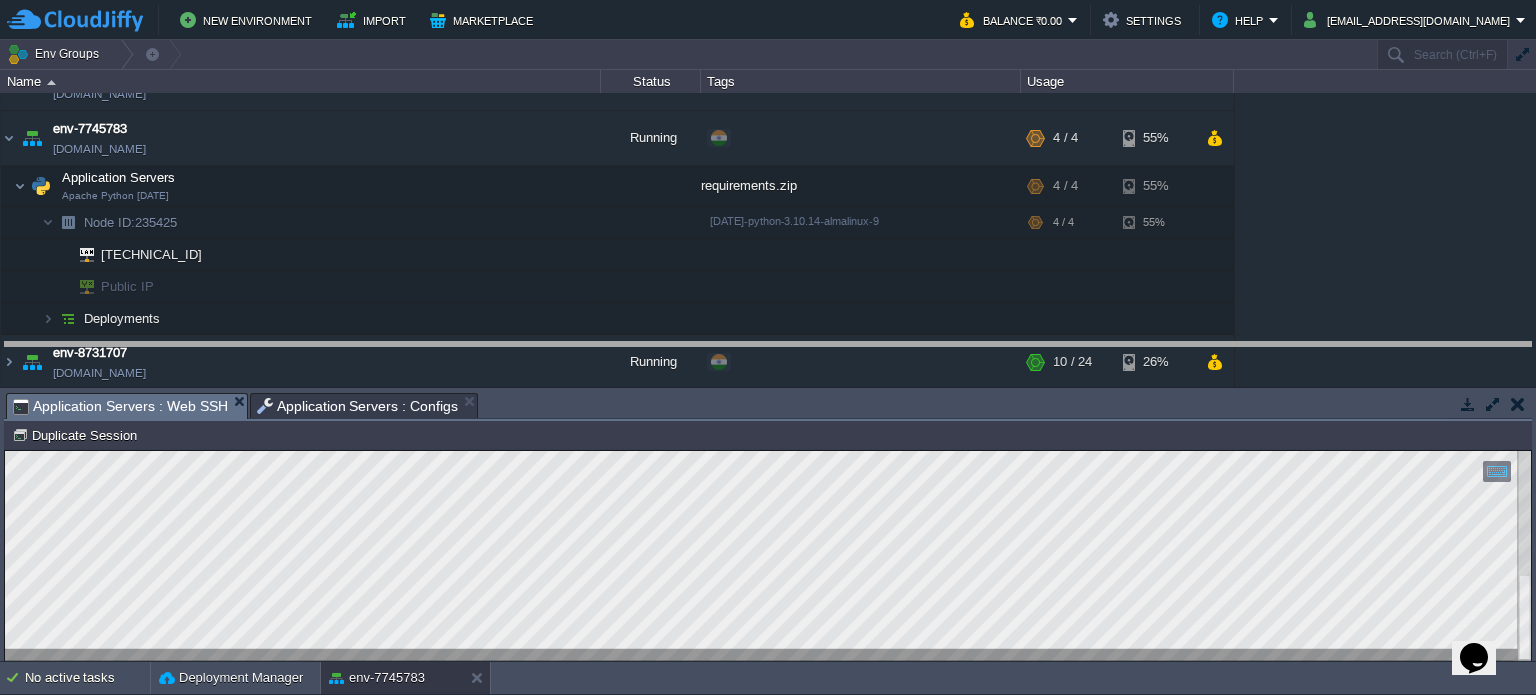 drag, startPoint x: 764, startPoint y: 410, endPoint x: 772, endPoint y: 329, distance: 81.394104 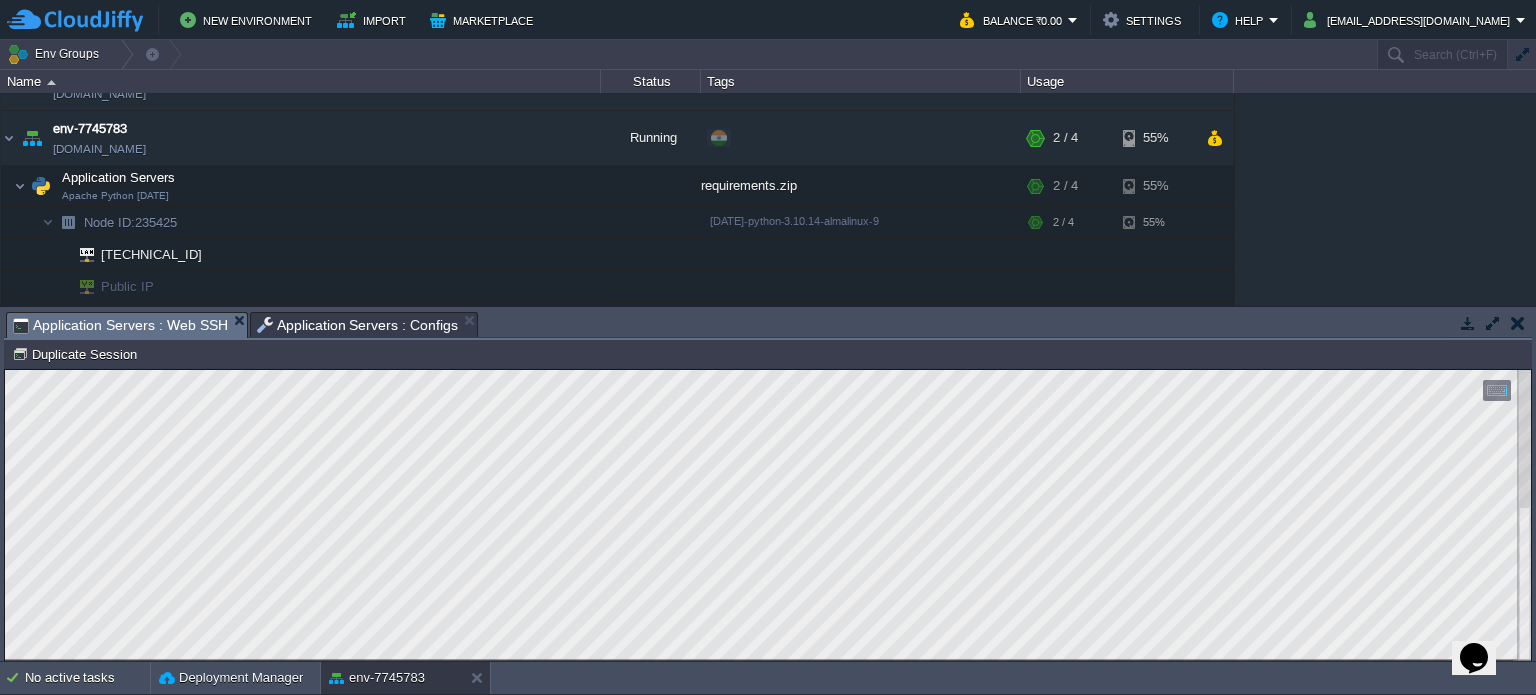 click on "Application Servers : Web SSH" at bounding box center (120, 325) 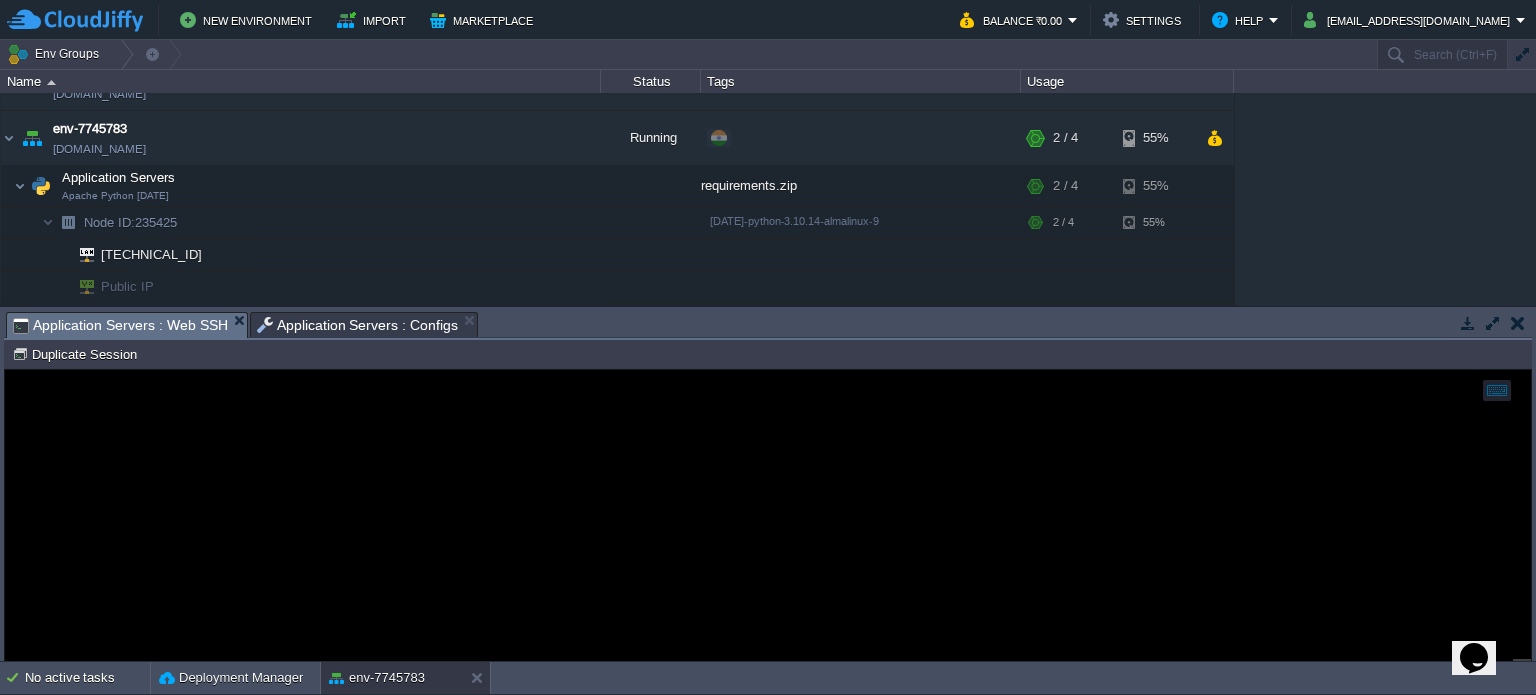 click on "Application Servers : Configs" at bounding box center [358, 325] 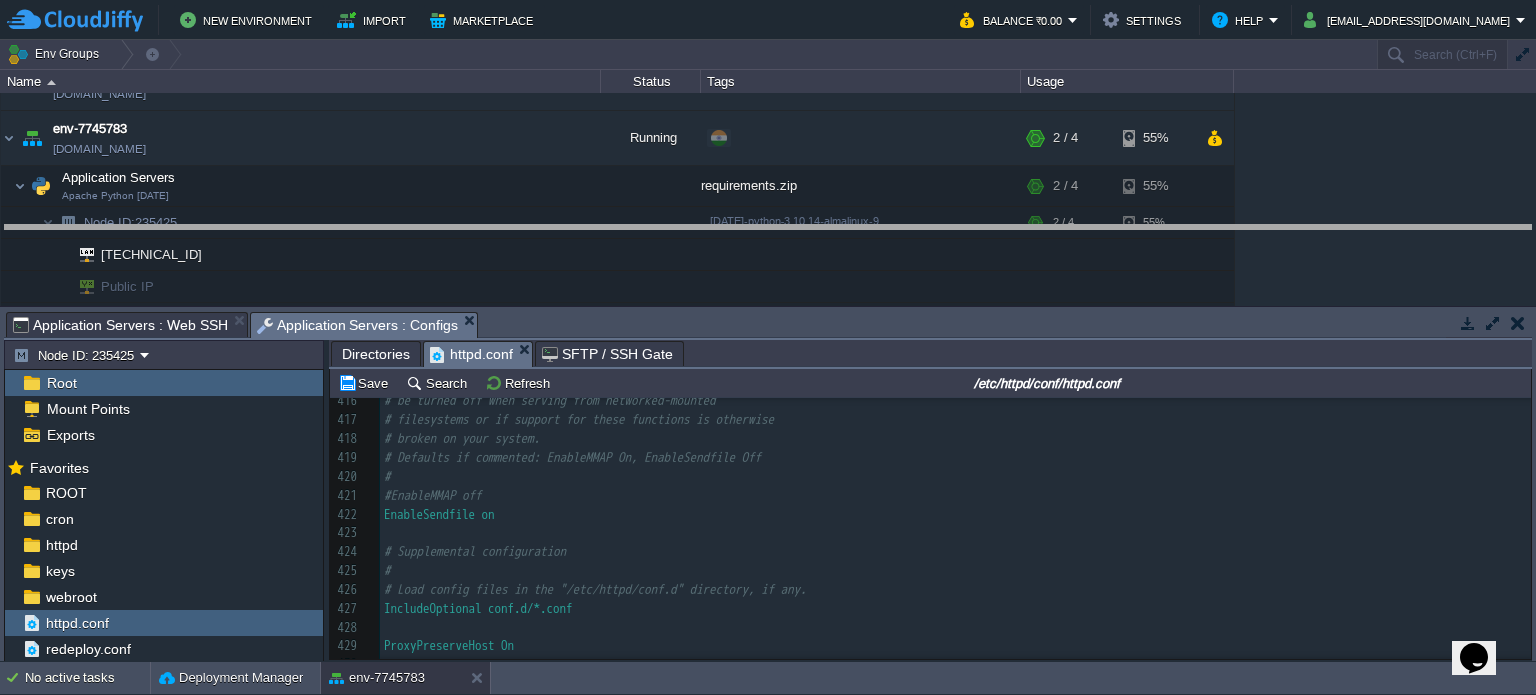 drag, startPoint x: 712, startPoint y: 322, endPoint x: 706, endPoint y: 228, distance: 94.19129 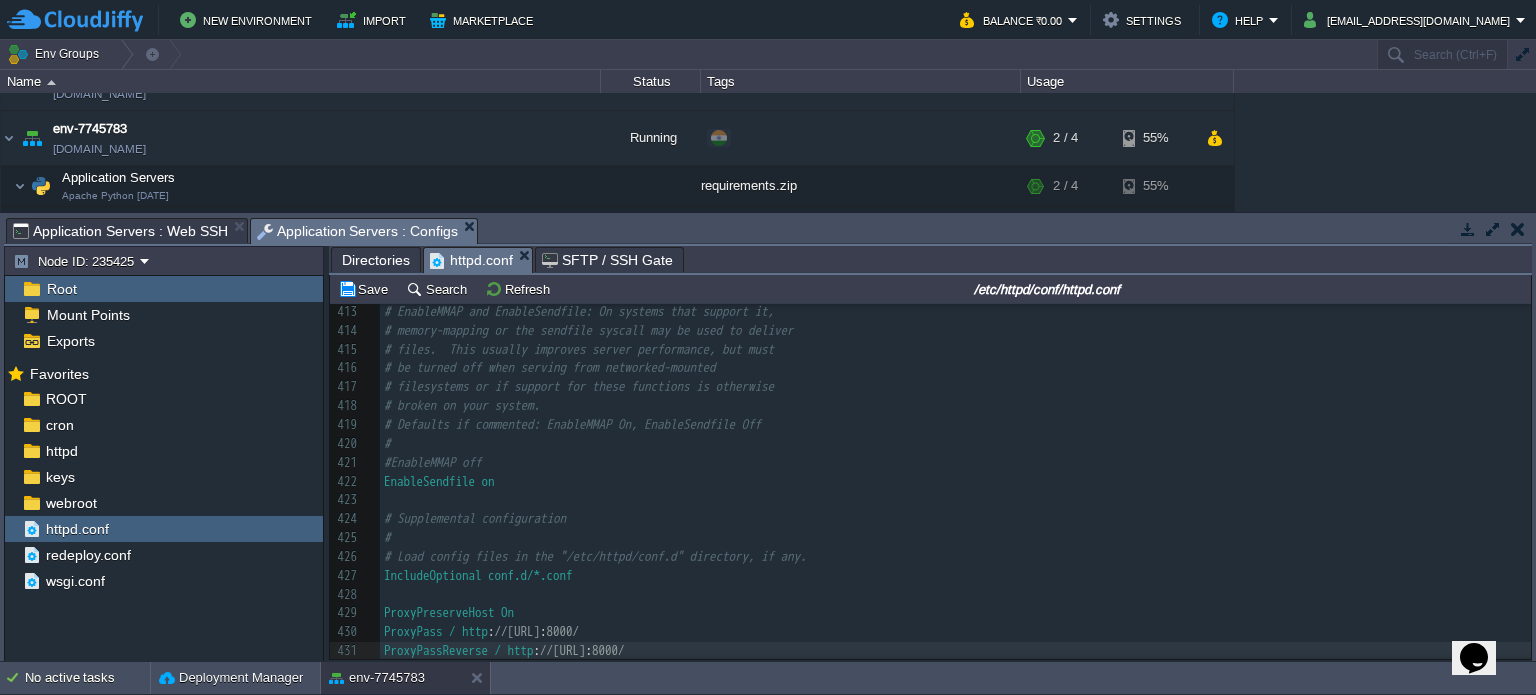 scroll, scrollTop: 7581, scrollLeft: 0, axis: vertical 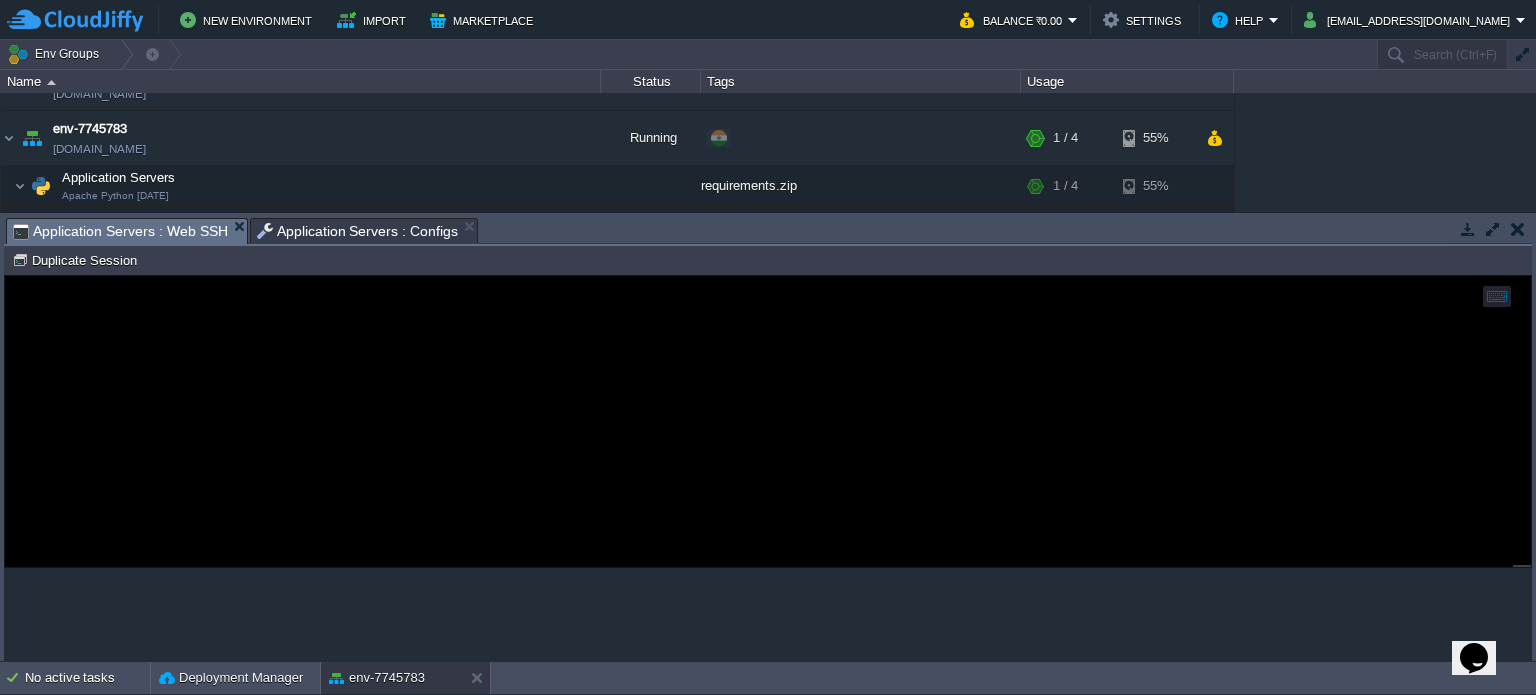 drag, startPoint x: 151, startPoint y: 233, endPoint x: 237, endPoint y: 44, distance: 207.64633 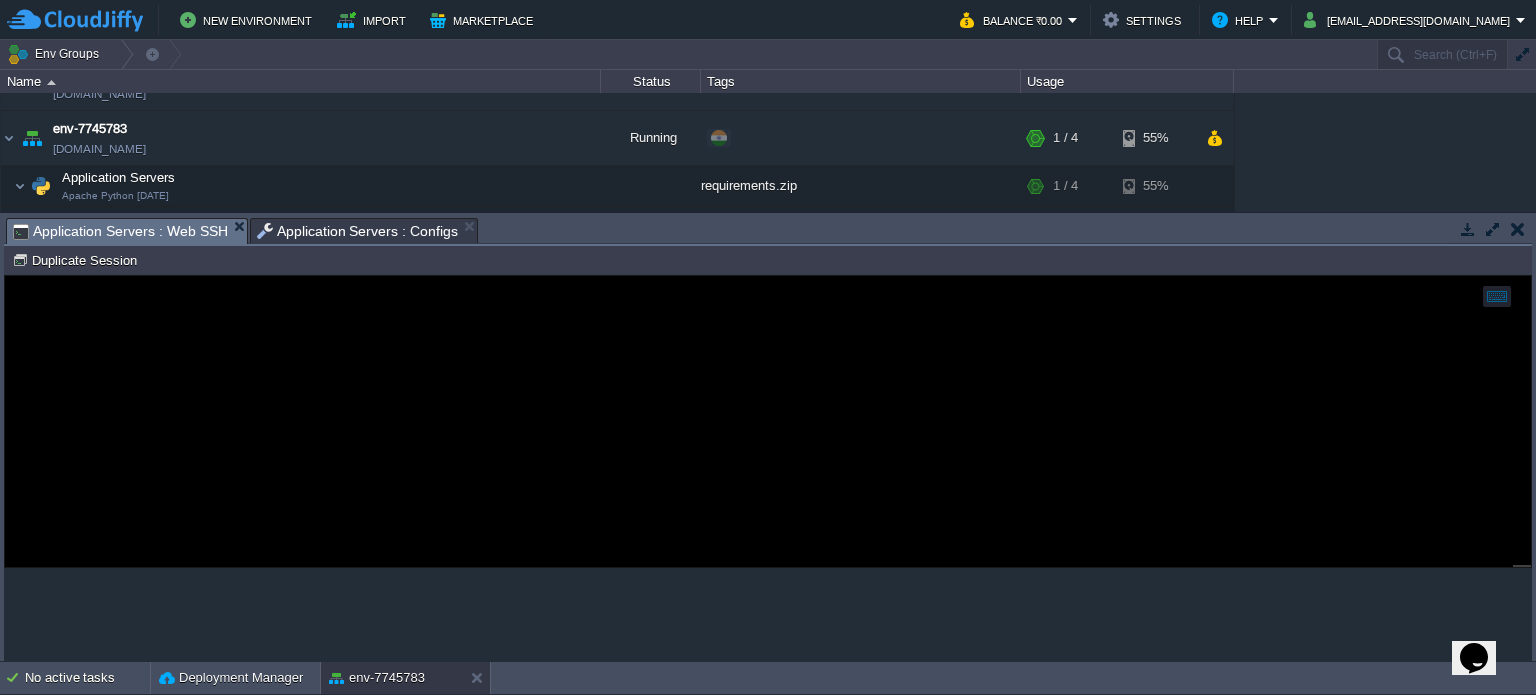 click on "Application Servers : Web SSH" at bounding box center (120, 231) 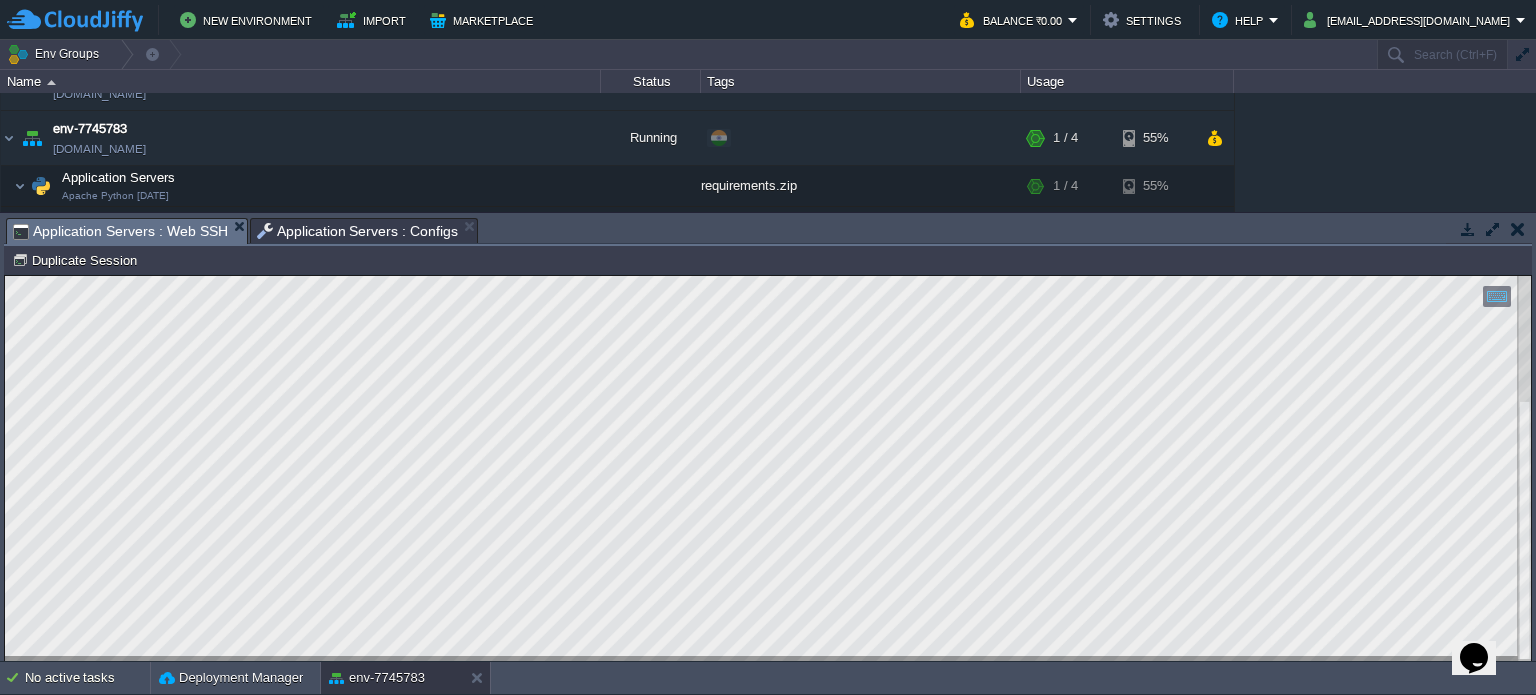 click on "Application Servers : Configs" at bounding box center [358, 231] 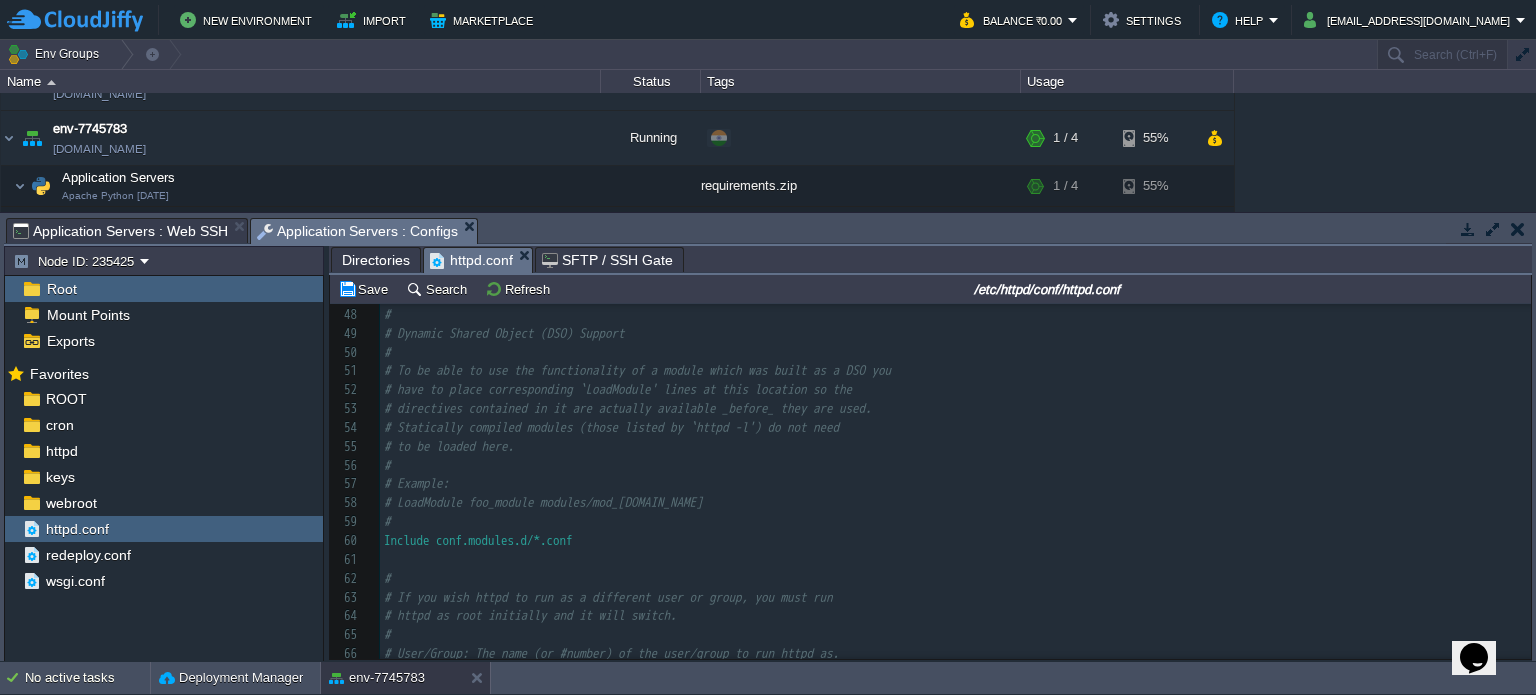 click on "# Statically compiled modules (those listed by `httpd -l') do not need" at bounding box center (611, 427) 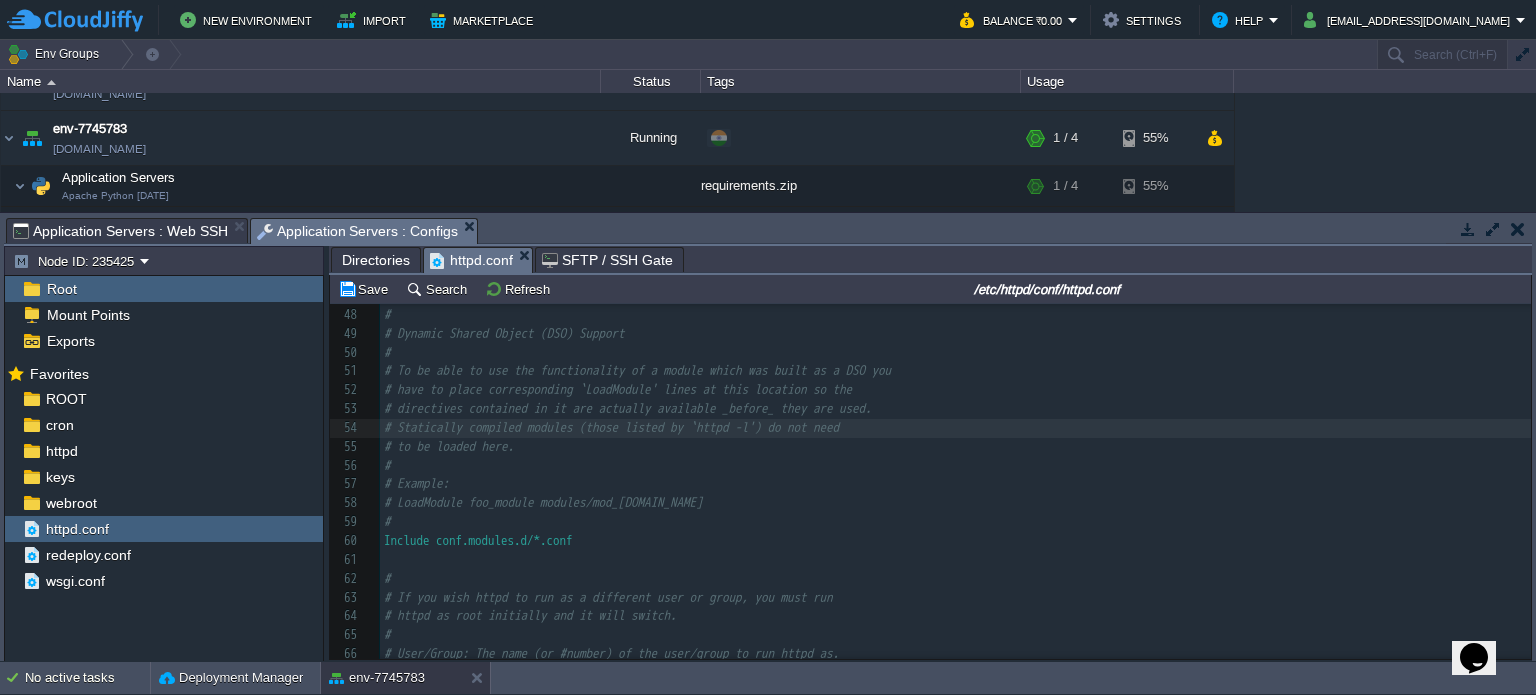 scroll, scrollTop: 7740, scrollLeft: 0, axis: vertical 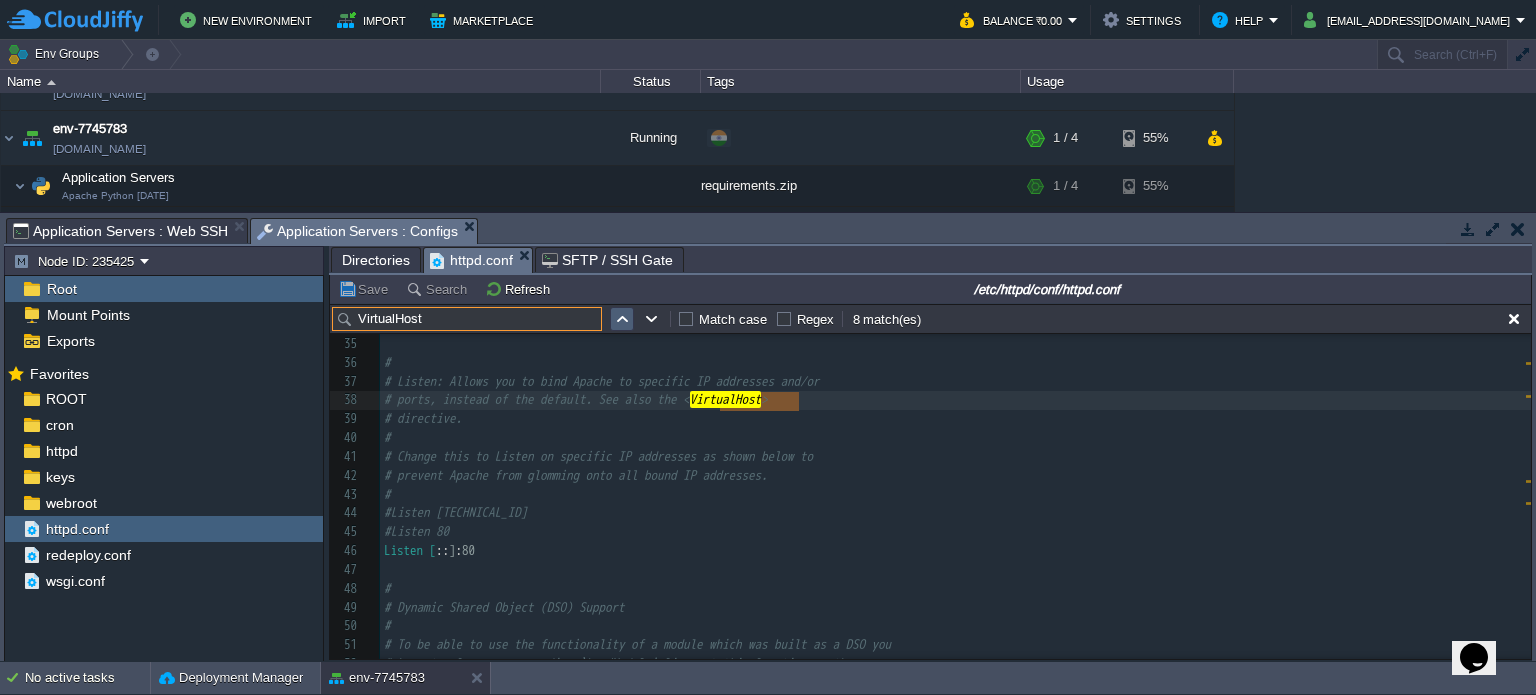 type on "VirtualHost" 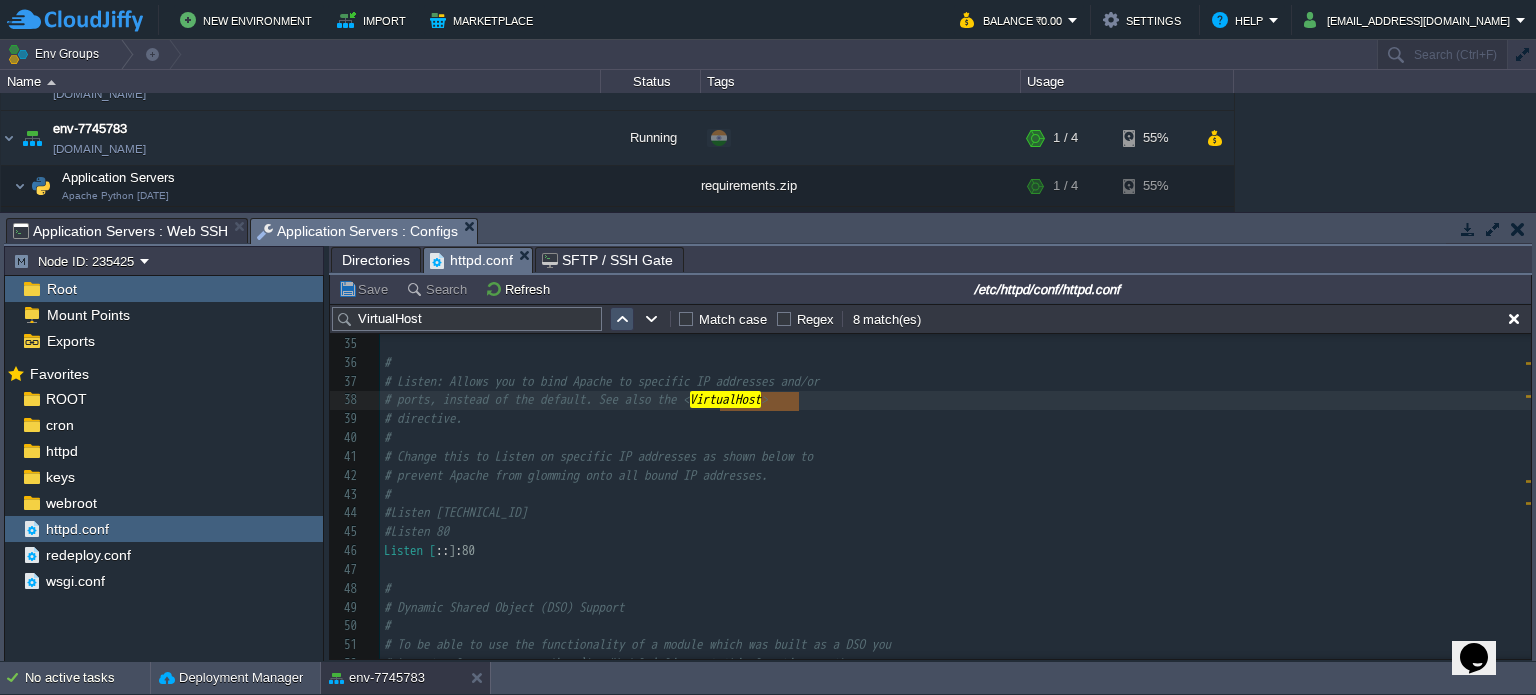 click at bounding box center (622, 319) 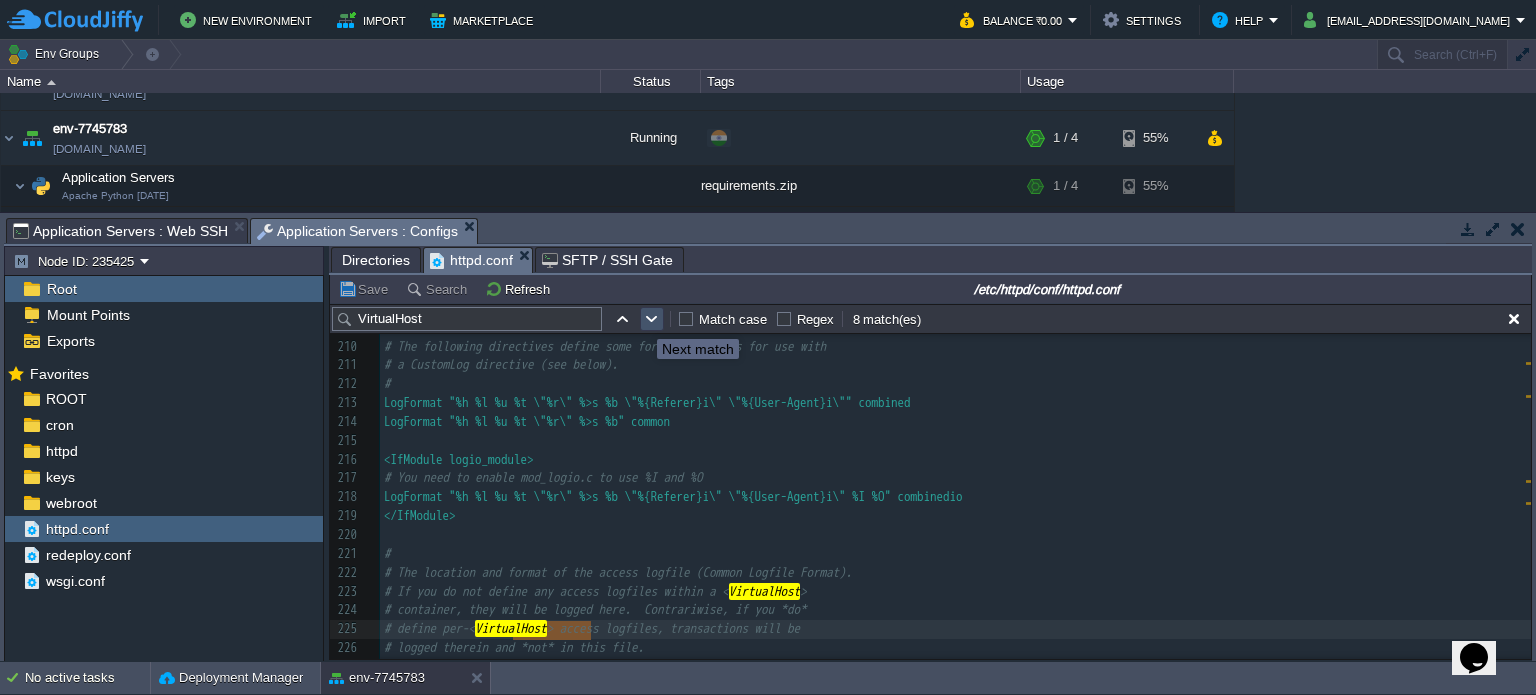 click at bounding box center [652, 319] 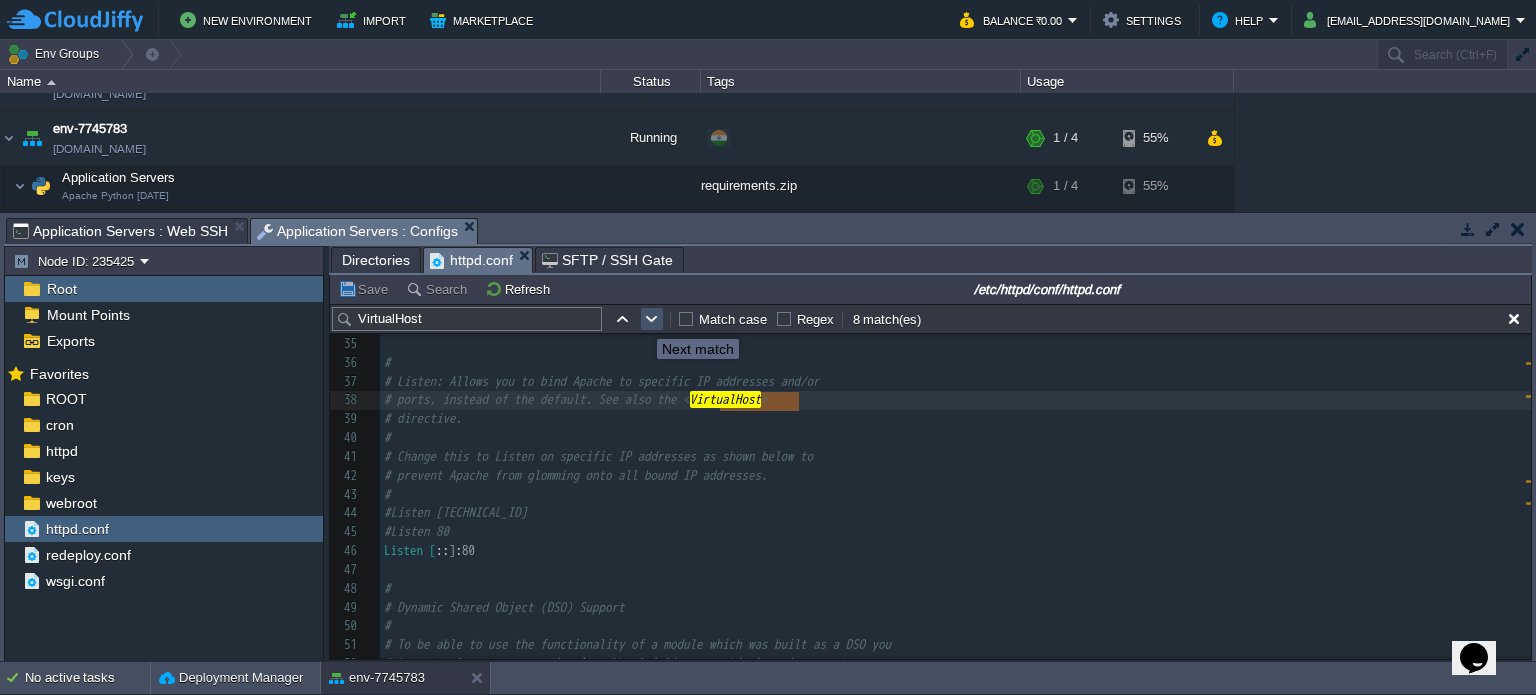 click at bounding box center (652, 319) 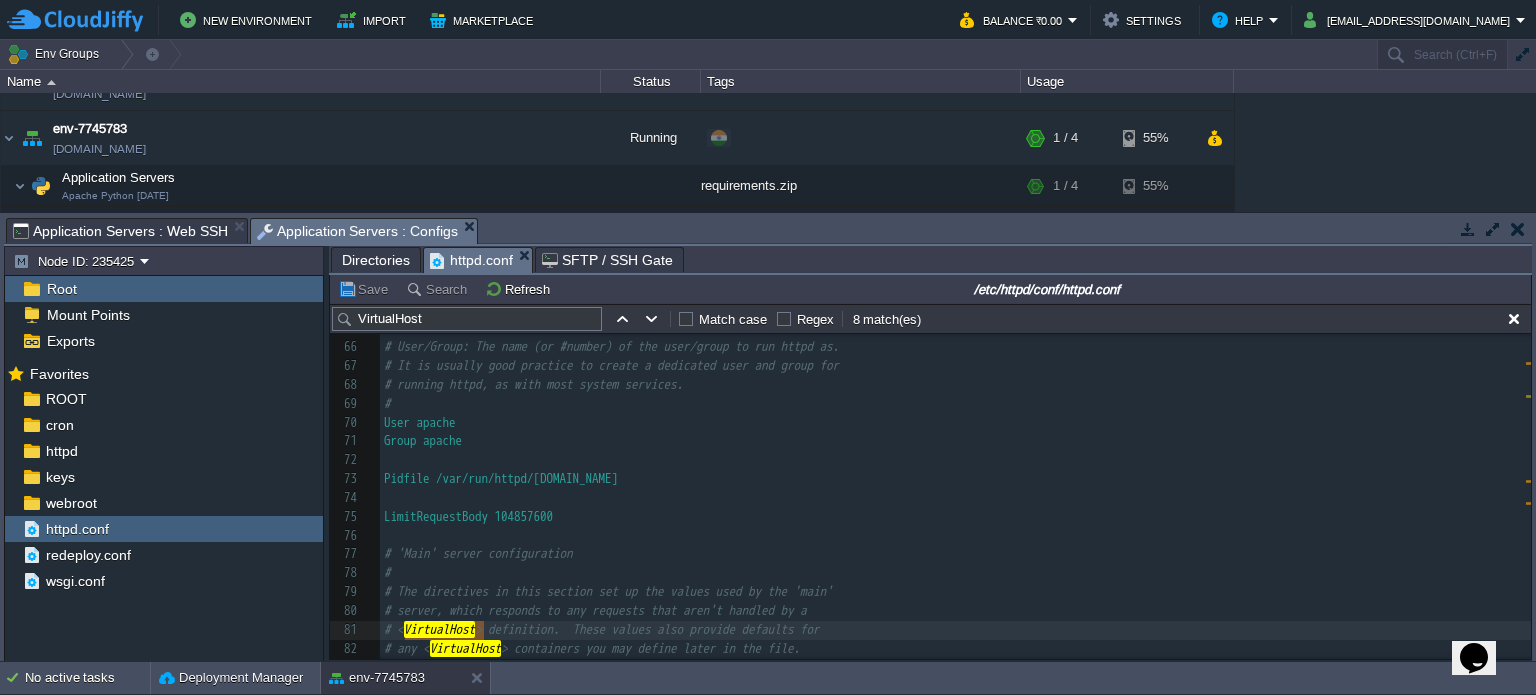 scroll, scrollTop: 1344, scrollLeft: 0, axis: vertical 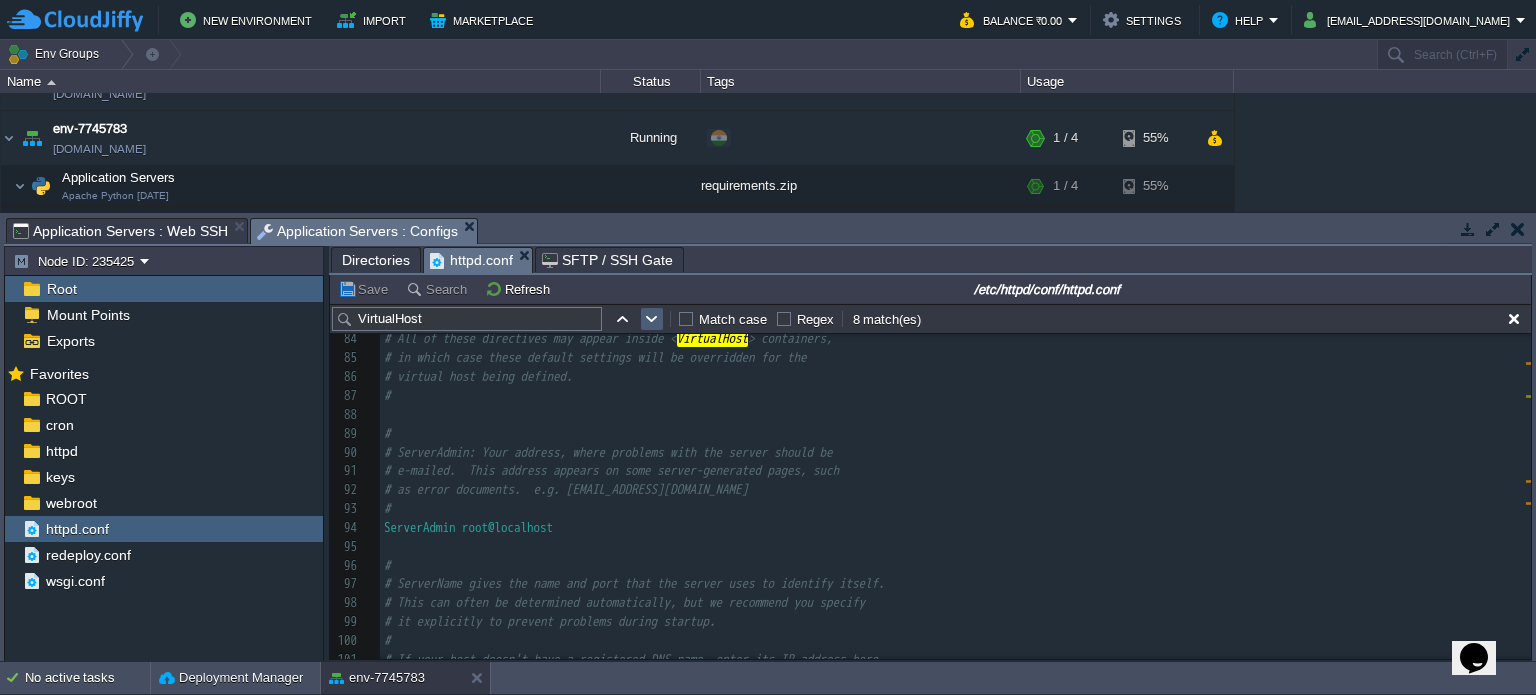 click at bounding box center (652, 319) 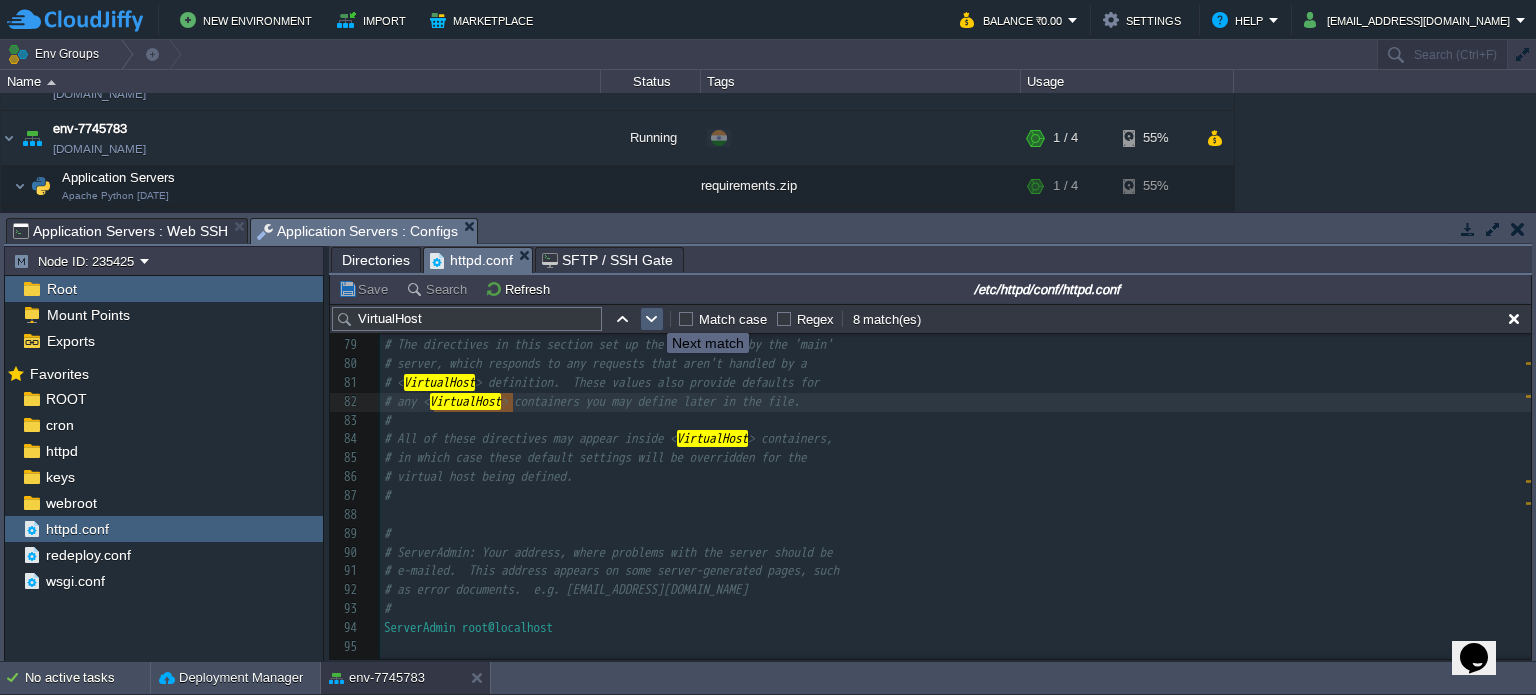 click at bounding box center [652, 319] 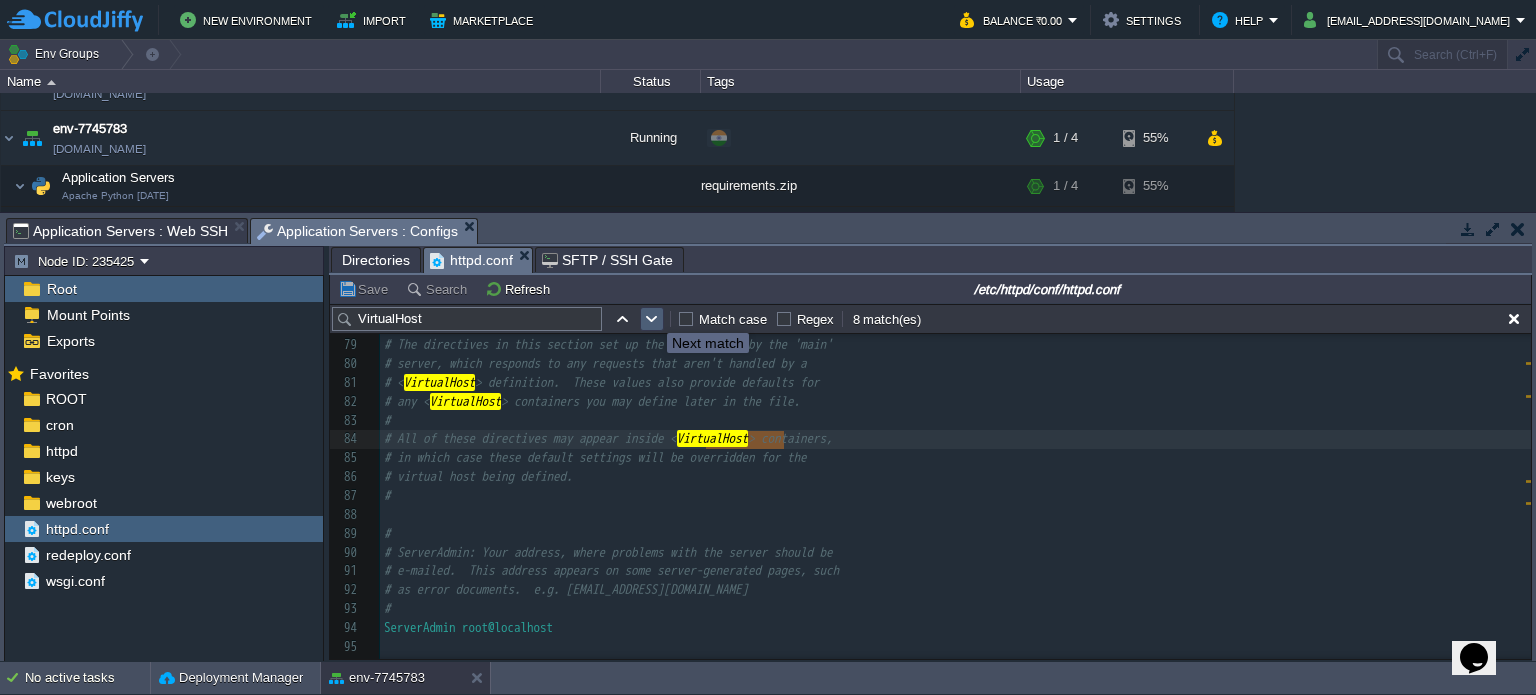 click at bounding box center [652, 319] 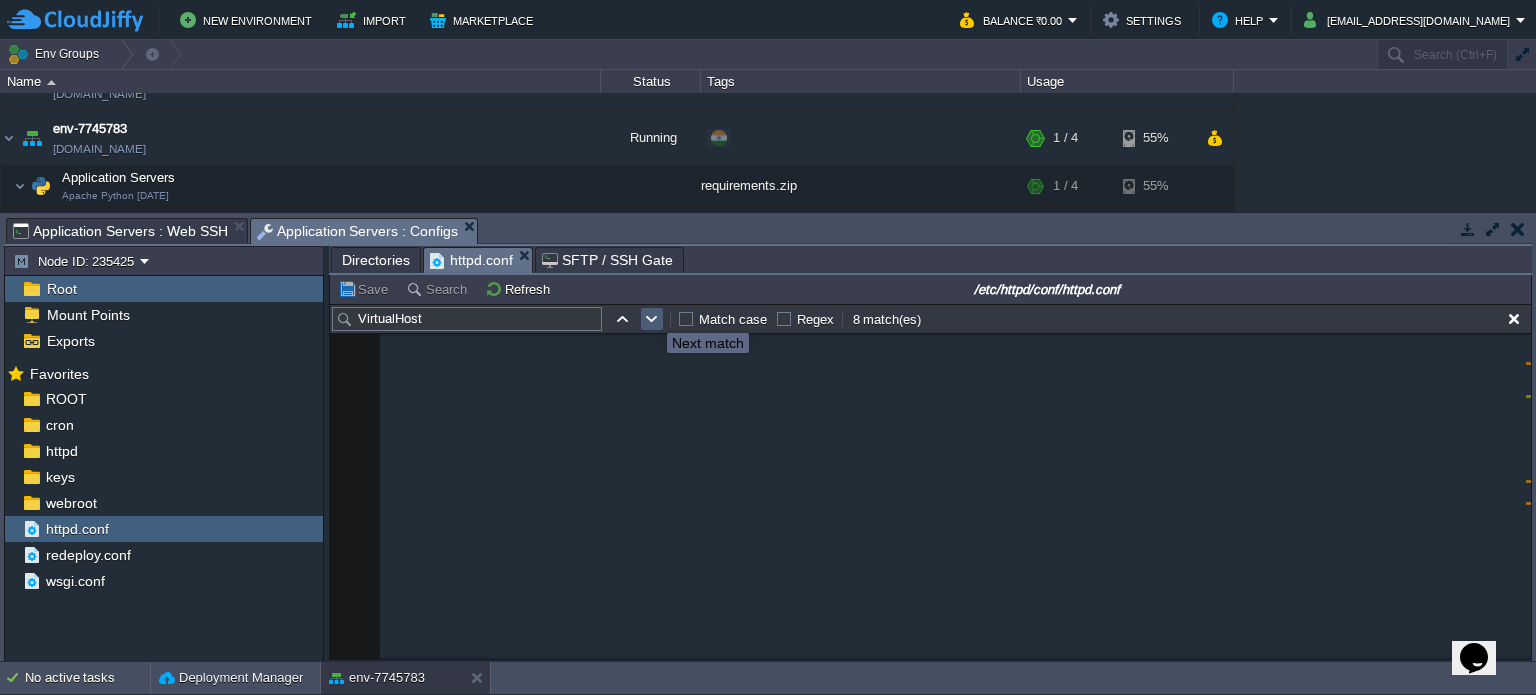 scroll, scrollTop: 3356, scrollLeft: 0, axis: vertical 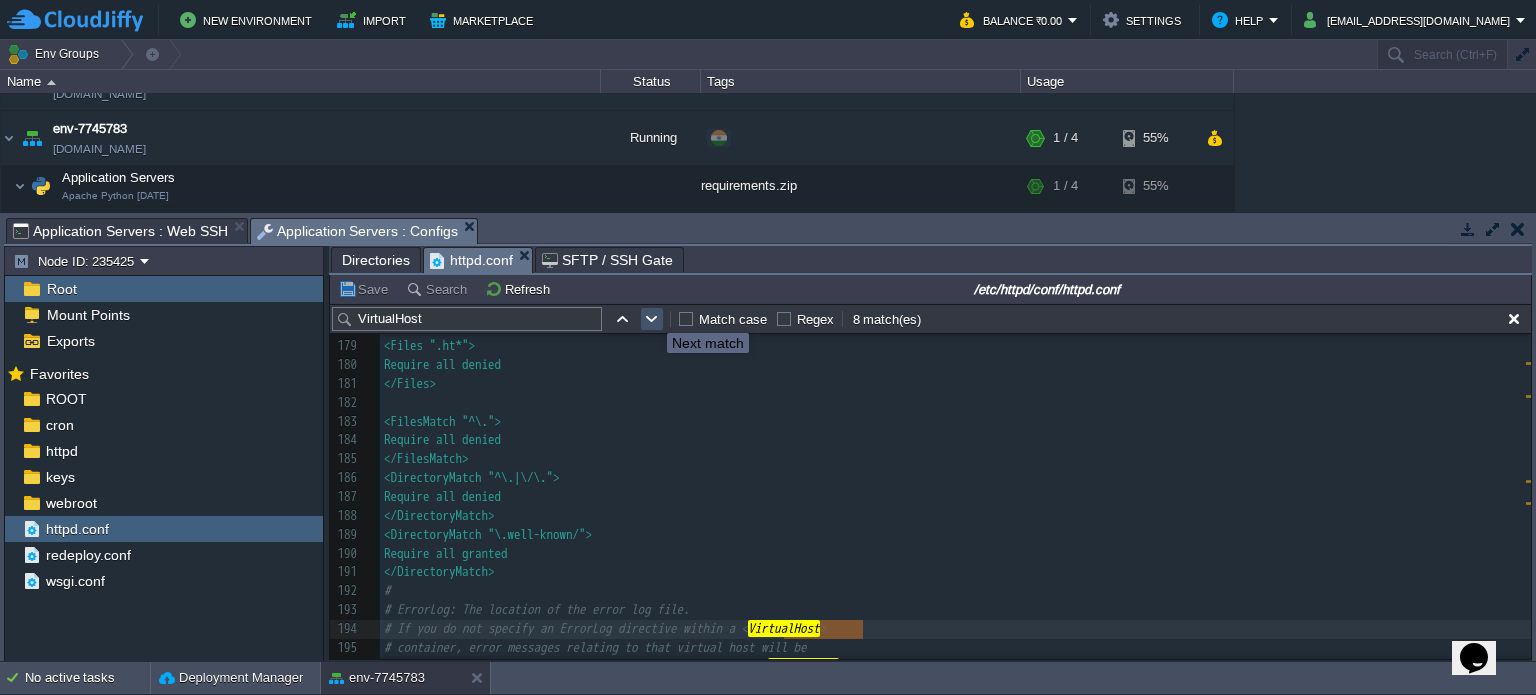 click at bounding box center [652, 319] 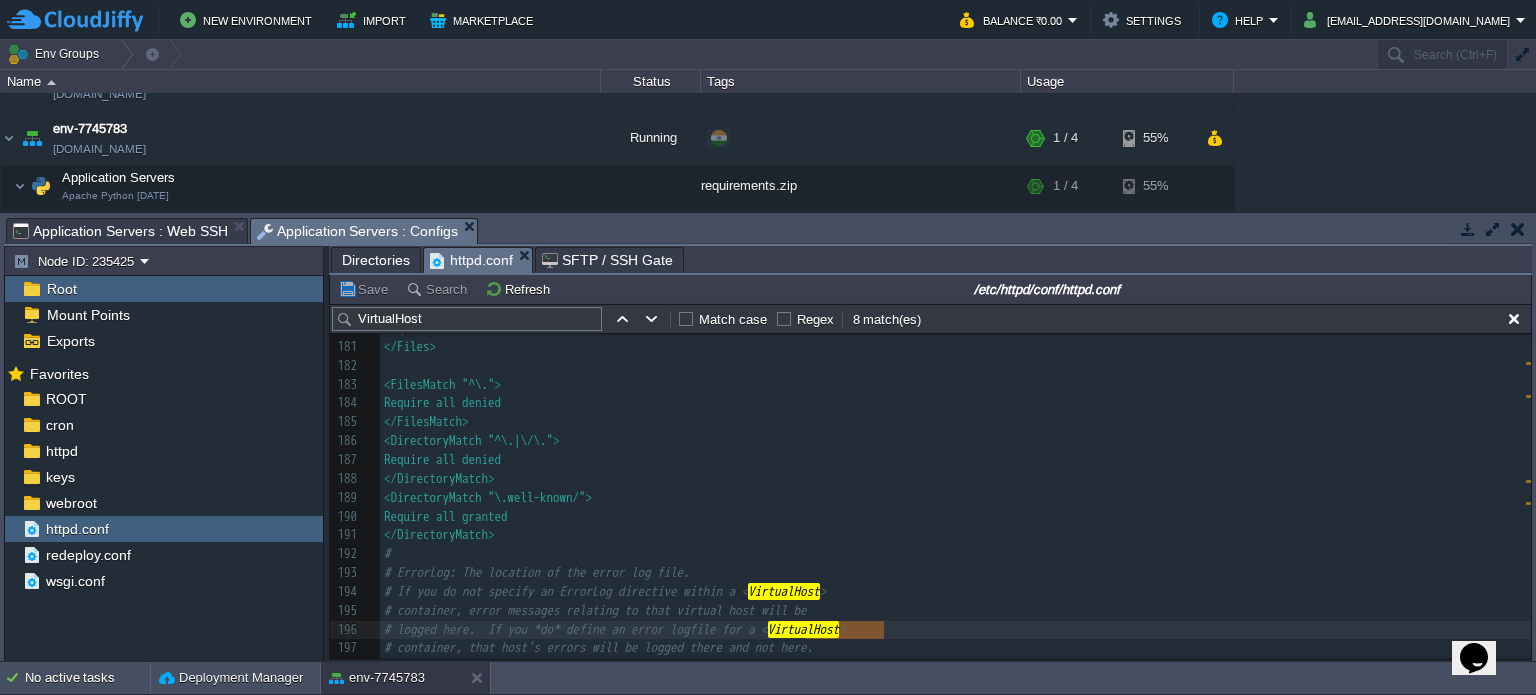 scroll, scrollTop: 3479, scrollLeft: 0, axis: vertical 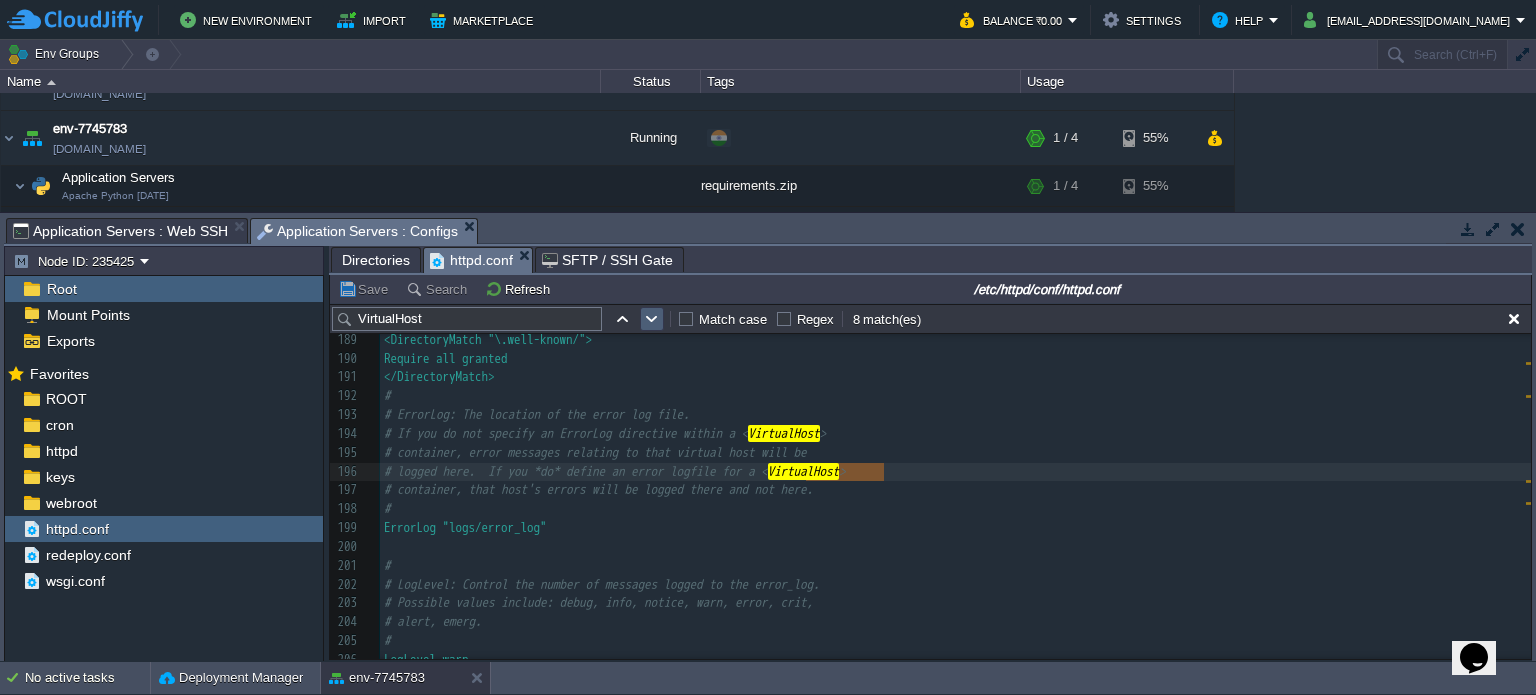 click at bounding box center (652, 319) 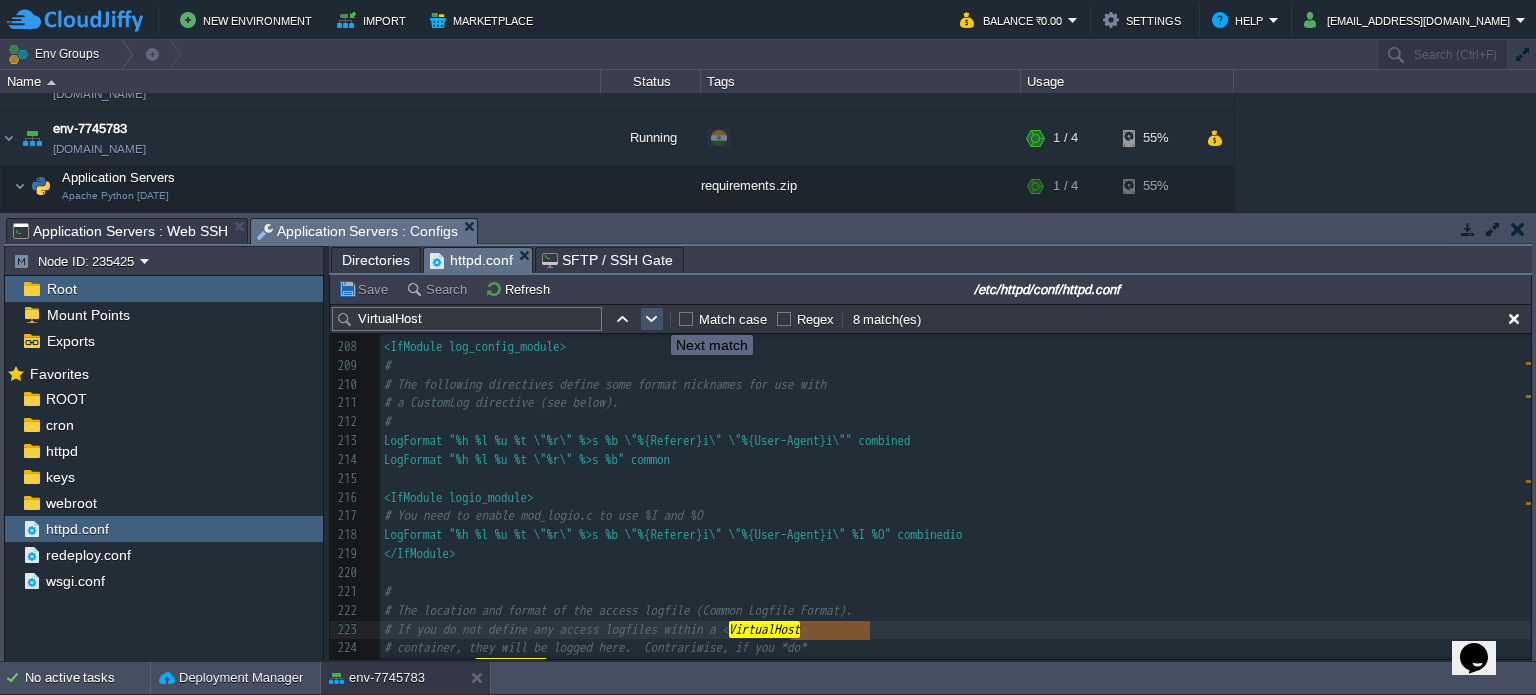 click at bounding box center [652, 319] 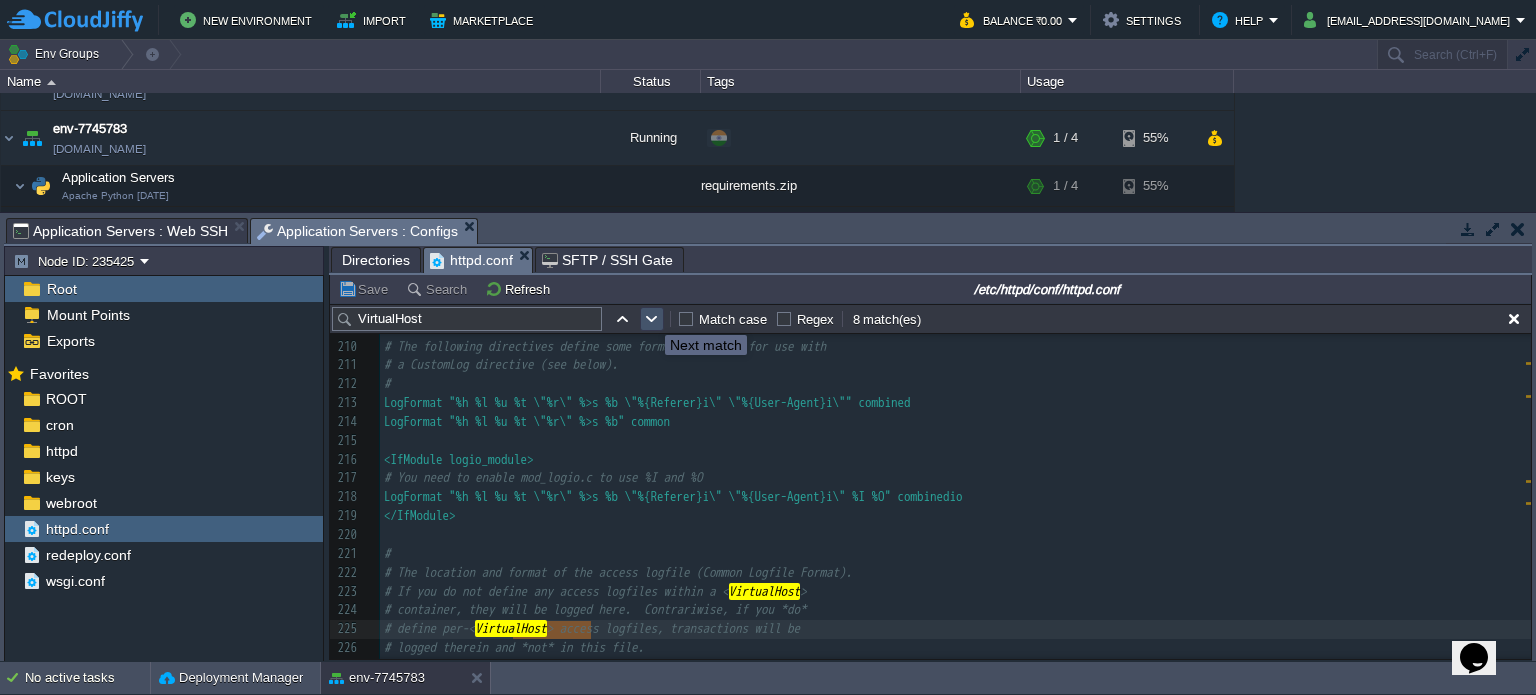 click at bounding box center (652, 319) 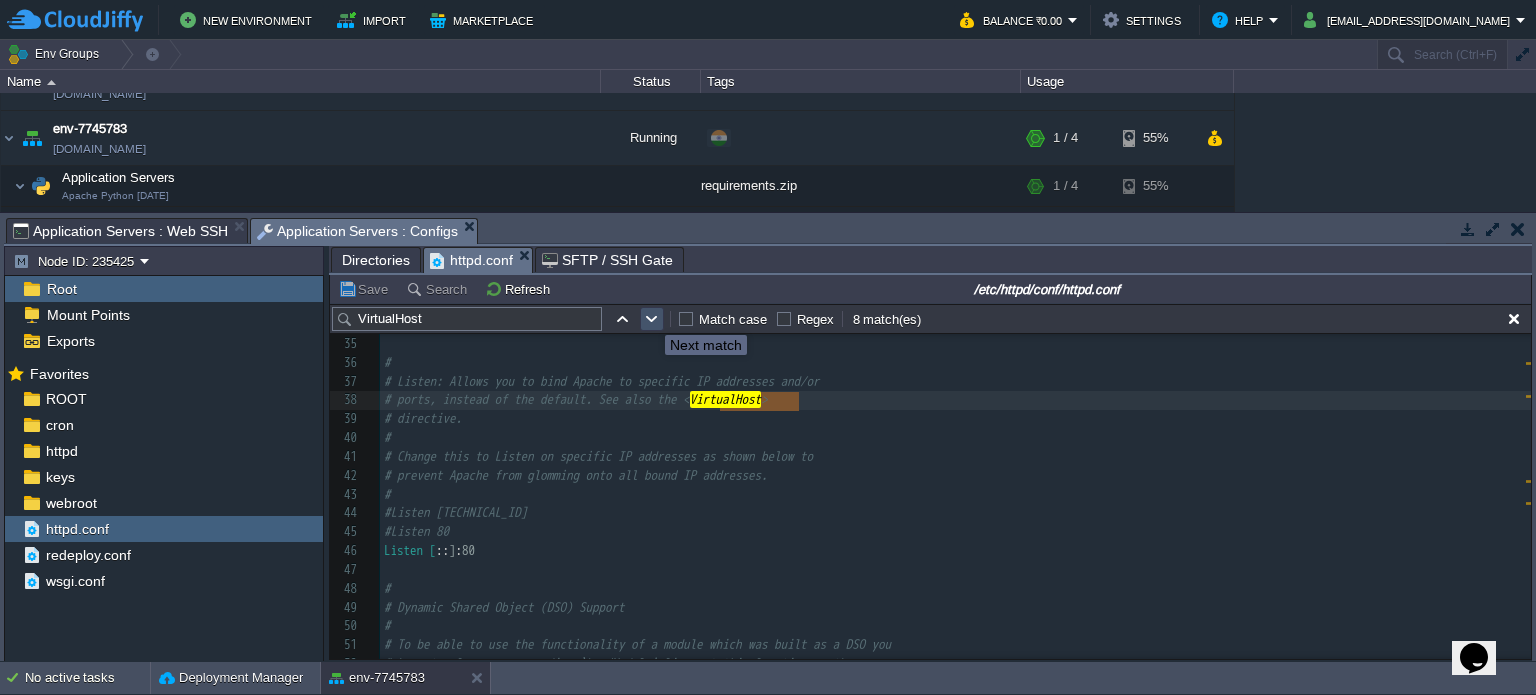 click at bounding box center (652, 319) 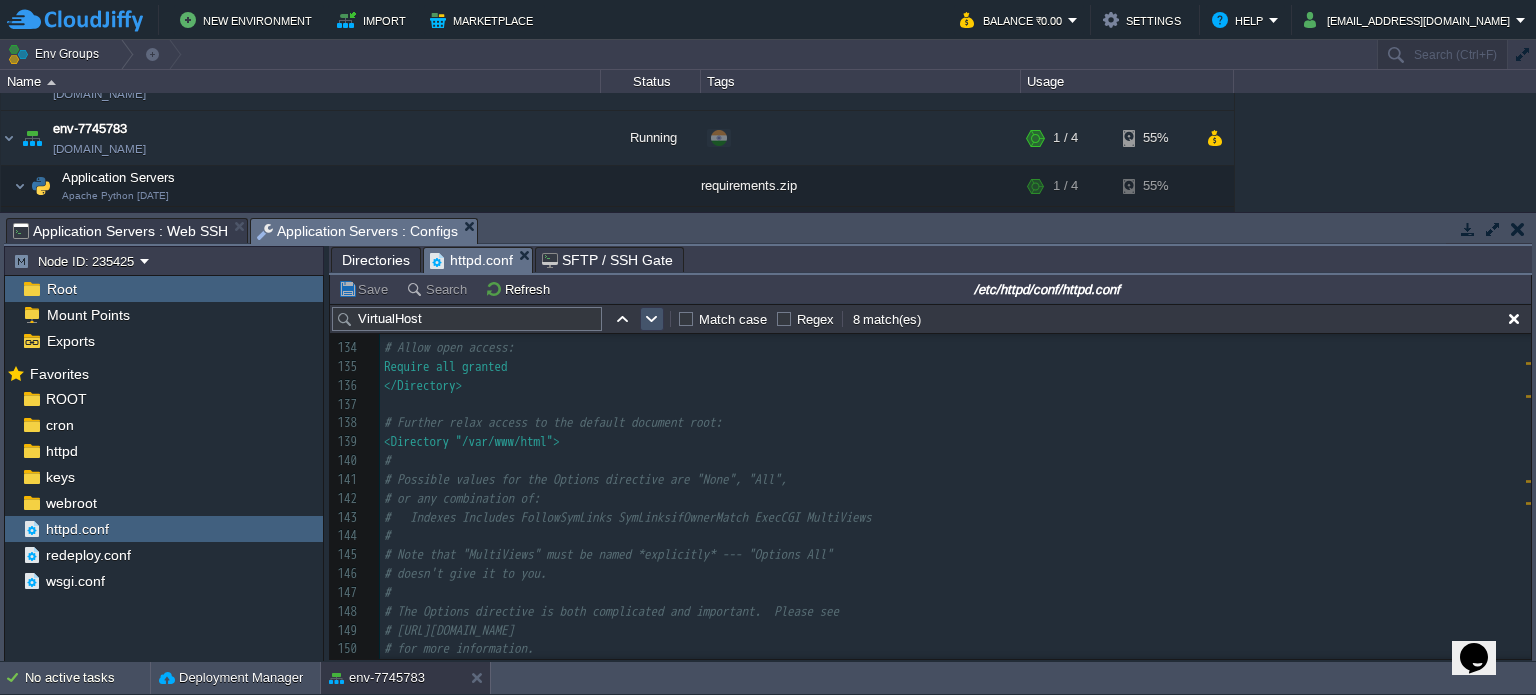 click at bounding box center [652, 319] 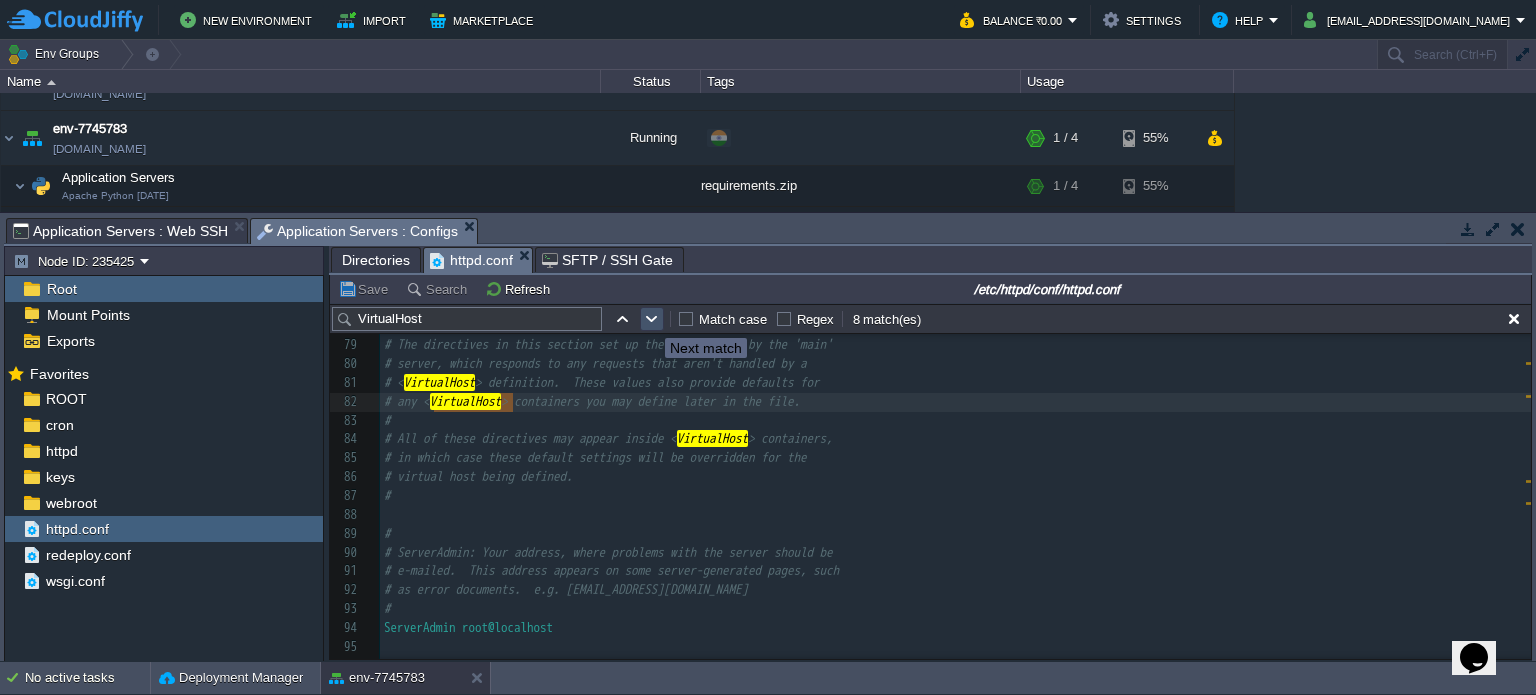 click at bounding box center [652, 319] 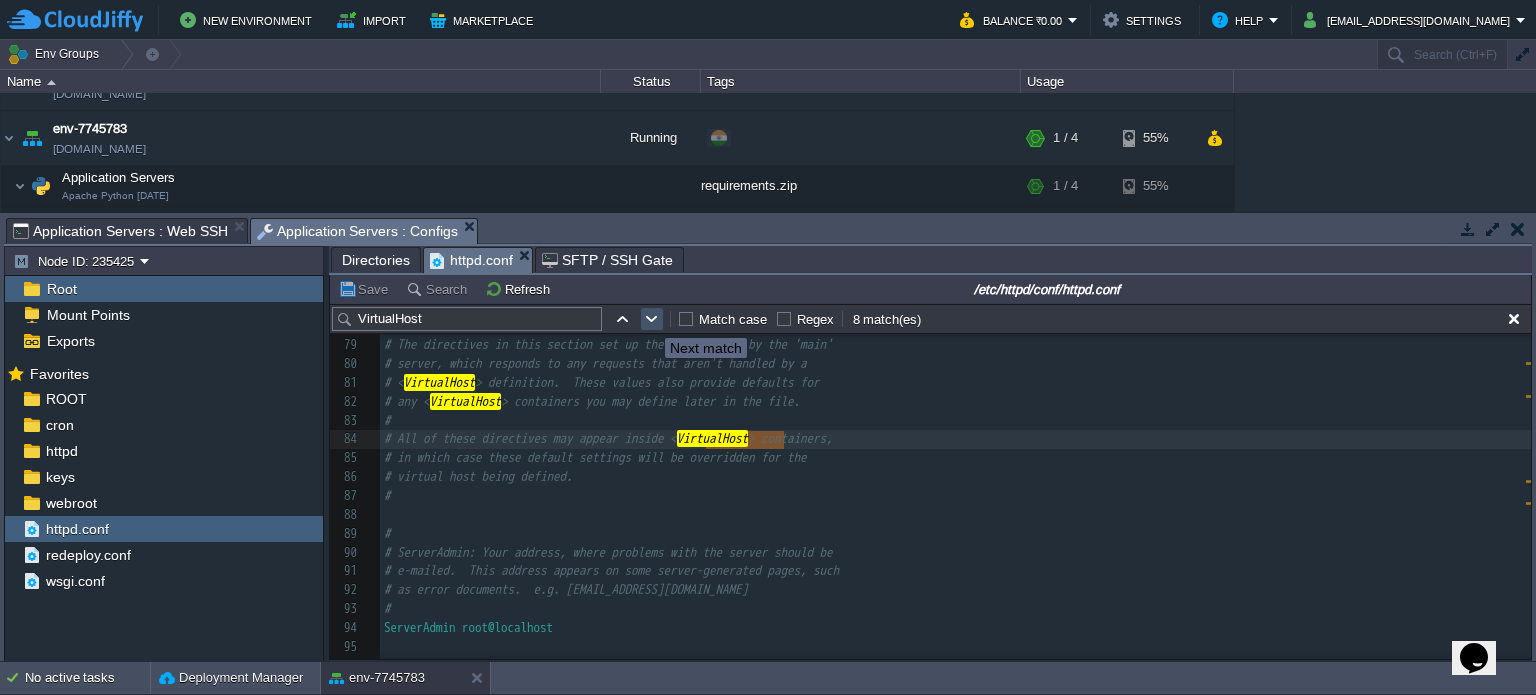 click at bounding box center (652, 319) 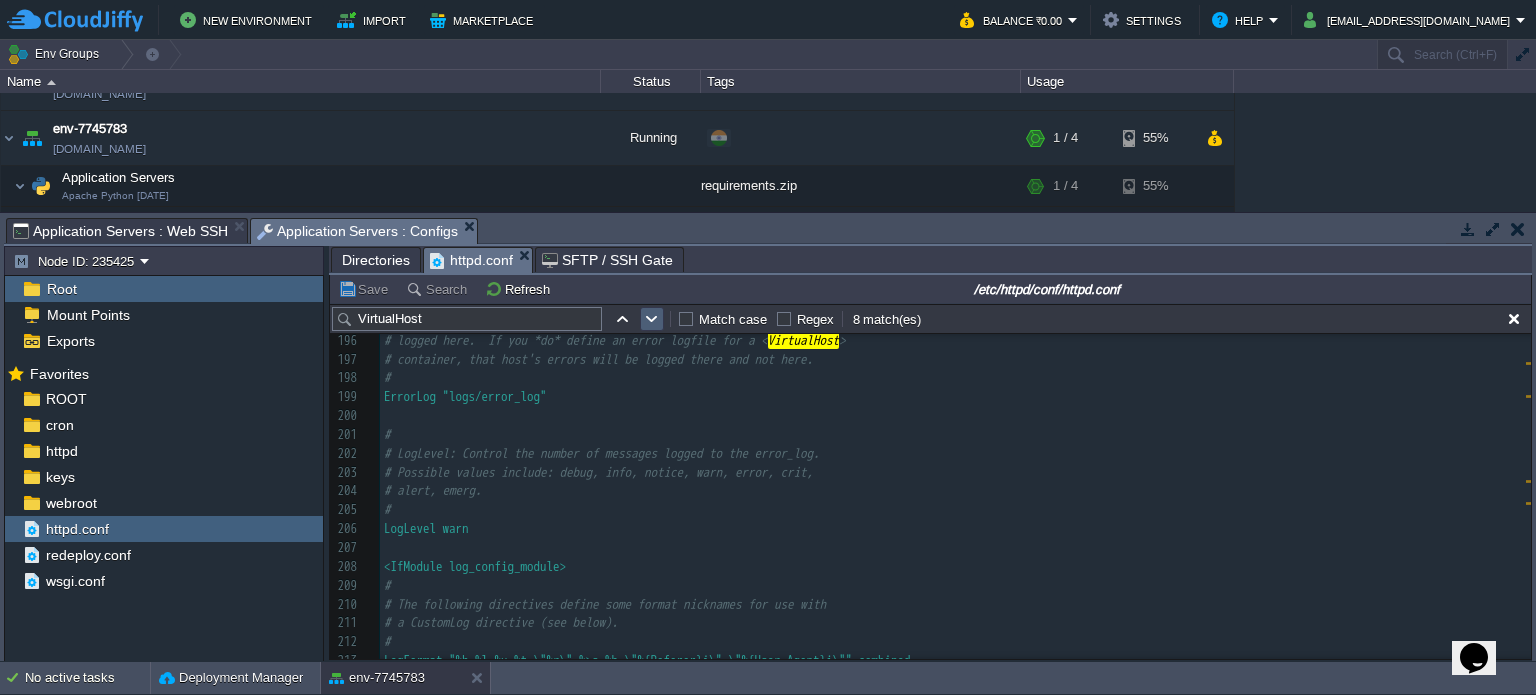 click at bounding box center (652, 319) 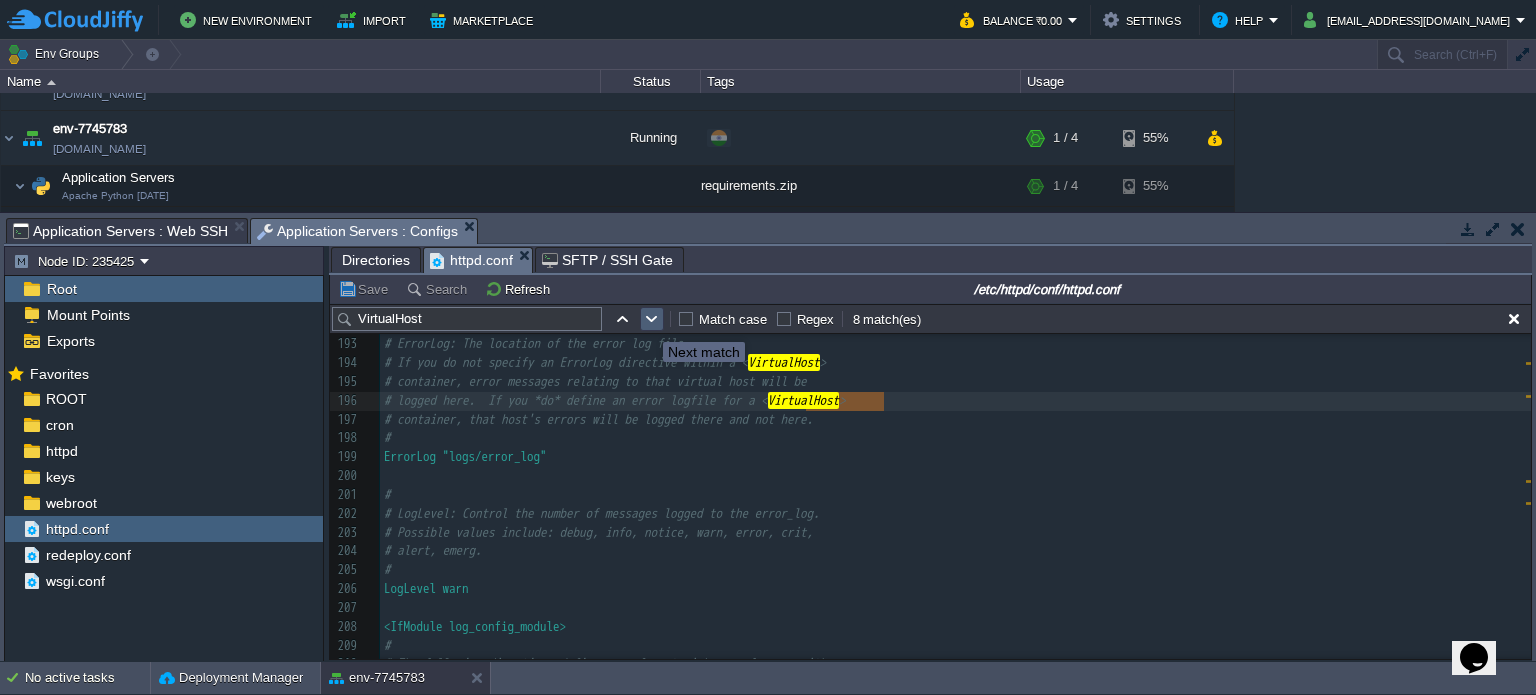 click at bounding box center [652, 319] 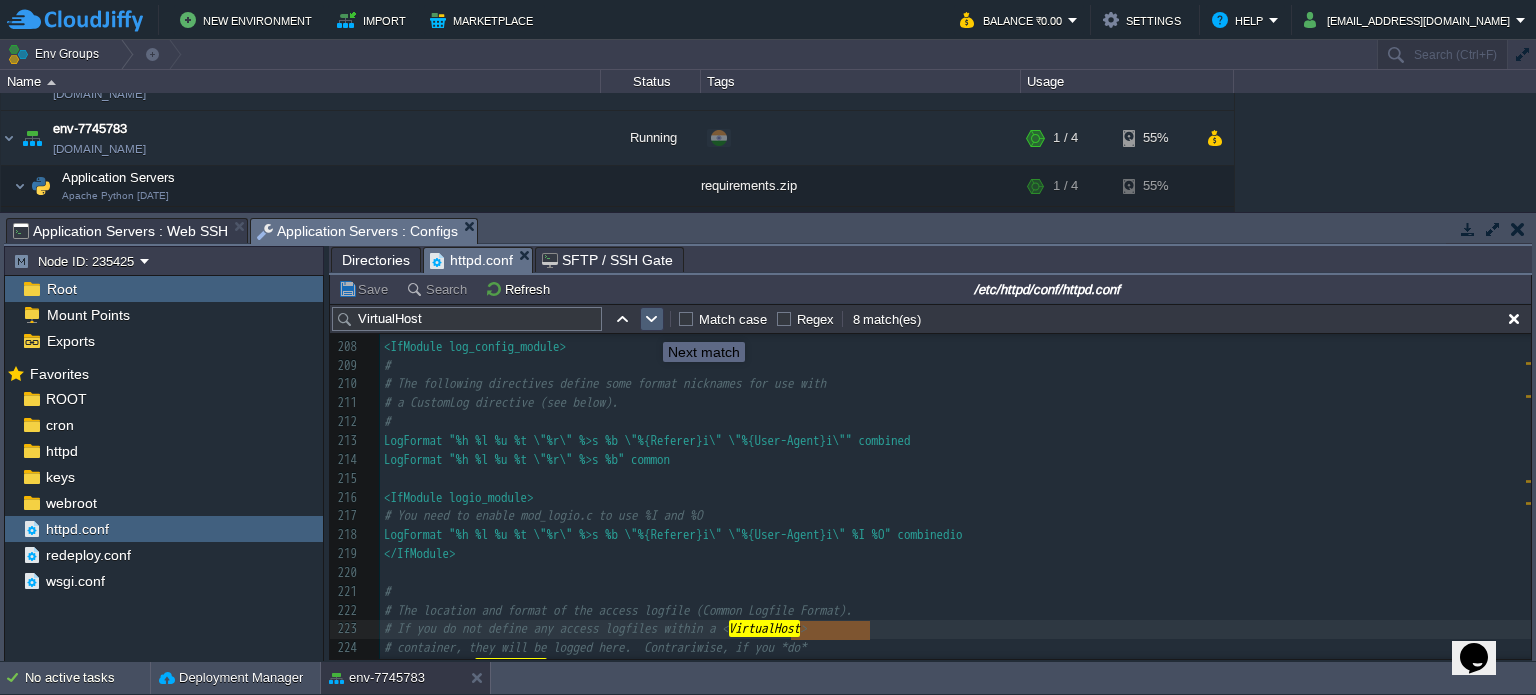 click at bounding box center [652, 319] 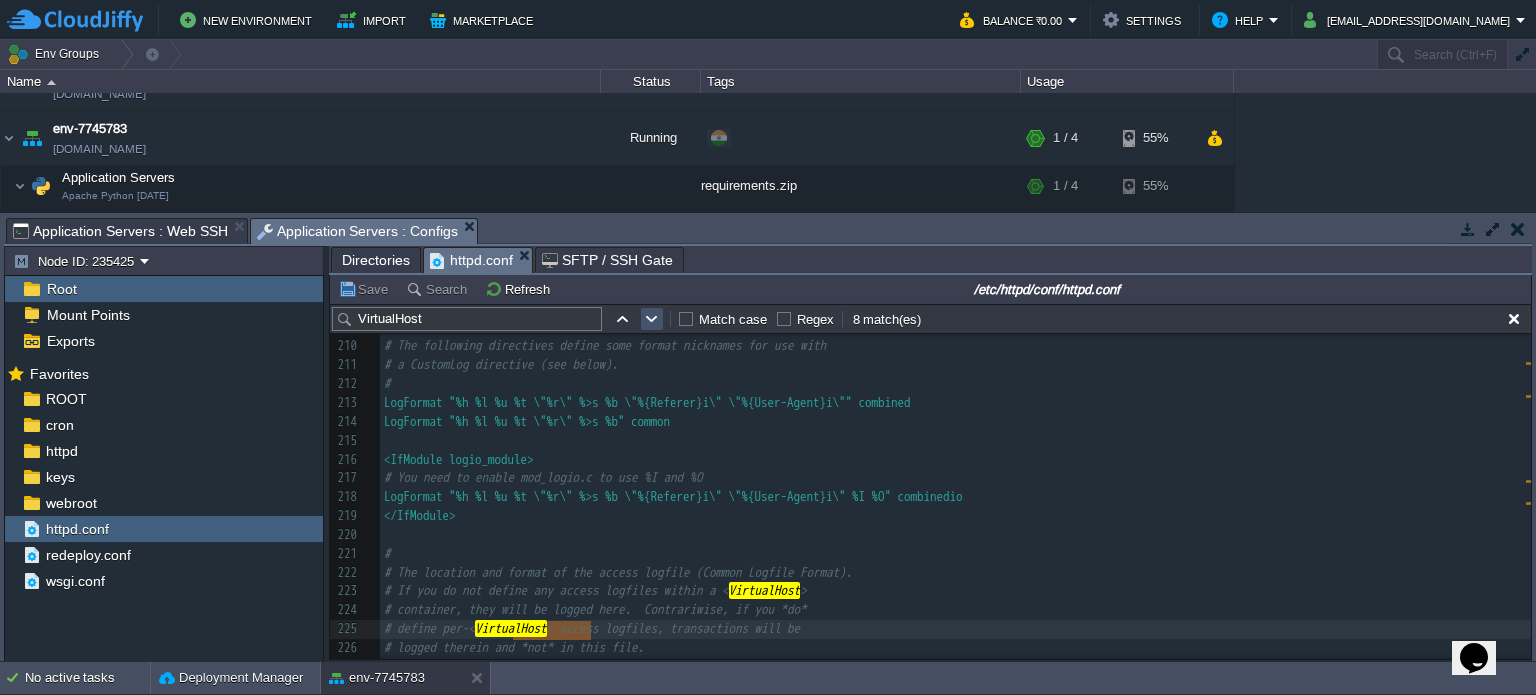 click at bounding box center (652, 319) 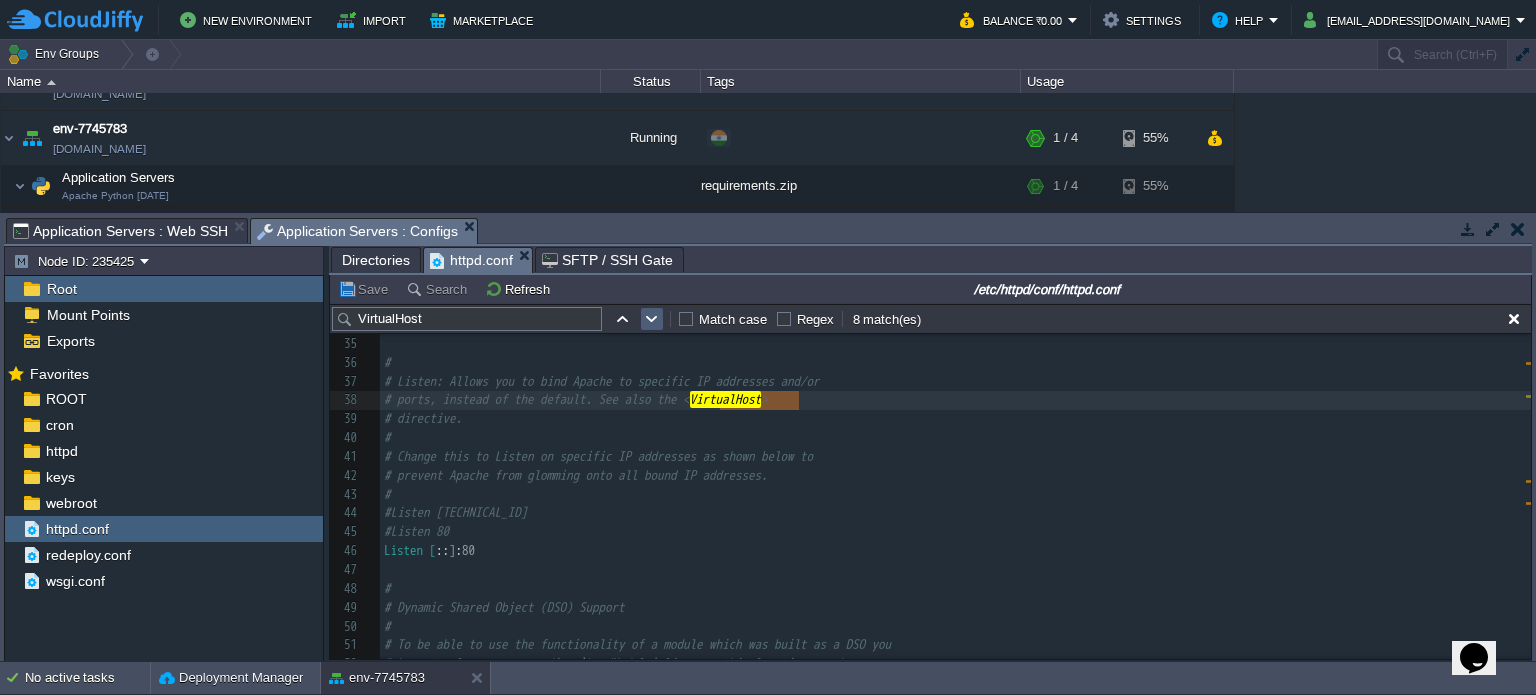 click at bounding box center (652, 319) 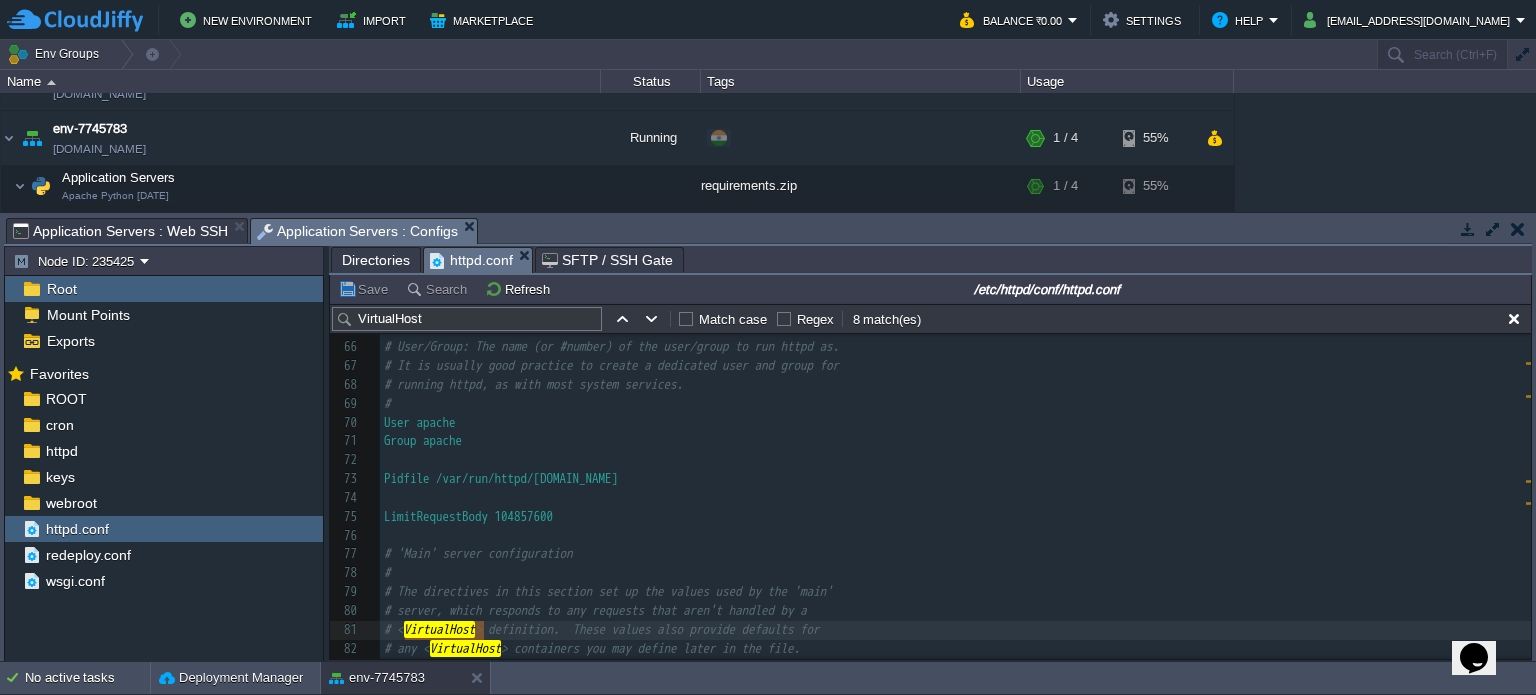 click on "Directories" at bounding box center (376, 260) 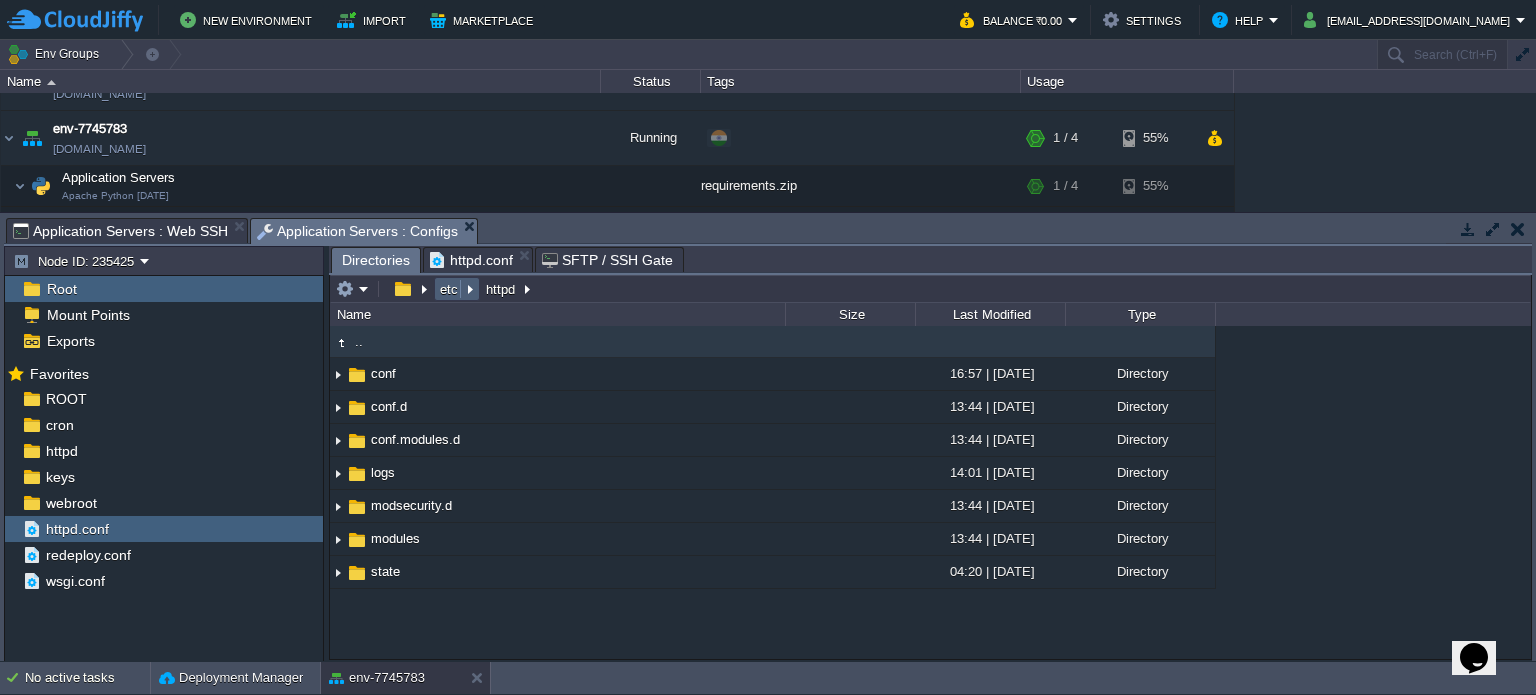 click on "etc" at bounding box center [450, 289] 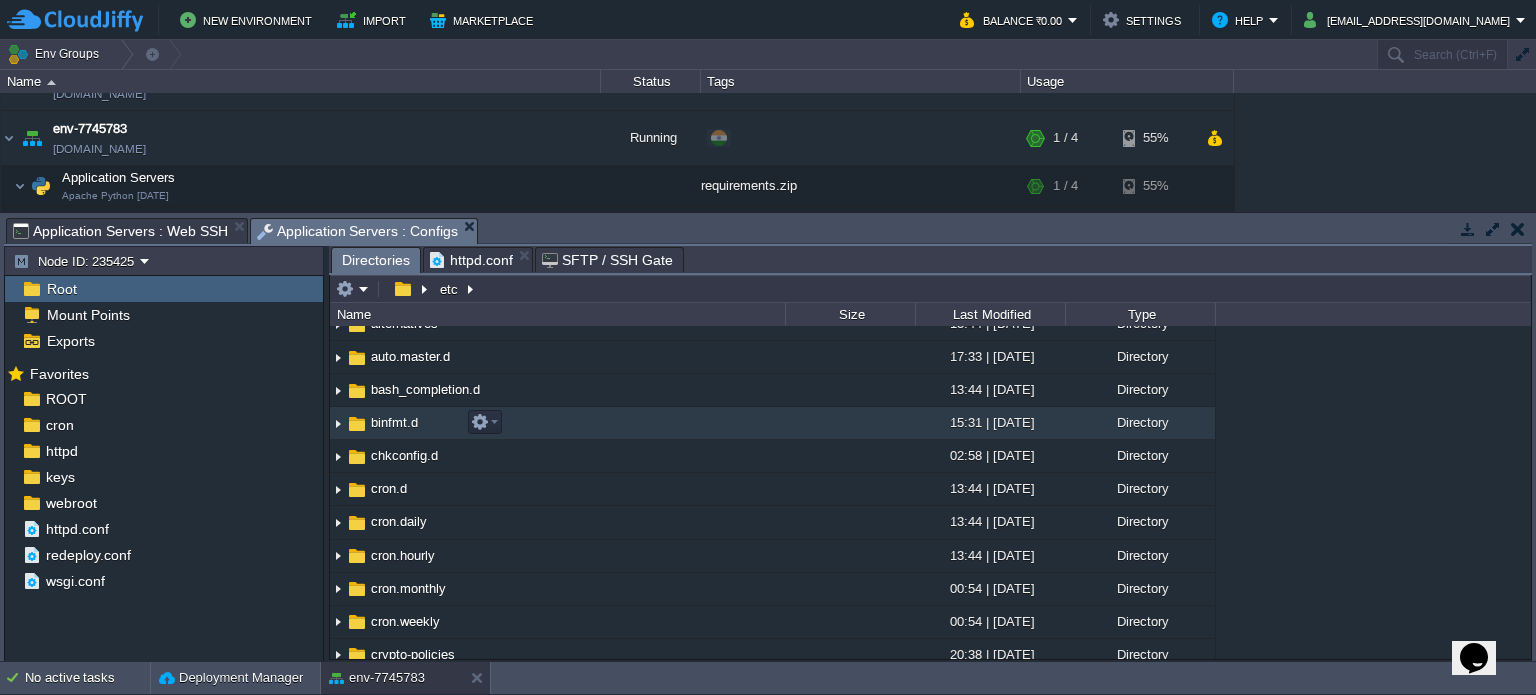 scroll, scrollTop: 87, scrollLeft: 0, axis: vertical 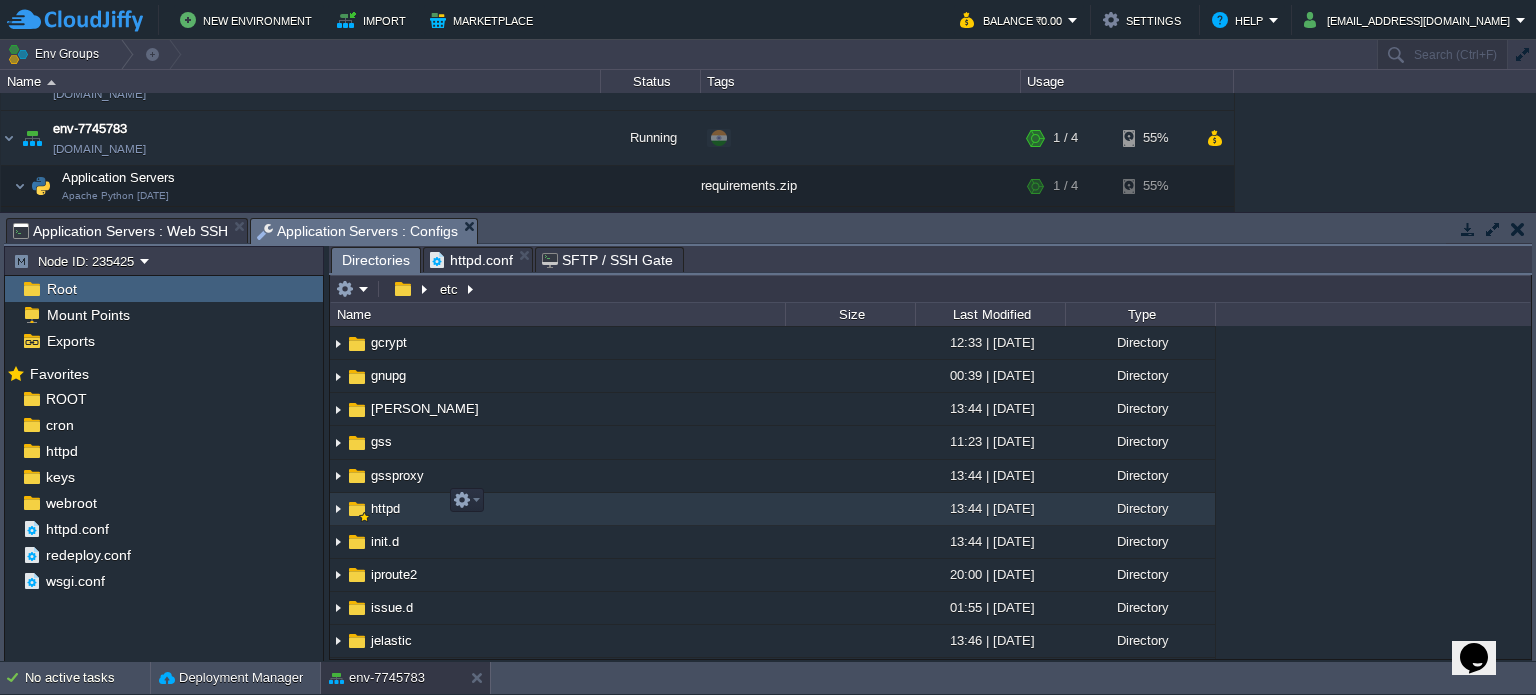 click on "httpd" at bounding box center [385, 508] 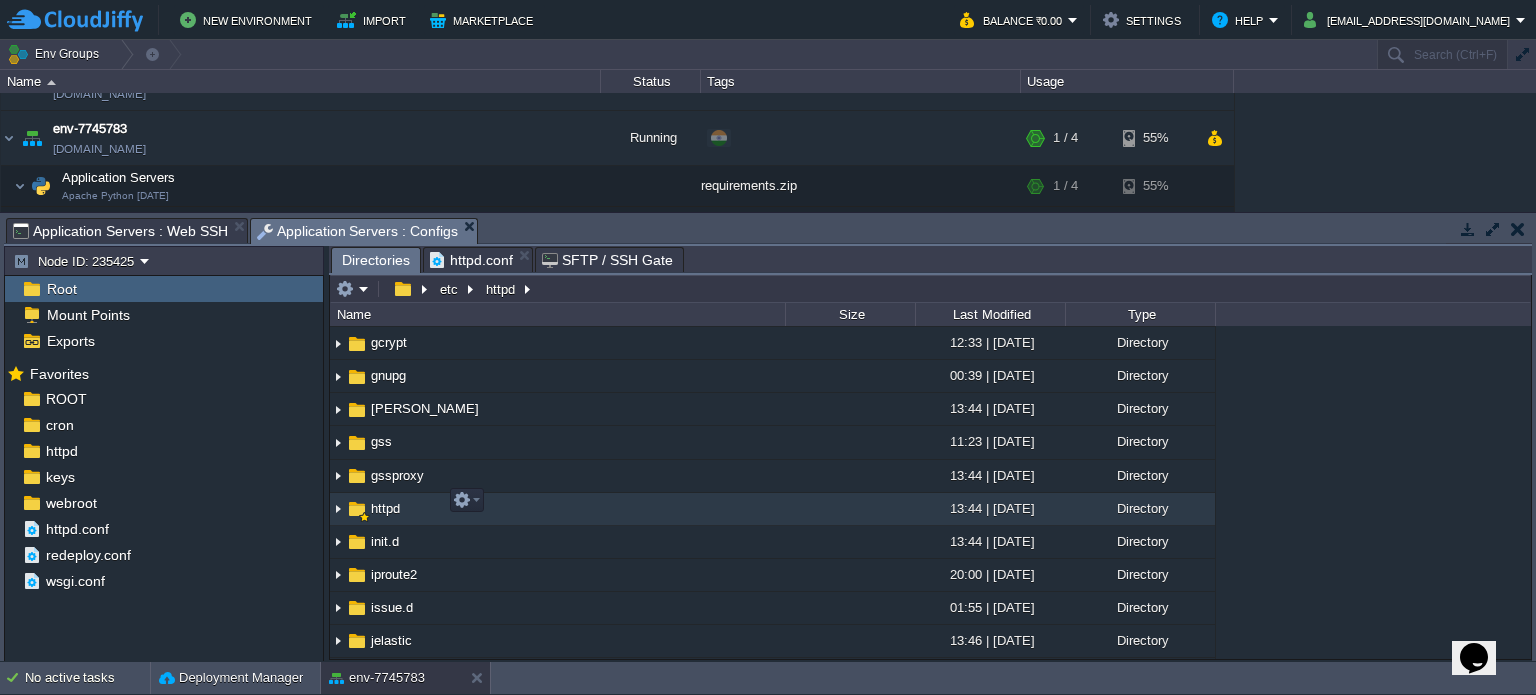 click on "httpd" at bounding box center (385, 508) 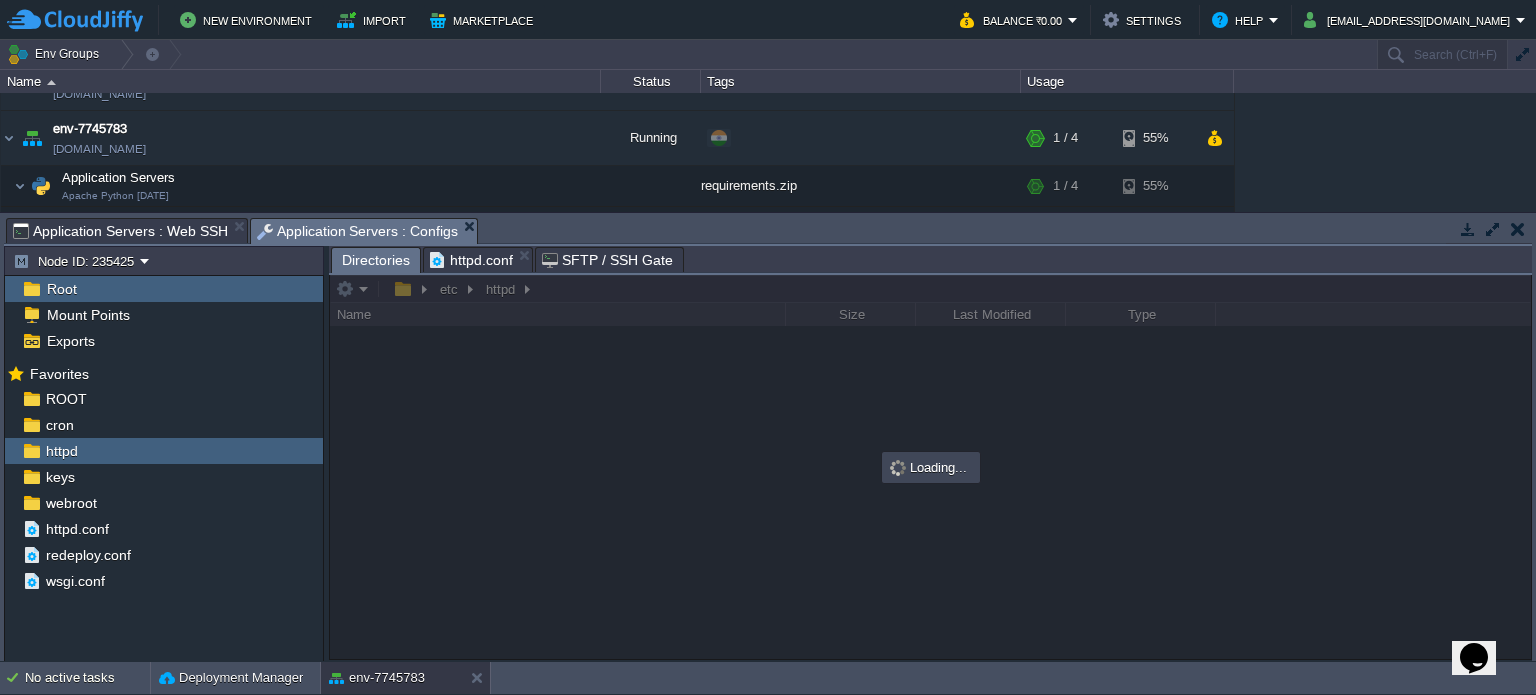 scroll, scrollTop: 0, scrollLeft: 0, axis: both 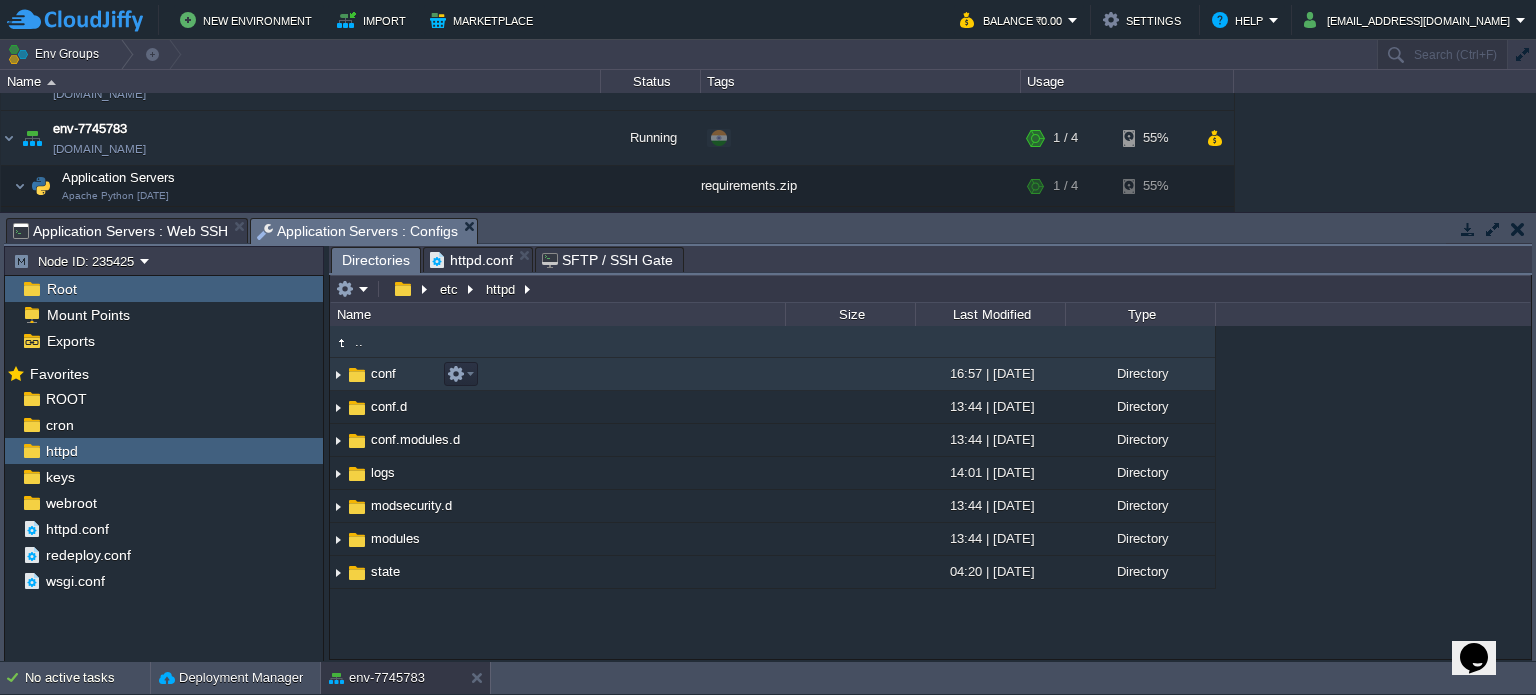 click on "conf" at bounding box center [557, 374] 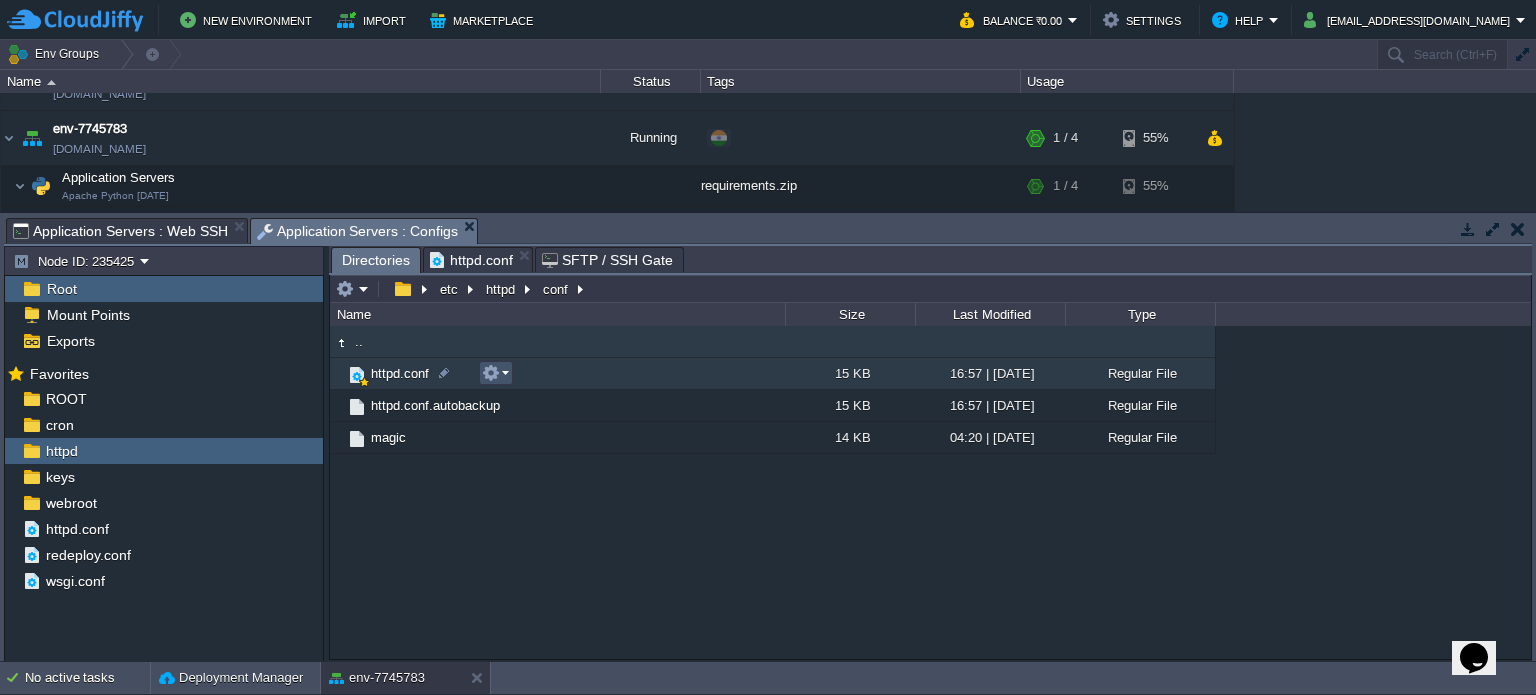 click at bounding box center [491, 373] 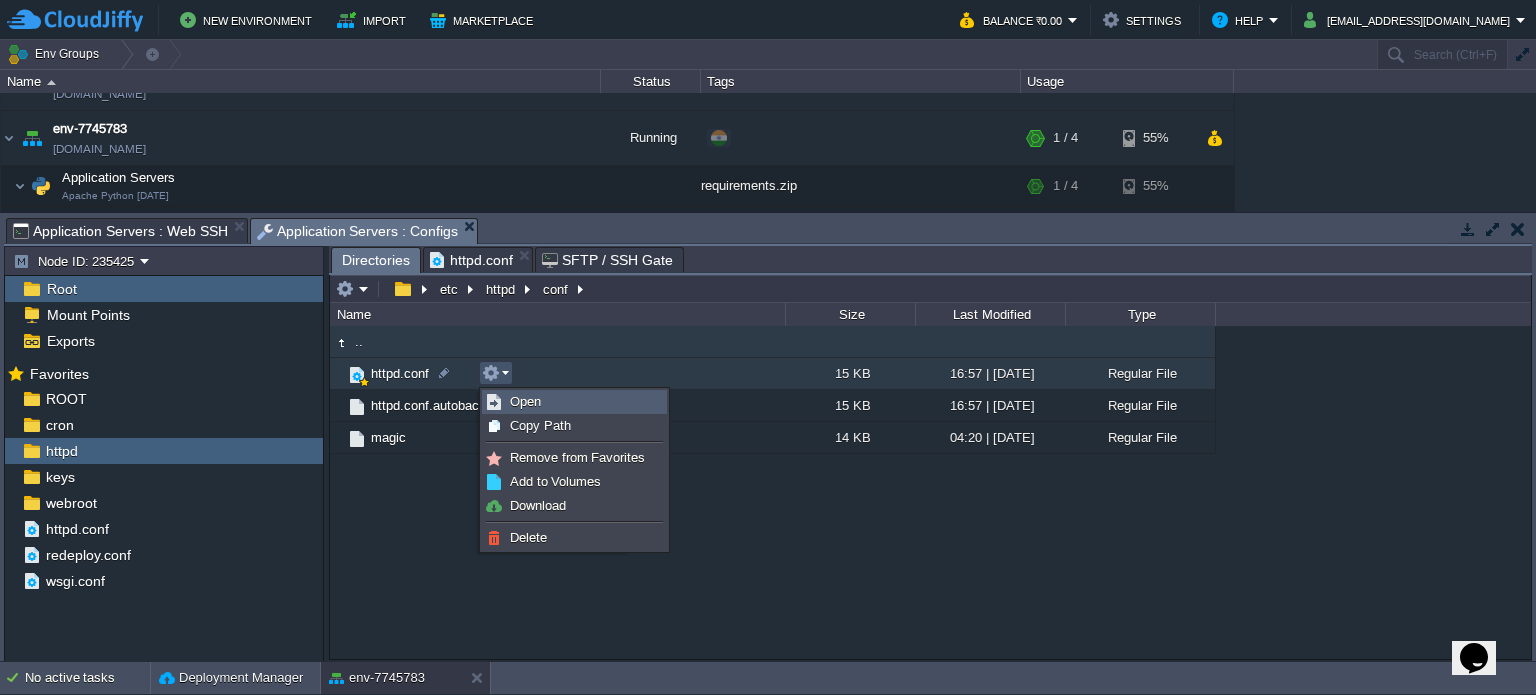 click on "Open" at bounding box center [525, 401] 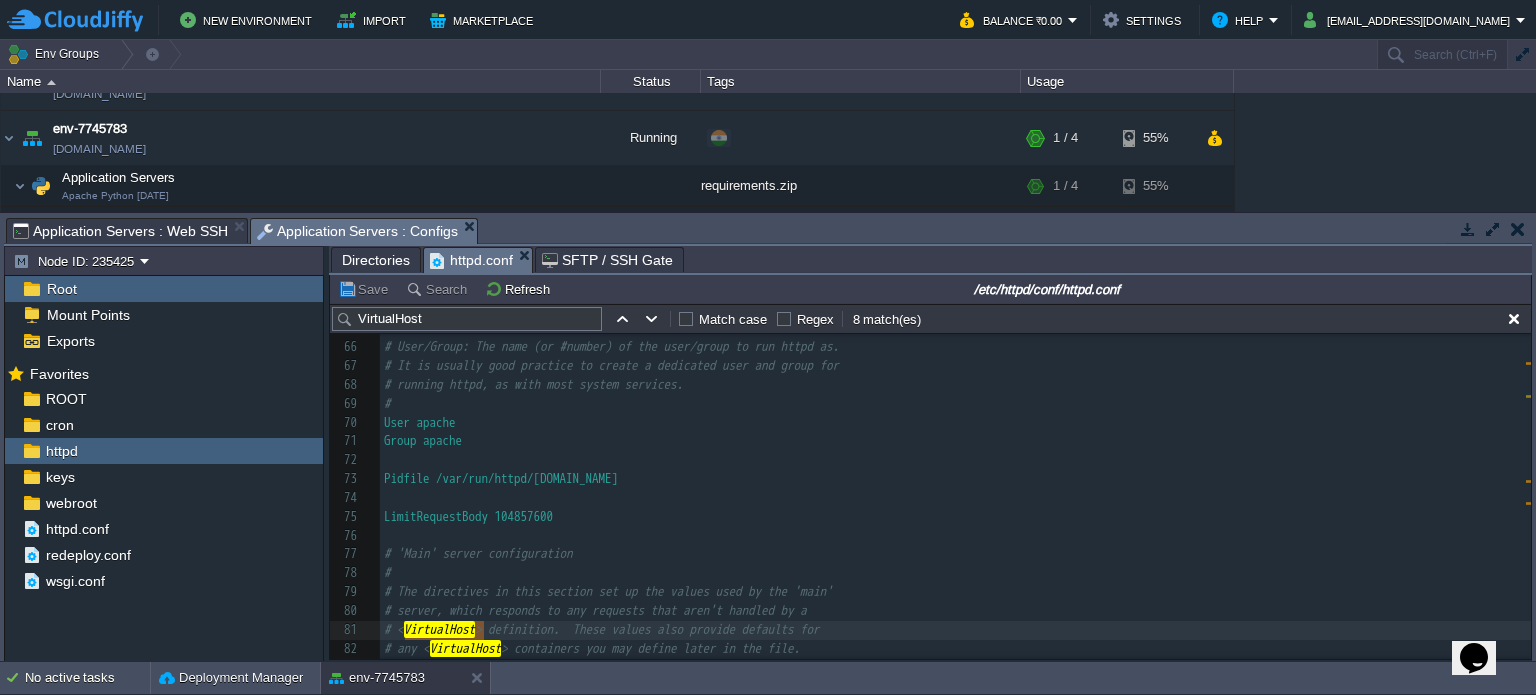 click on "#" at bounding box center [955, 573] 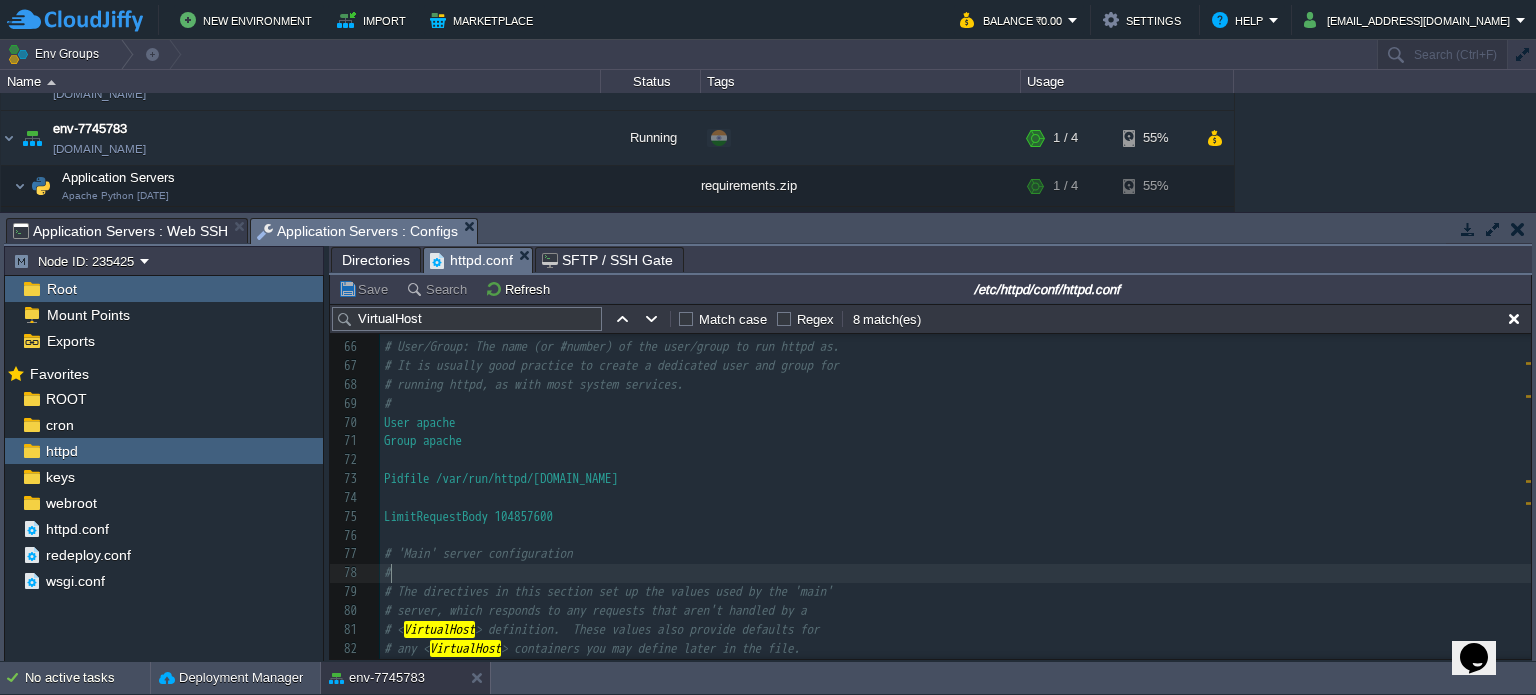 click on "#" at bounding box center (955, 573) 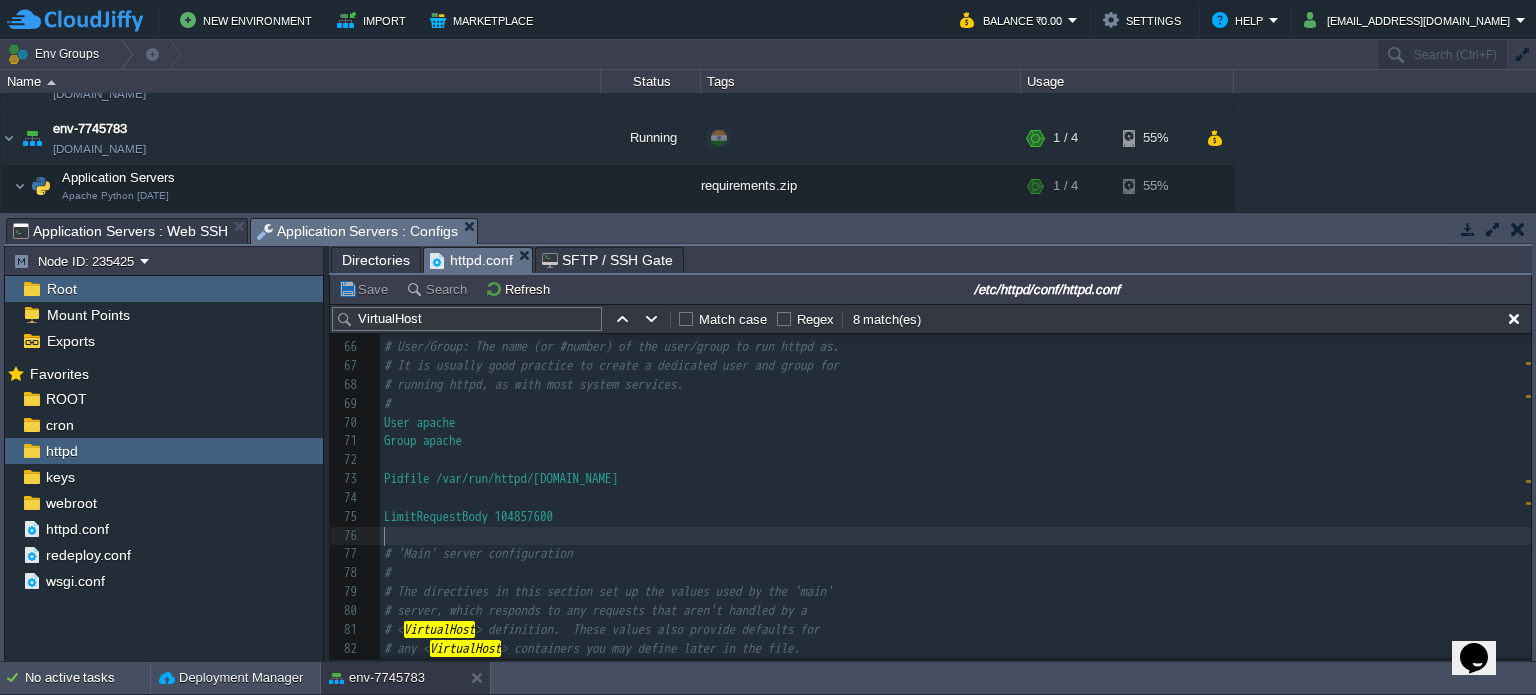 click on "​" at bounding box center [955, 536] 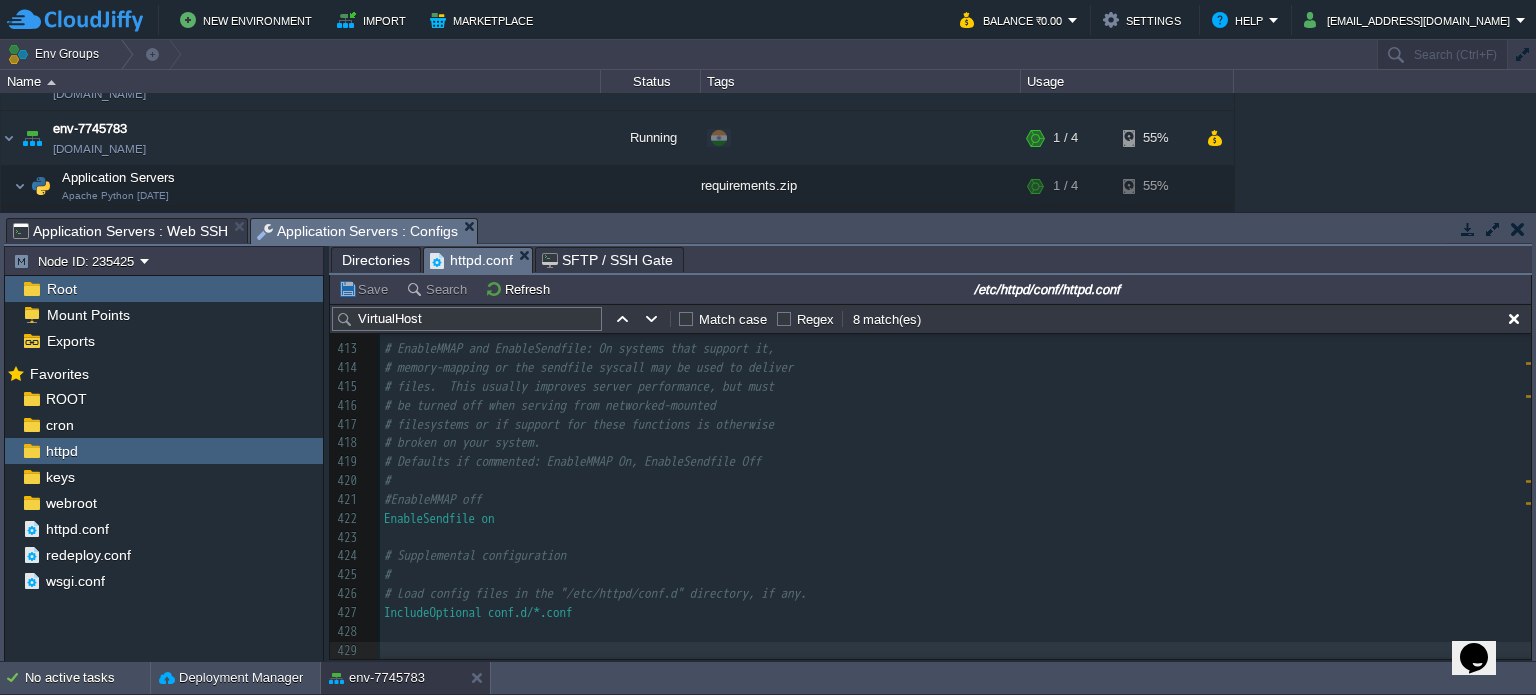 scroll, scrollTop: 7958, scrollLeft: 0, axis: vertical 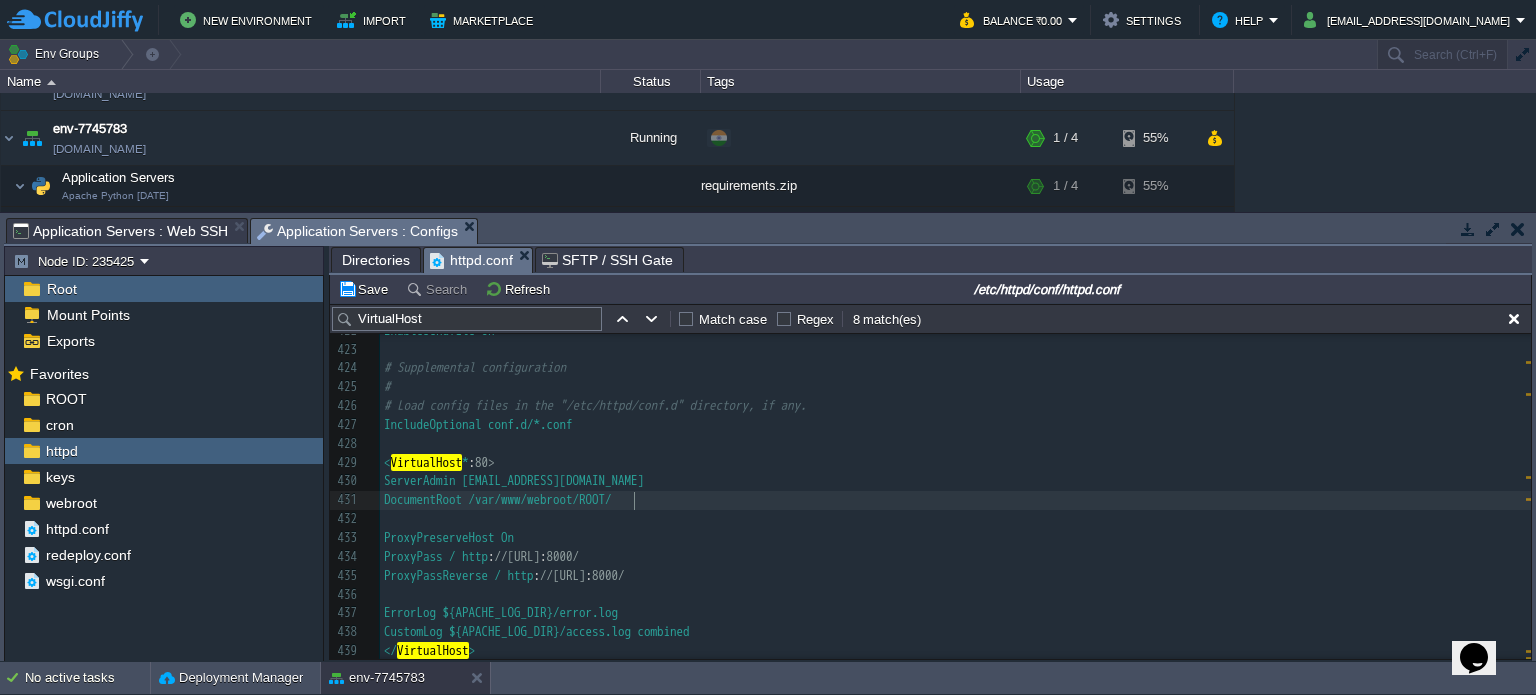 click on "x # < VirtualHost > definition.  These values also provide defaults for   401 # 402 # Customizable error responses come in three flavors: 403 # 1) plain text 2) local redirects 3) external redirects 404 # 405 # Some examples: 406 #ErrorDocument 500 "The server made a boo boo." 407 #ErrorDocument 404 /missing.html 408 #ErrorDocument 404 "/cgi-bin/[URL][DOMAIN_NAME]" 409 #ErrorDocument 402 [URL][DOMAIN_NAME] 410 # 411 ​ 412 # 413 # EnableMMAP and EnableSendfile: On systems that support it,  414 # memory-mapping or the sendfile syscall may be used to deliver 415 # files.  This usually improves server performance, but must 416 # be turned off when serving from networked-mounted  417 # filesystems or if support for these functions is otherwise 418 # broken on your system. 419 # Defaults if commented: EnableMMAP On, EnableSendfile Off 420 # 421 #EnableMMAP off 422 EnableSendfile on 423 ​ 424 # Supplemental configuration 425 # 426 427 IncludeOptional conf.d/*.conf 428 ​ 429 <  * : :" at bounding box center (955, 293) 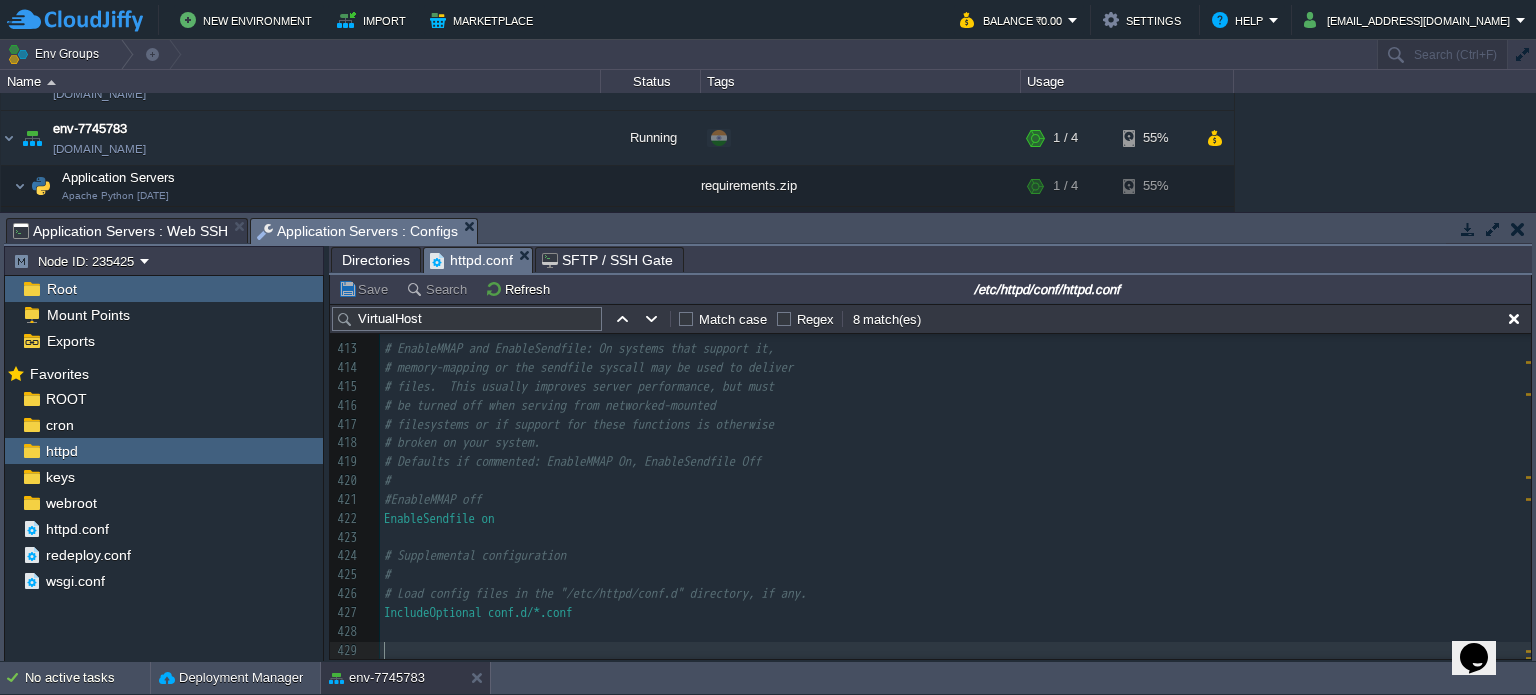 scroll, scrollTop: 7770, scrollLeft: 0, axis: vertical 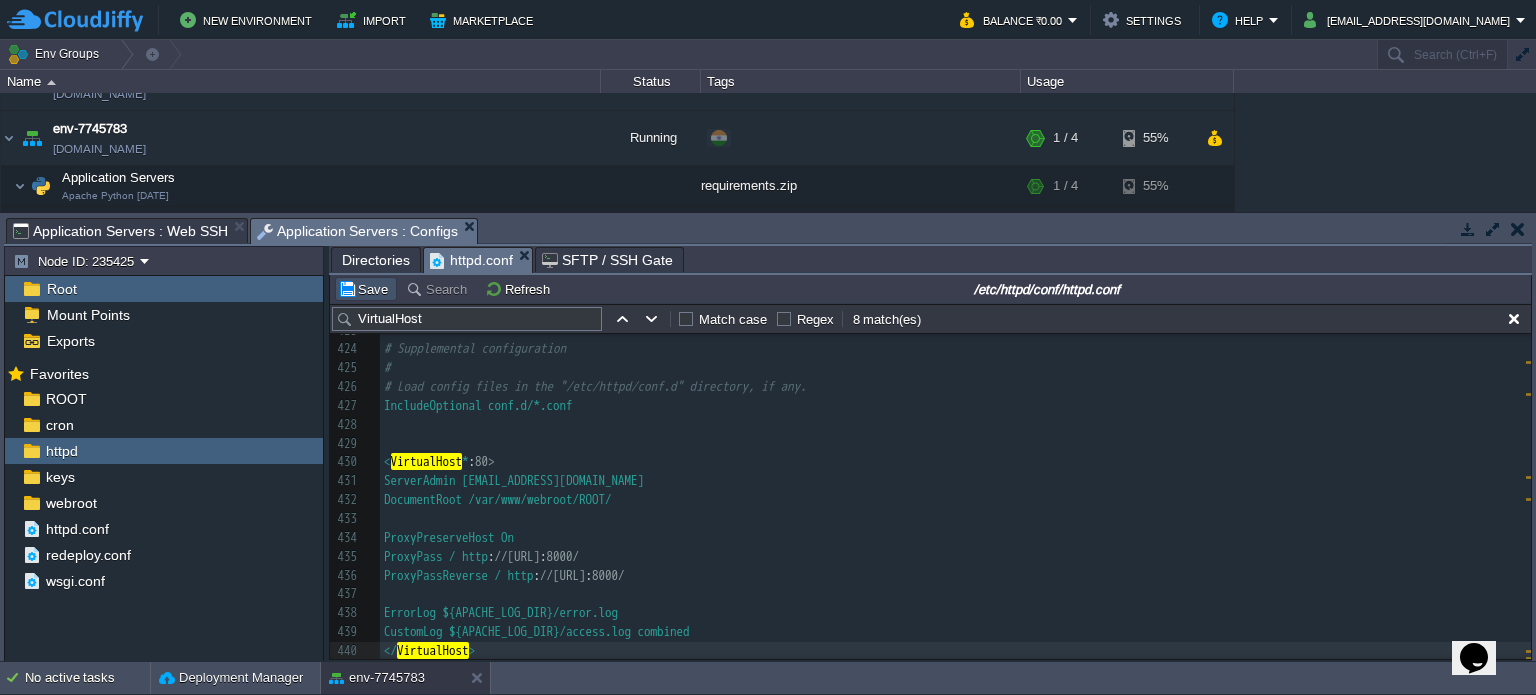 click on "Save" at bounding box center [366, 289] 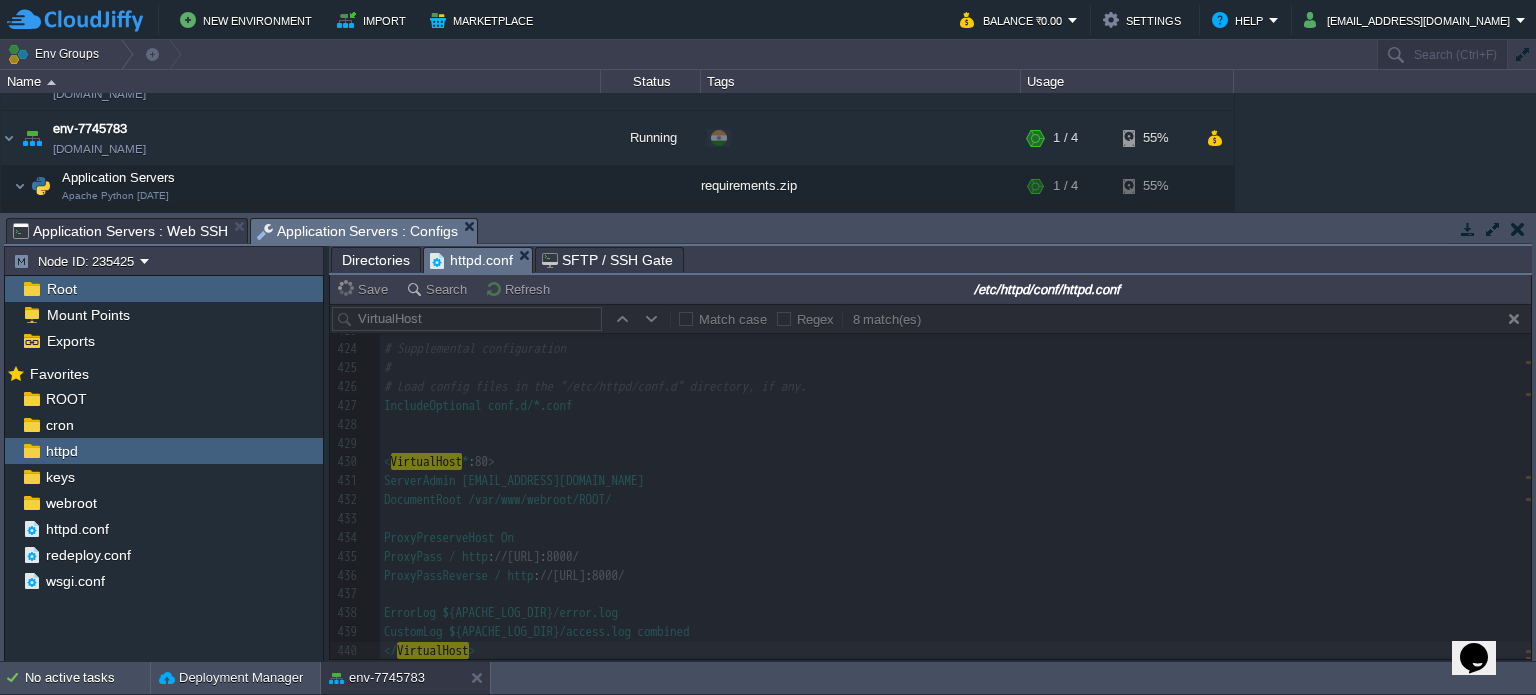 click on "Application Servers : Web SSH" at bounding box center [120, 231] 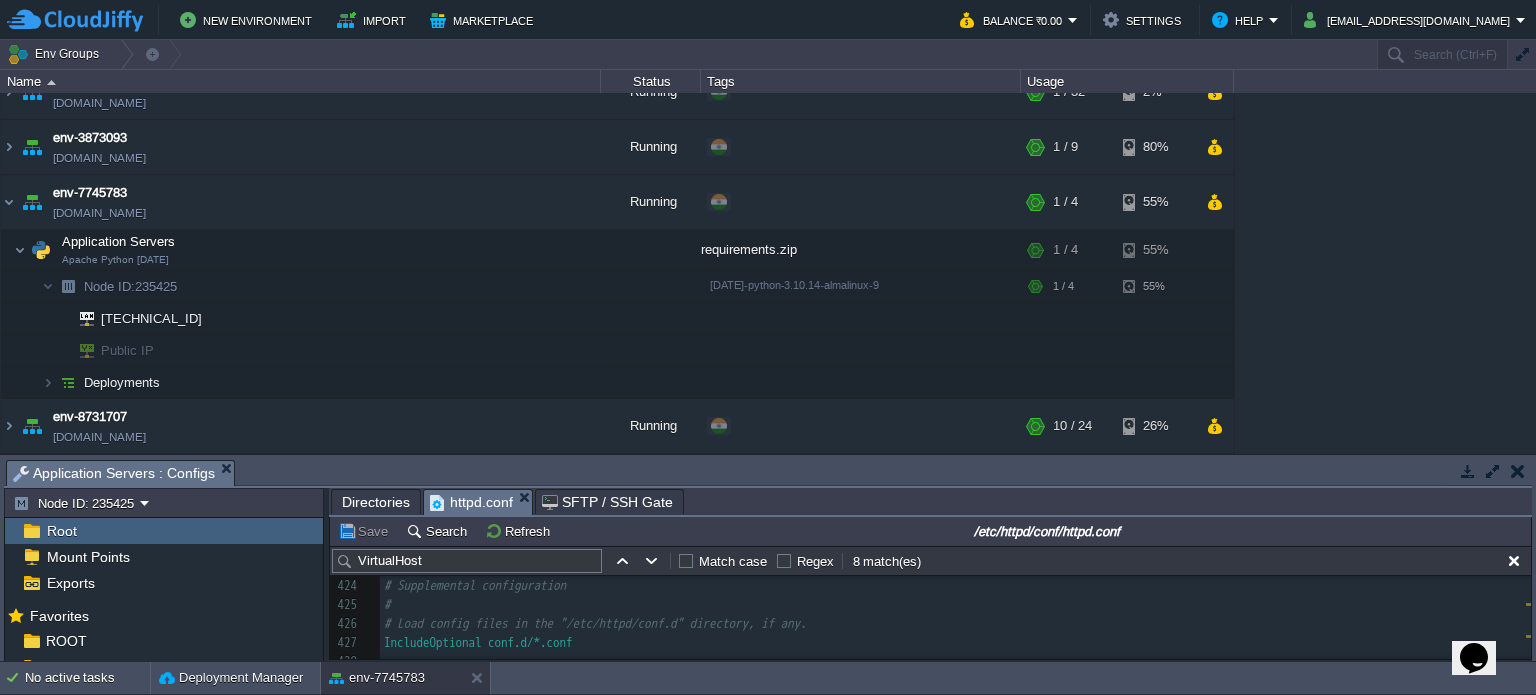 scroll, scrollTop: 136, scrollLeft: 0, axis: vertical 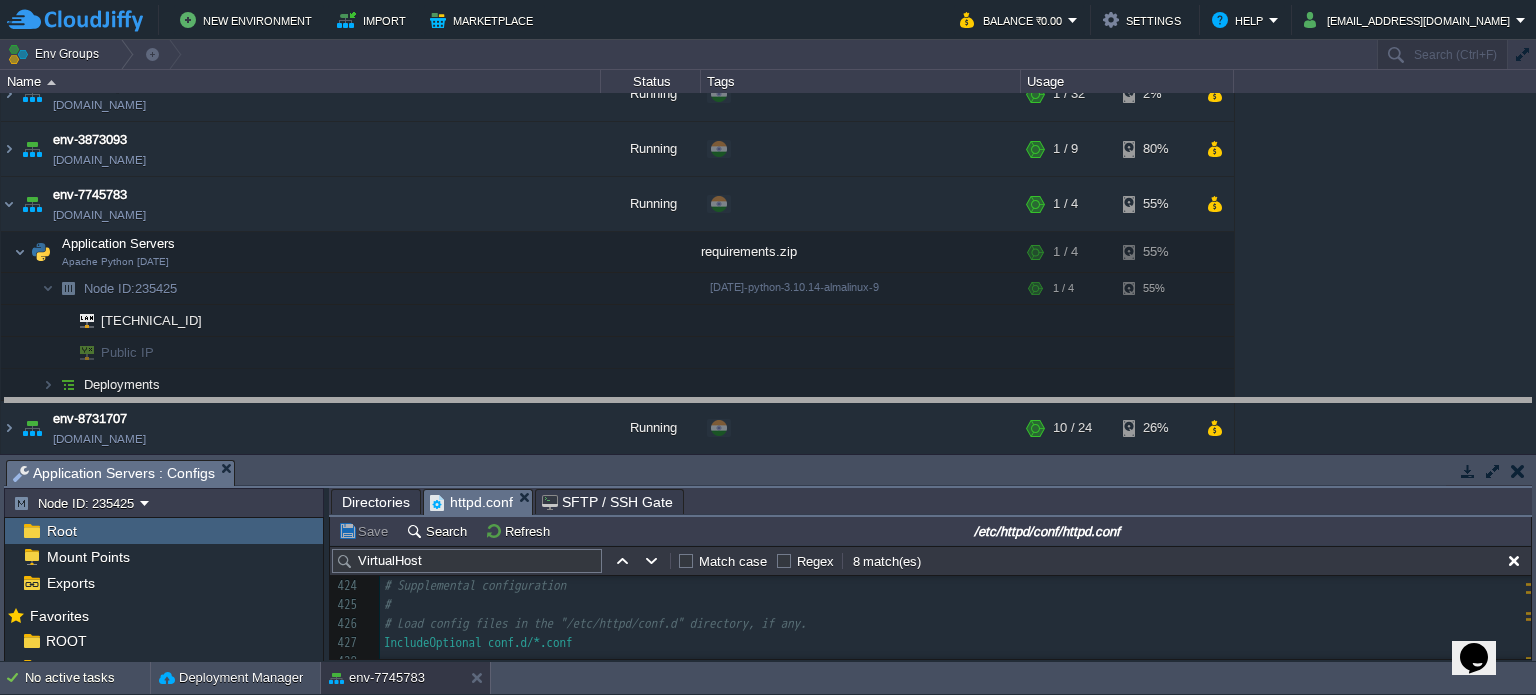 drag, startPoint x: 752, startPoint y: 483, endPoint x: 704, endPoint y: 227, distance: 260.46112 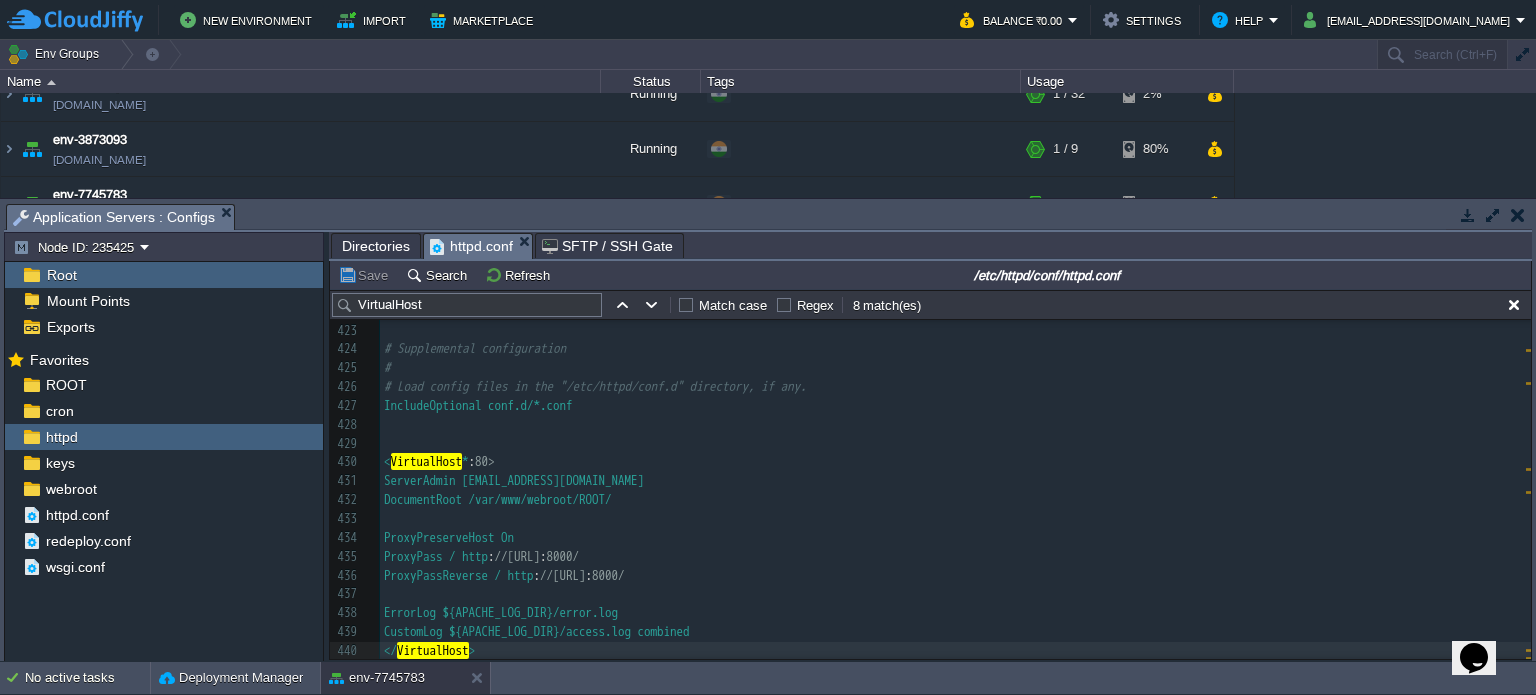 click on "DocumentRoot /var/www/webroot/ROOT/" at bounding box center (498, 499) 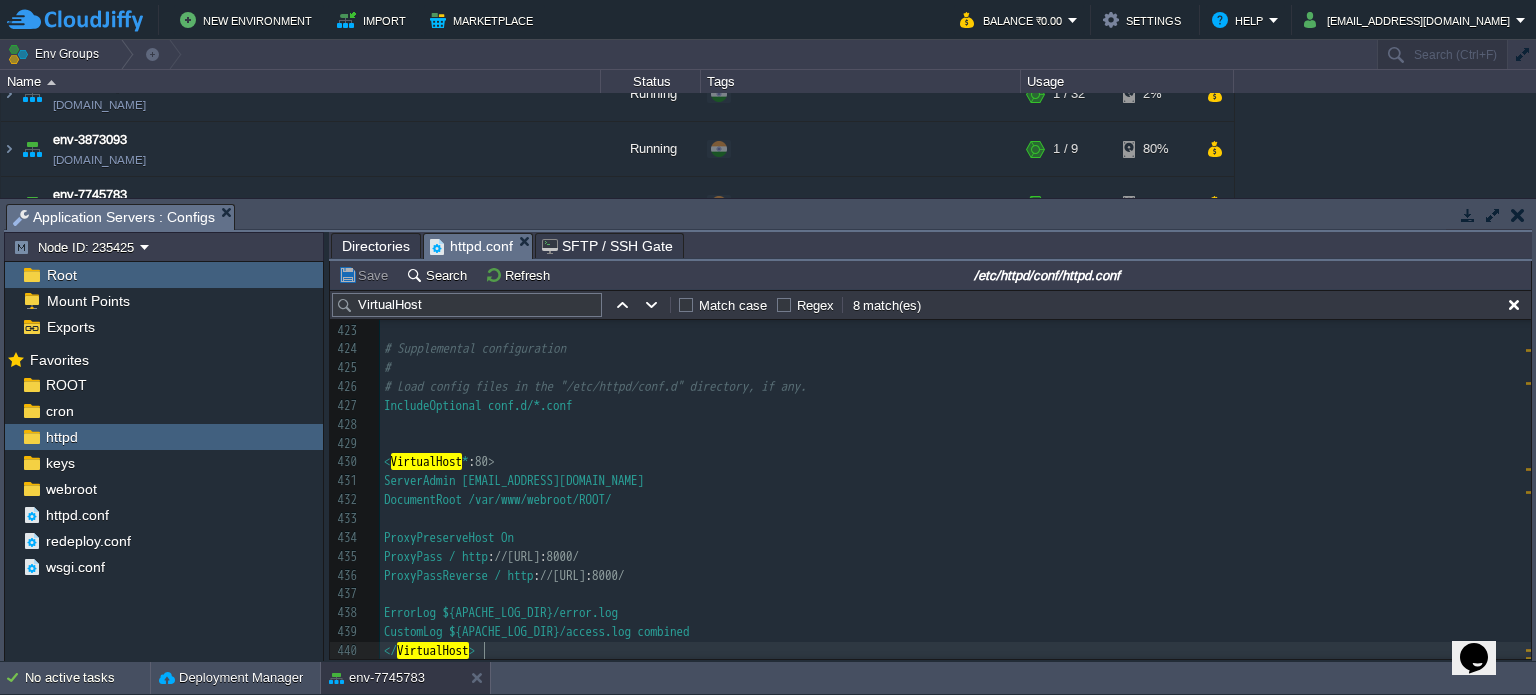 click on "</ VirtualHost >" at bounding box center (955, 651) 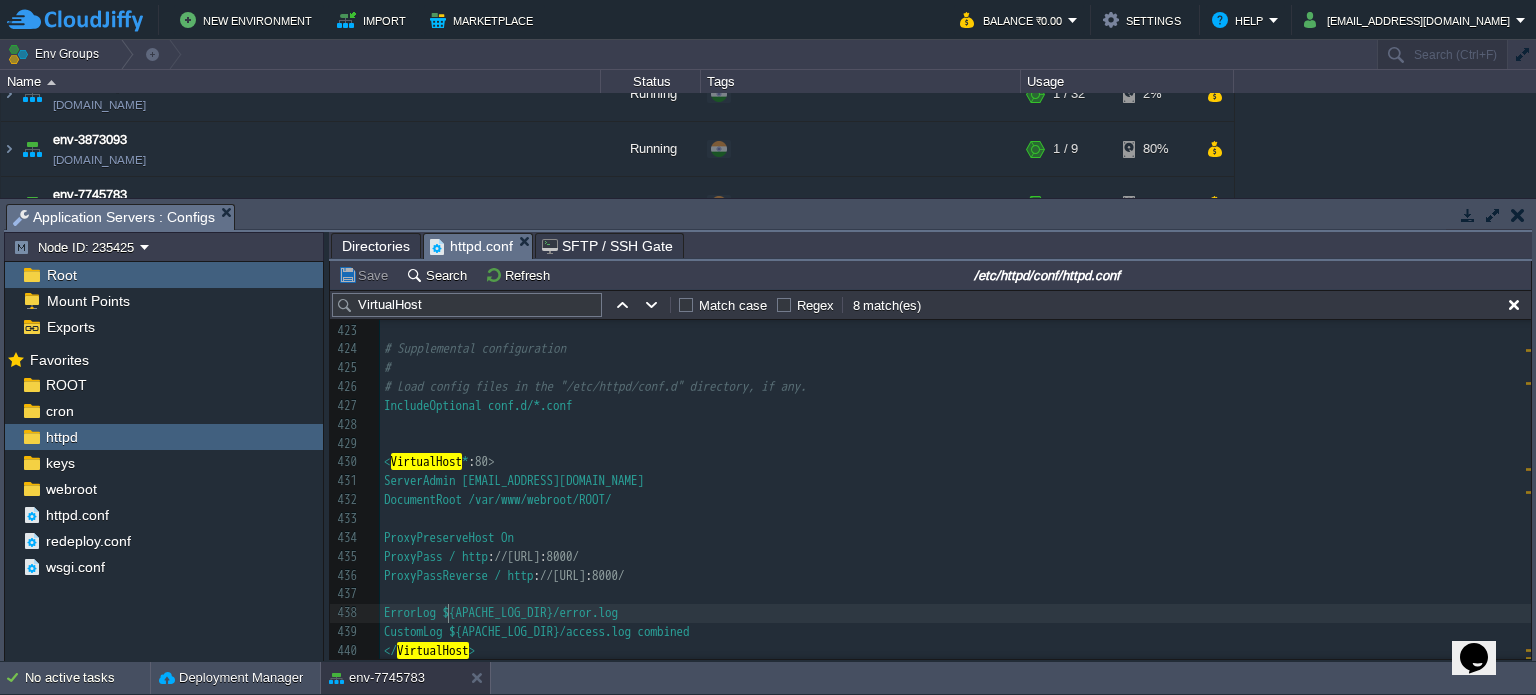 click on "ErrorLog ${APACHE_LOG_DIR}/error.log" at bounding box center [501, 612] 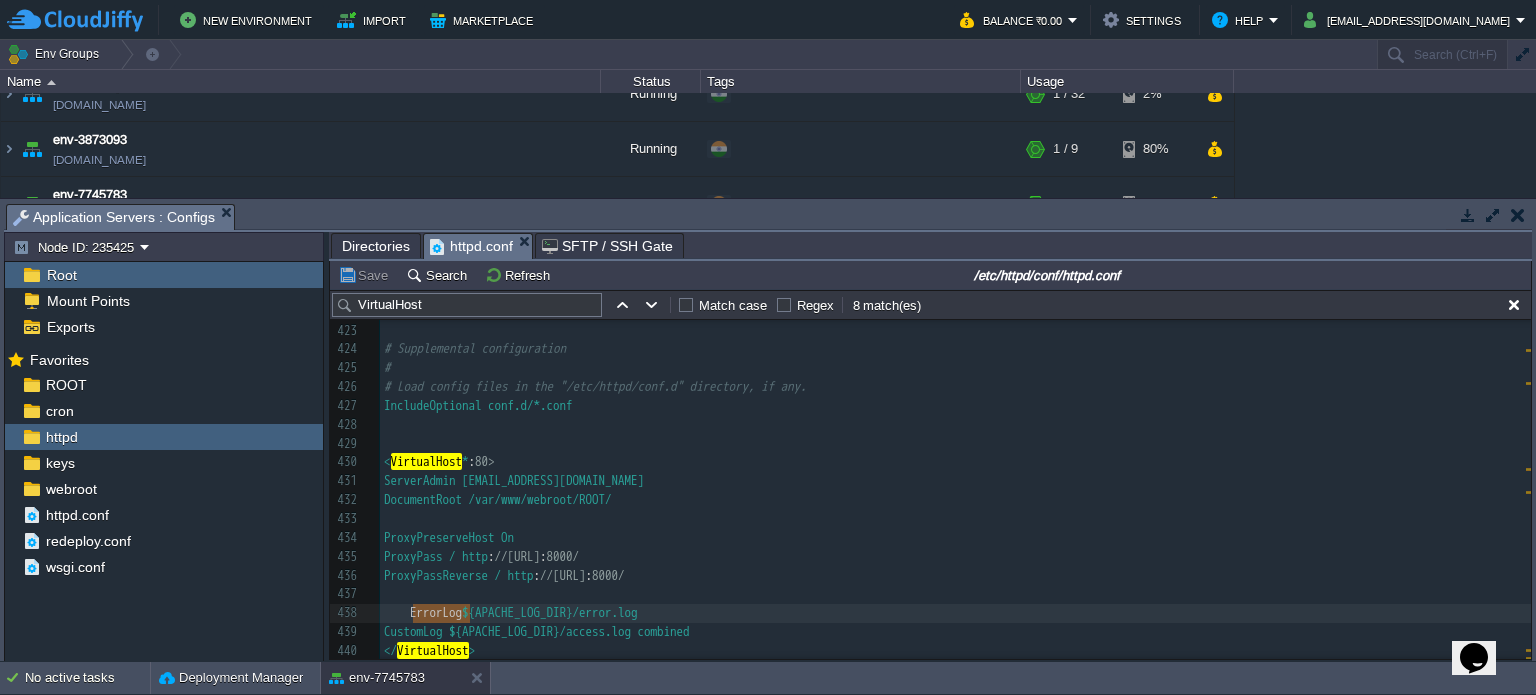 type on "ErrorLog" 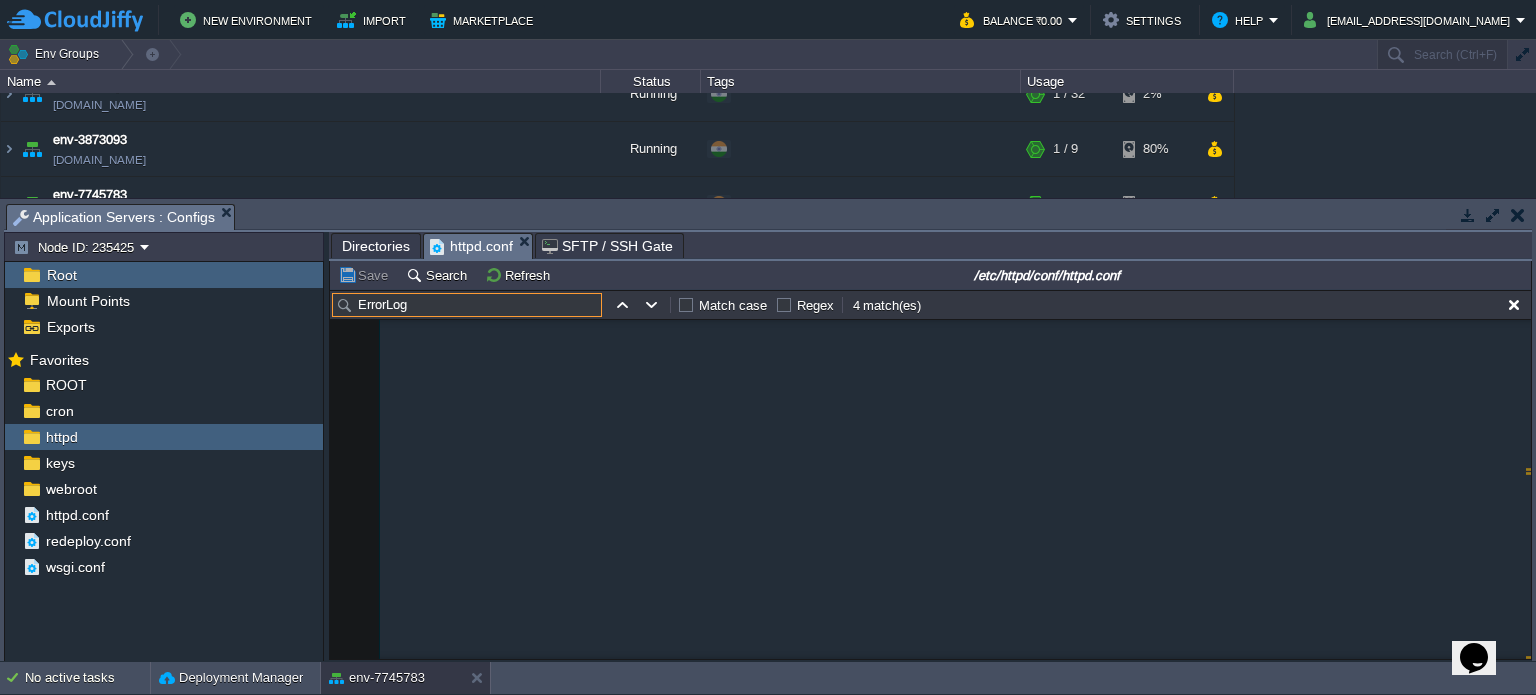 scroll, scrollTop: 3565, scrollLeft: 0, axis: vertical 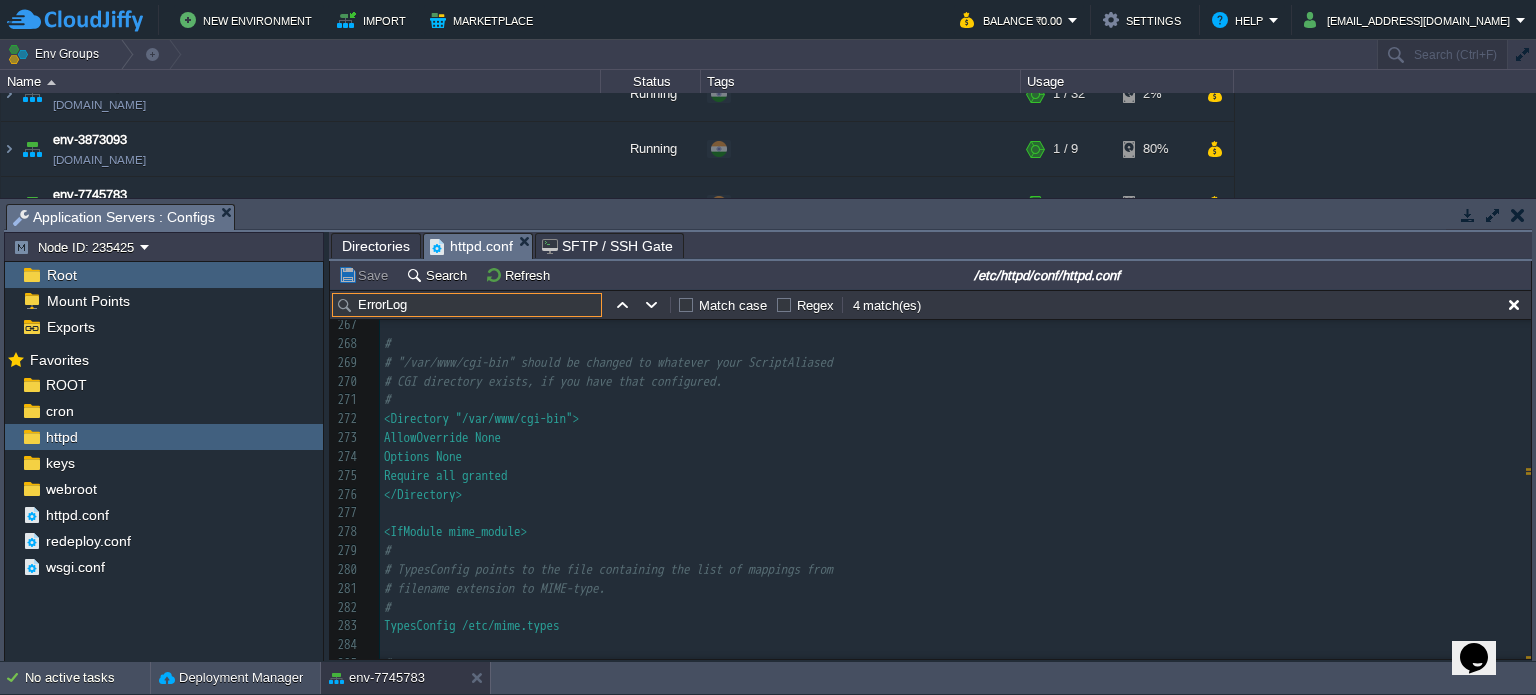 click on "Options None" at bounding box center [955, 457] 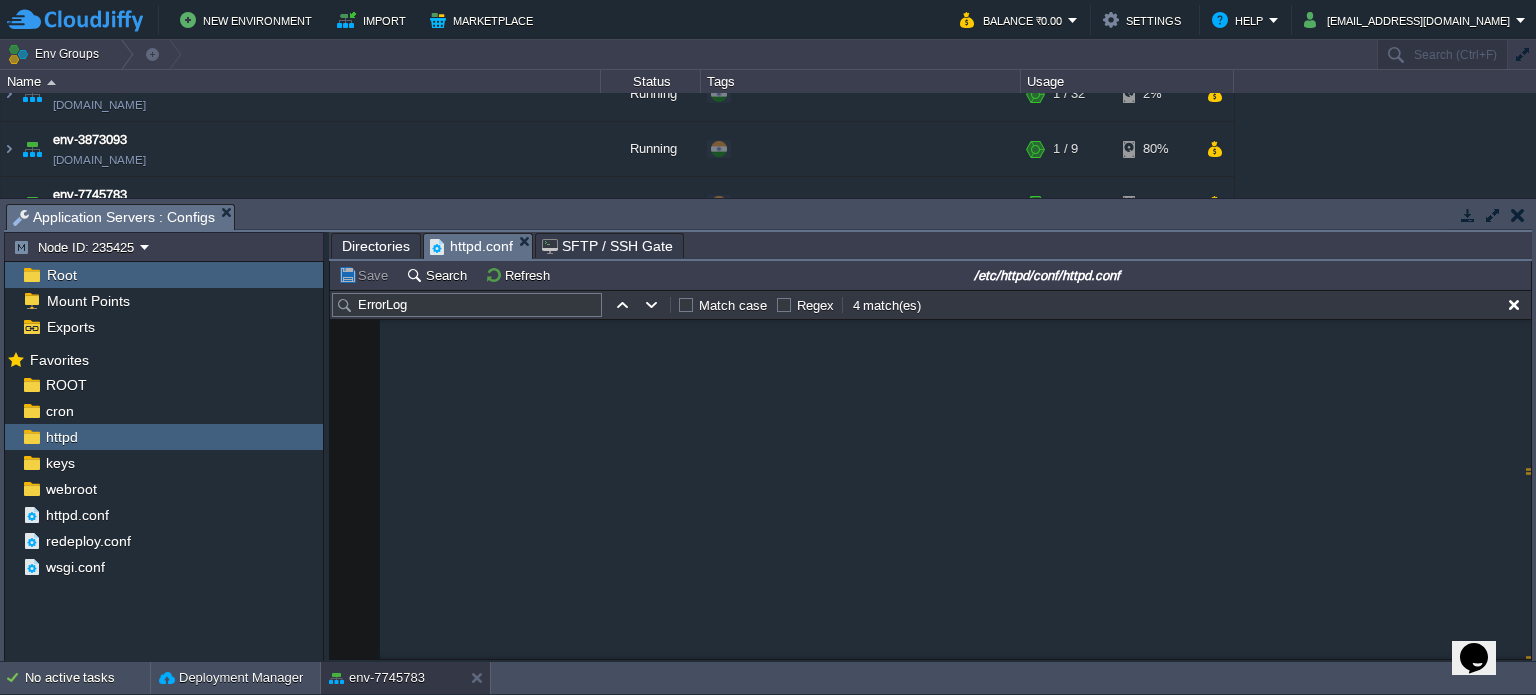 scroll, scrollTop: 7963, scrollLeft: 0, axis: vertical 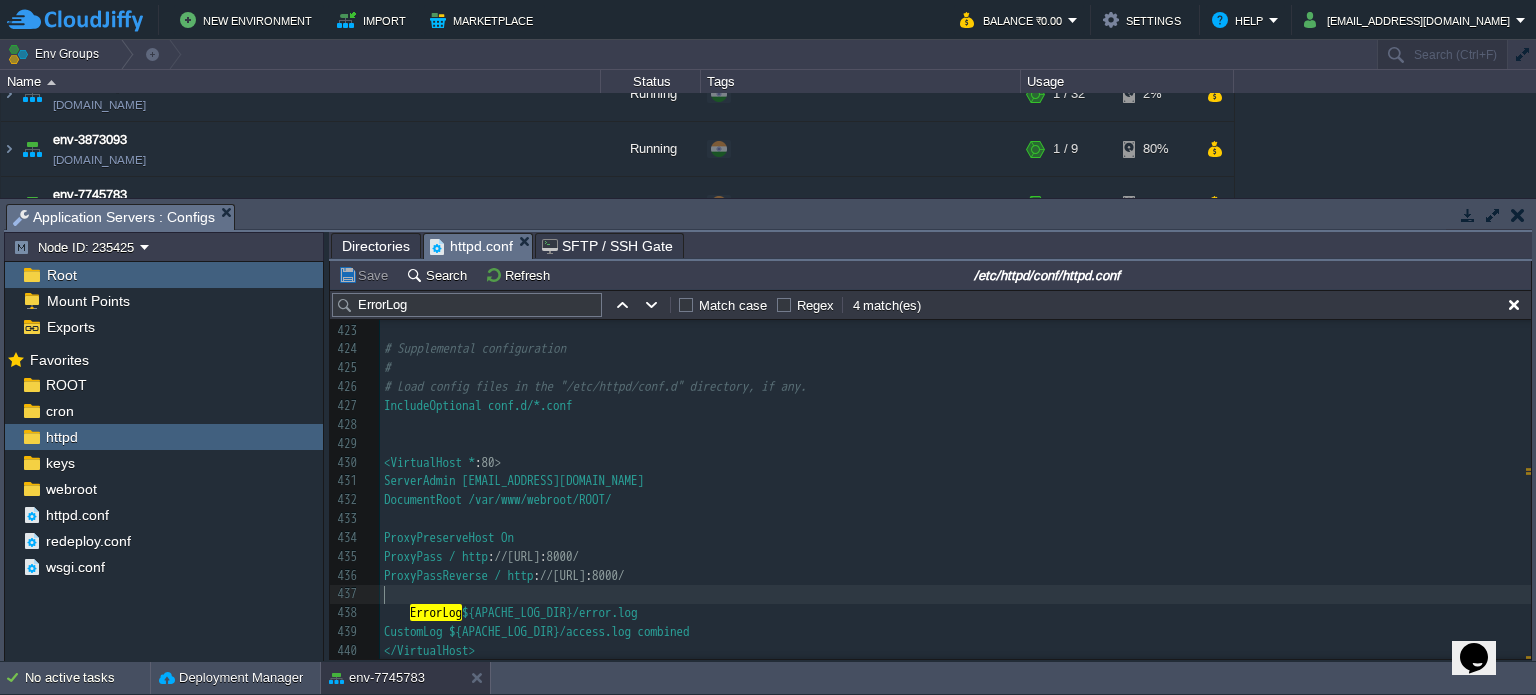 click on "​" at bounding box center (955, 594) 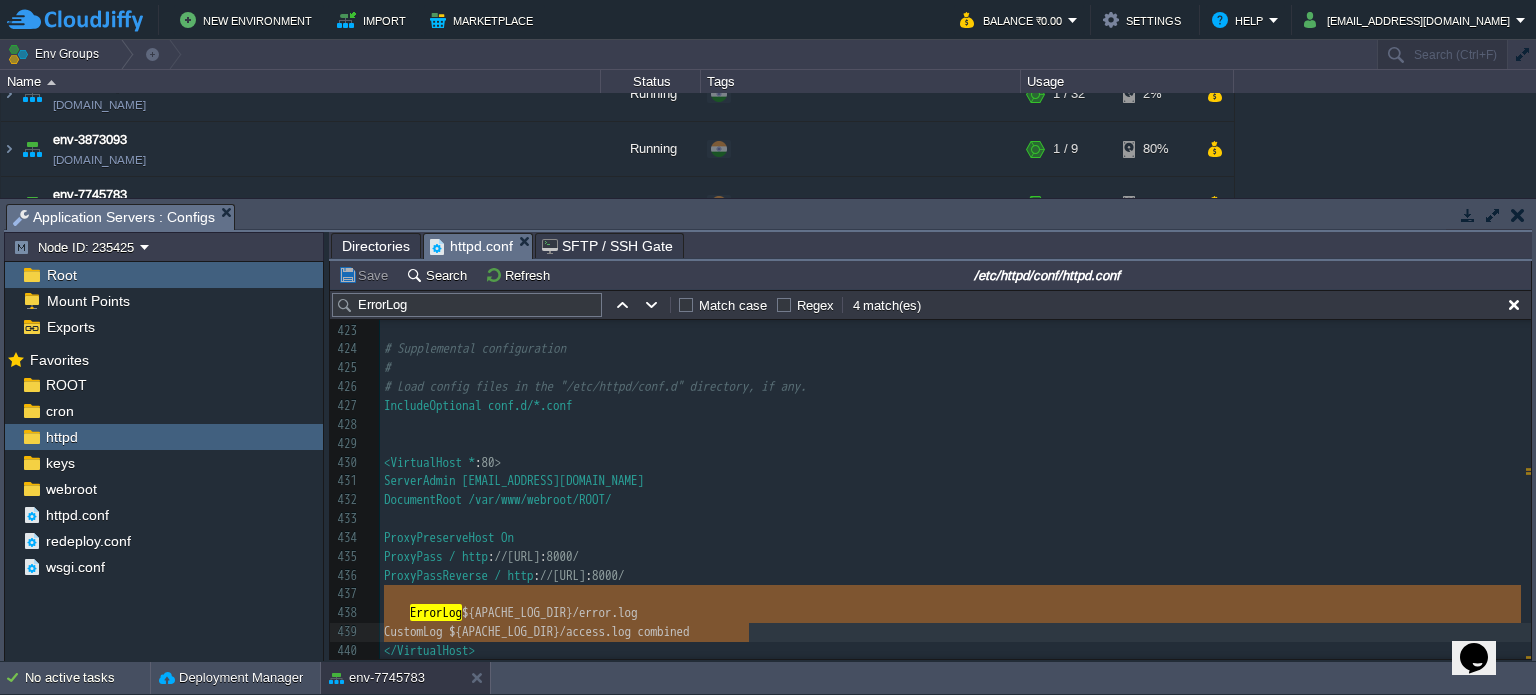 scroll, scrollTop: 7944, scrollLeft: 0, axis: vertical 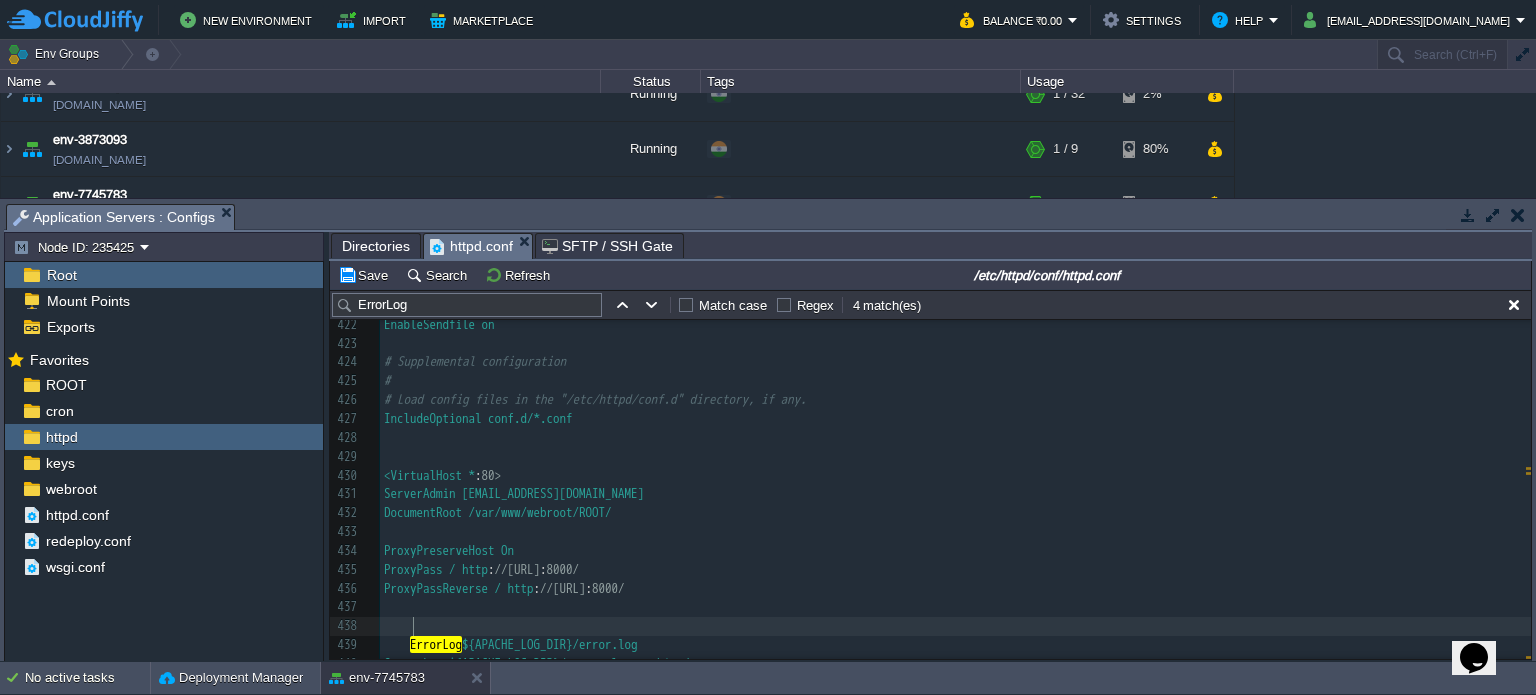 paste on "ErrorLog ${APACHE_LOG_DIR}/error.log
CustomLog ${APACHE_LOG_DIR}/access.log combined" 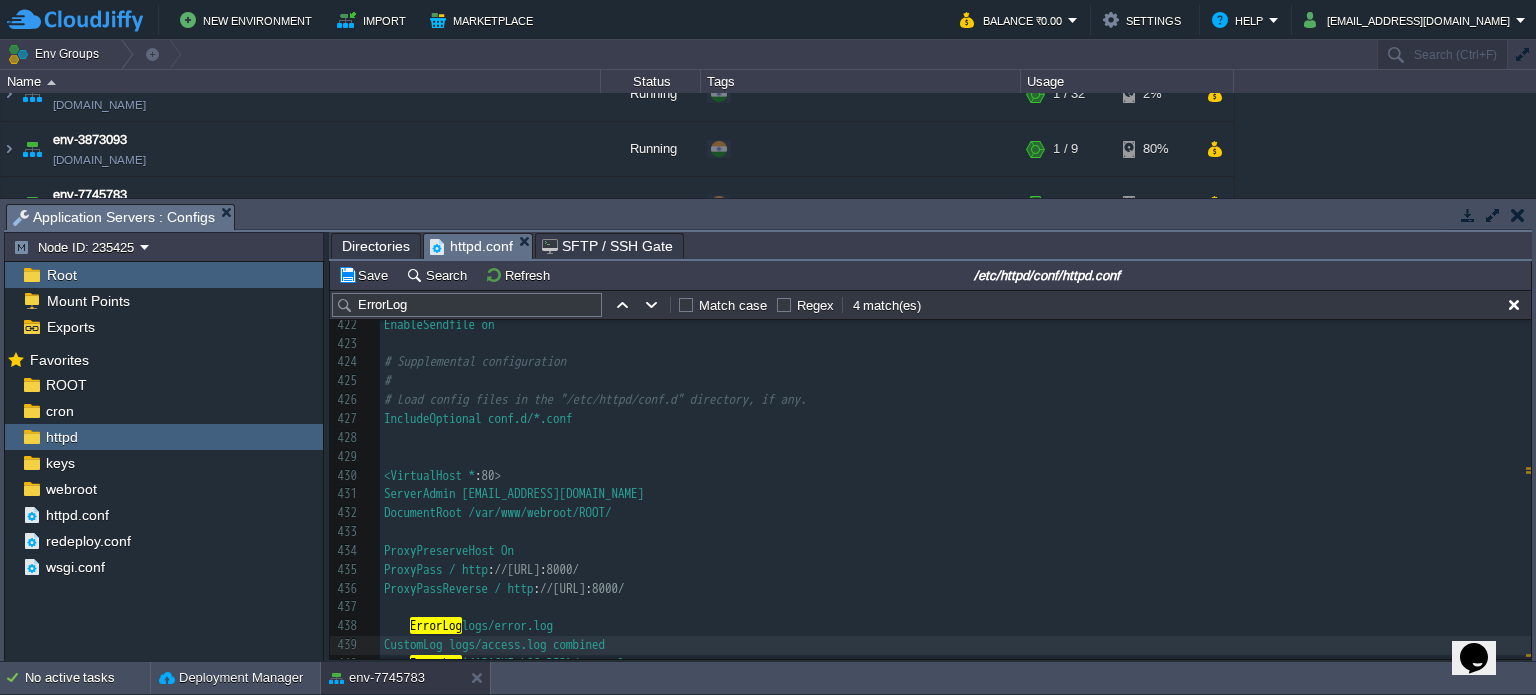 scroll, scrollTop: 8001, scrollLeft: 0, axis: vertical 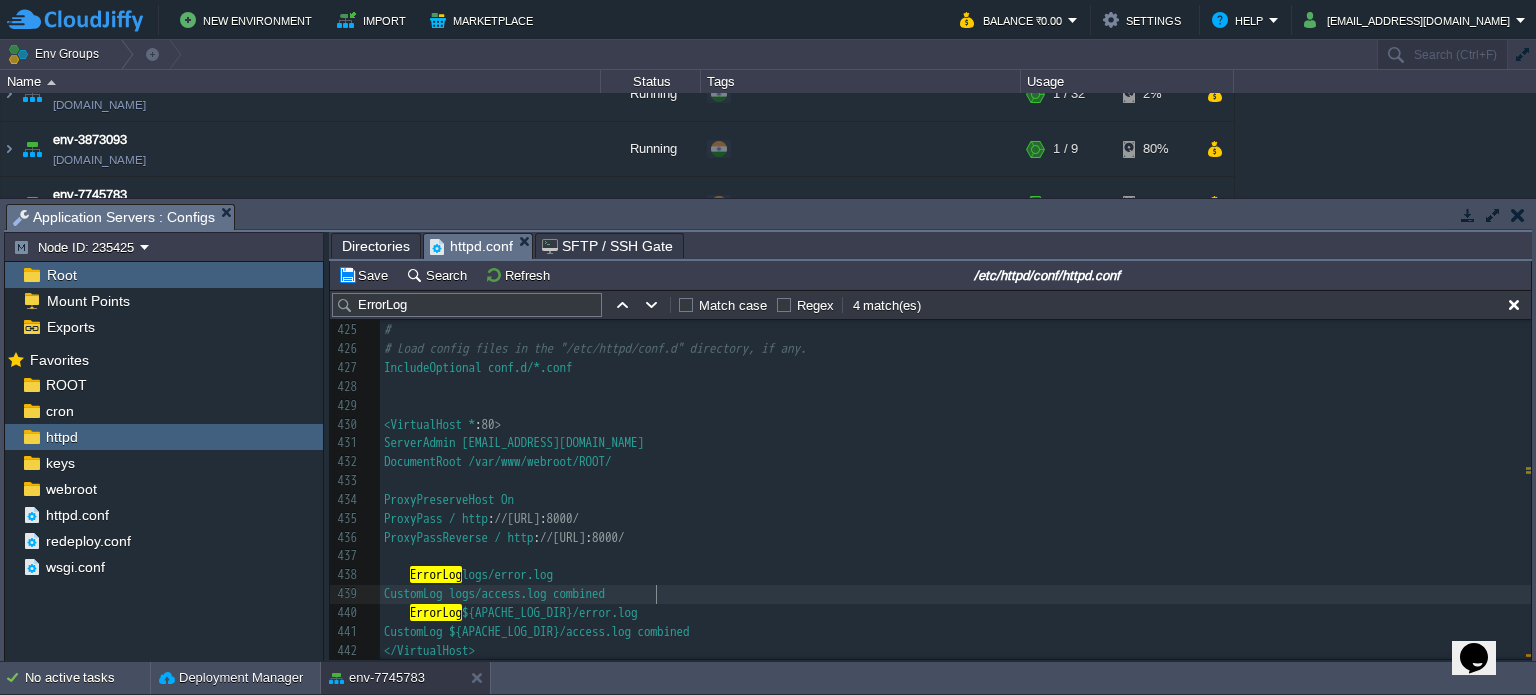 type on "ErrorLog ${APACHE_LOG_DIR}/error.log
CustomLog ${APACHE_LOG_DIR}/access.log combined" 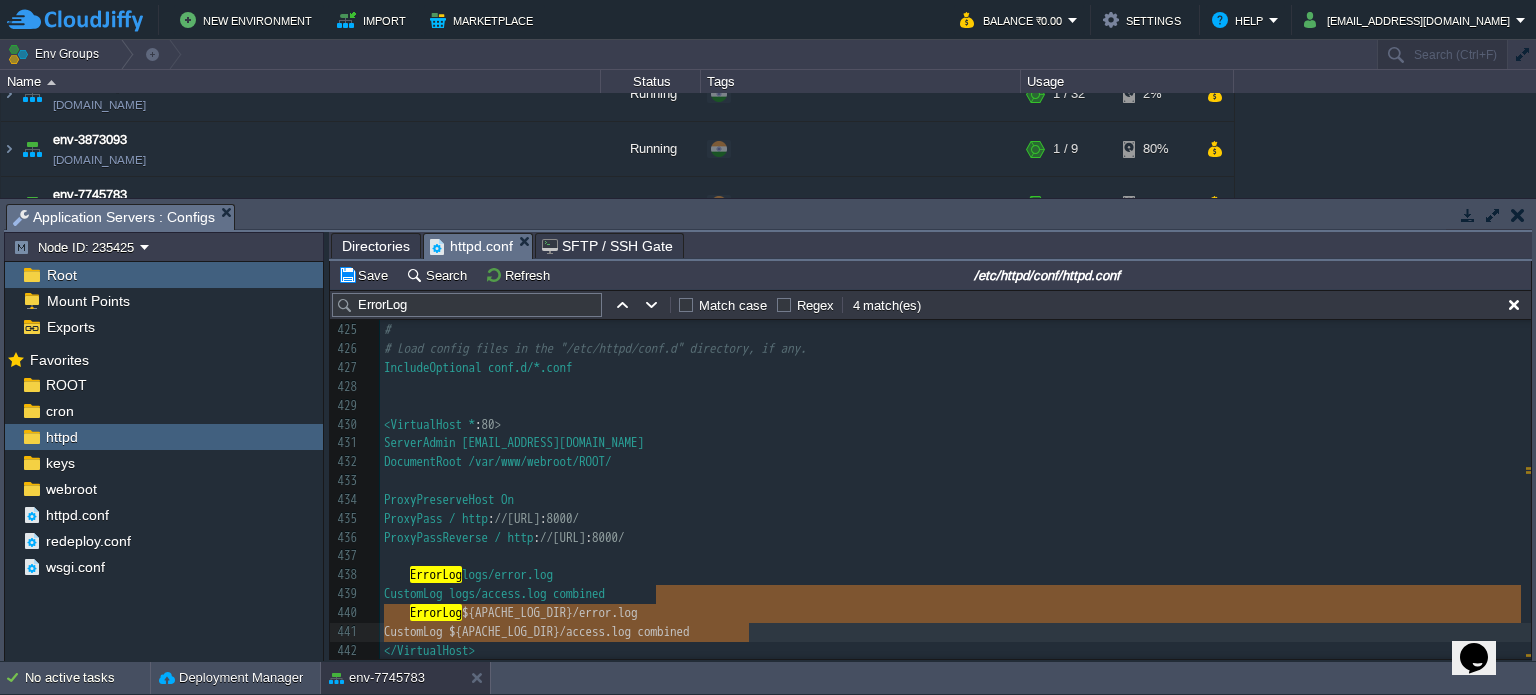 type 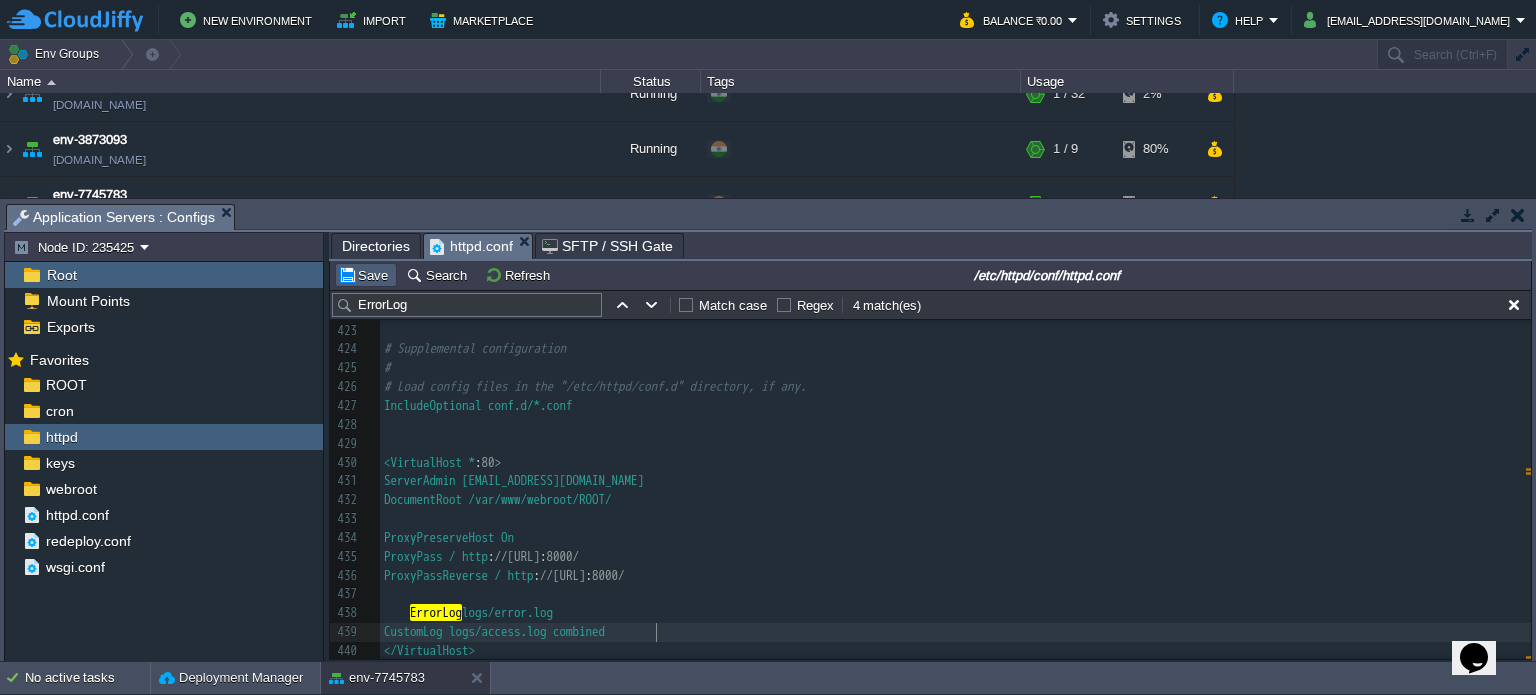 click on "Save" at bounding box center (366, 275) 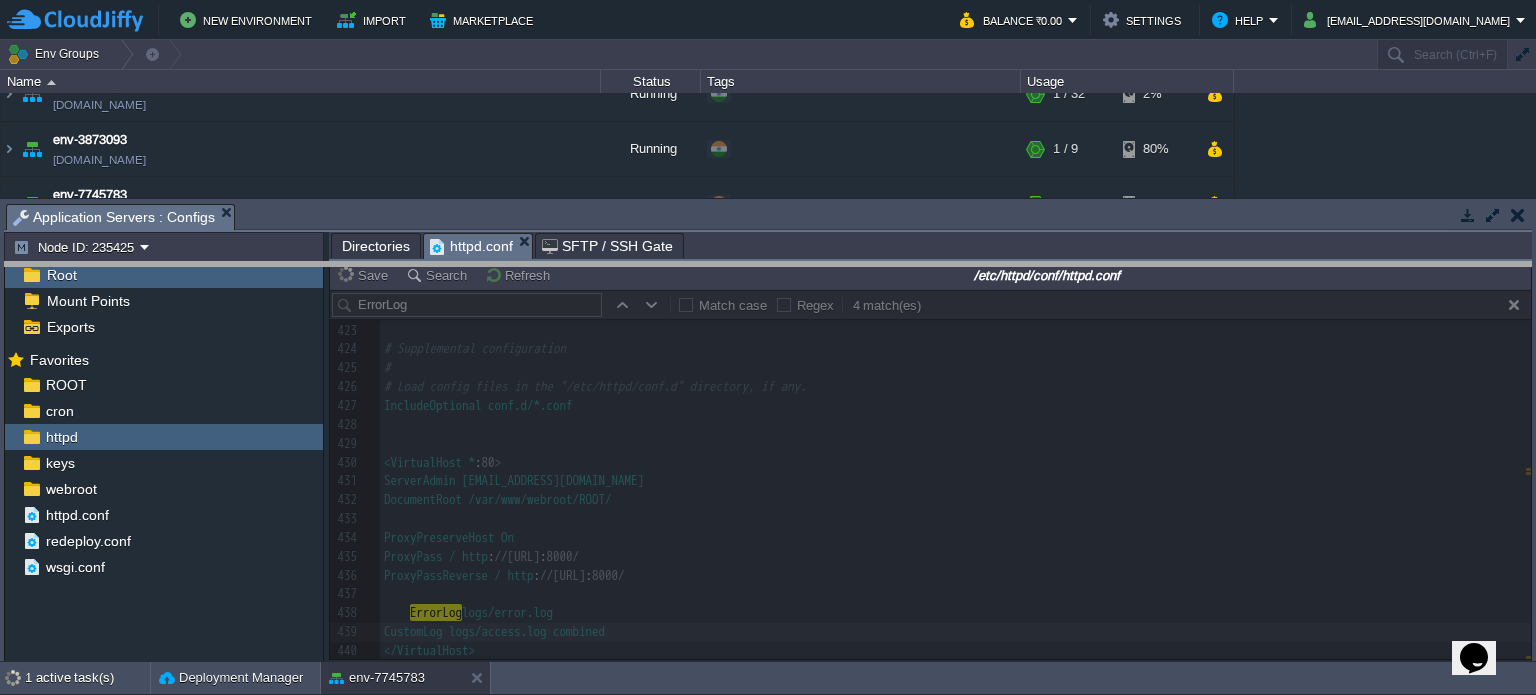 drag, startPoint x: 770, startPoint y: 219, endPoint x: 779, endPoint y: 285, distance: 66.61081 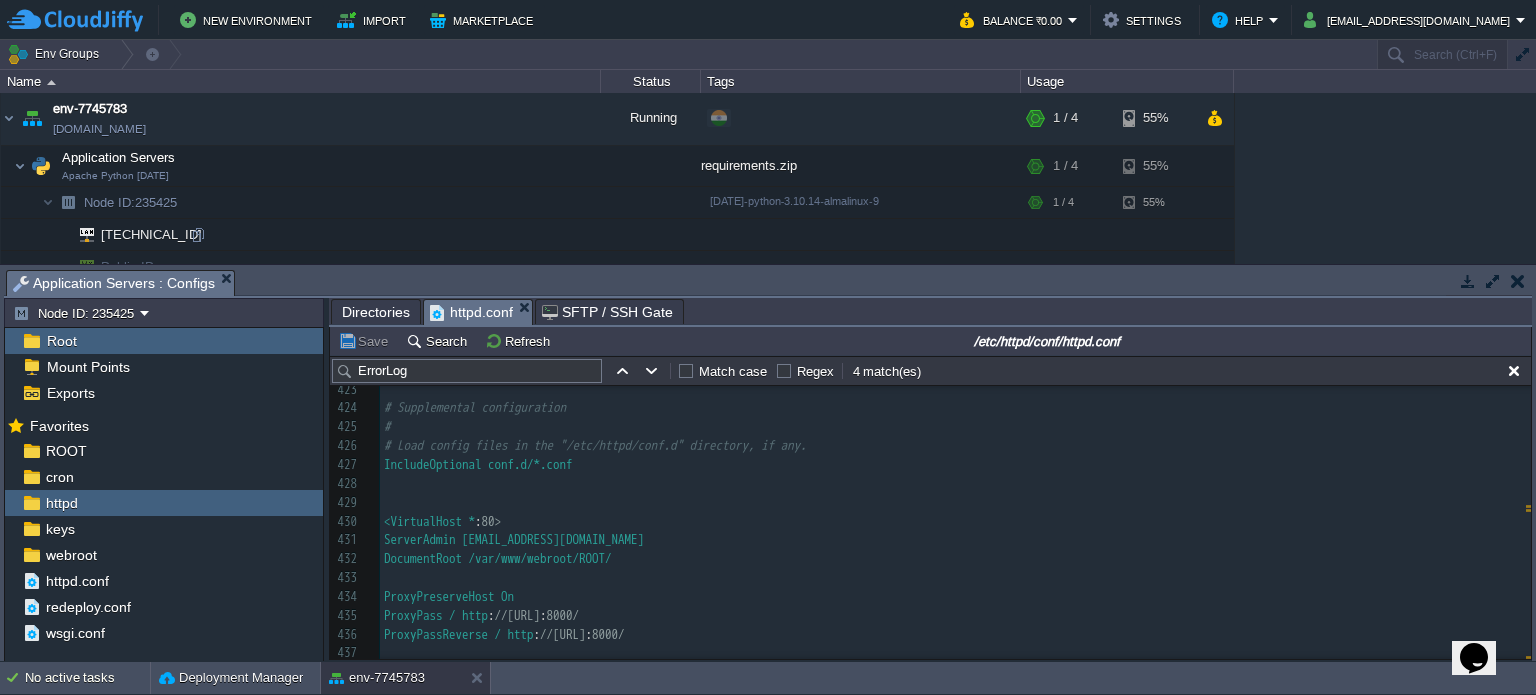scroll, scrollTop: 223, scrollLeft: 0, axis: vertical 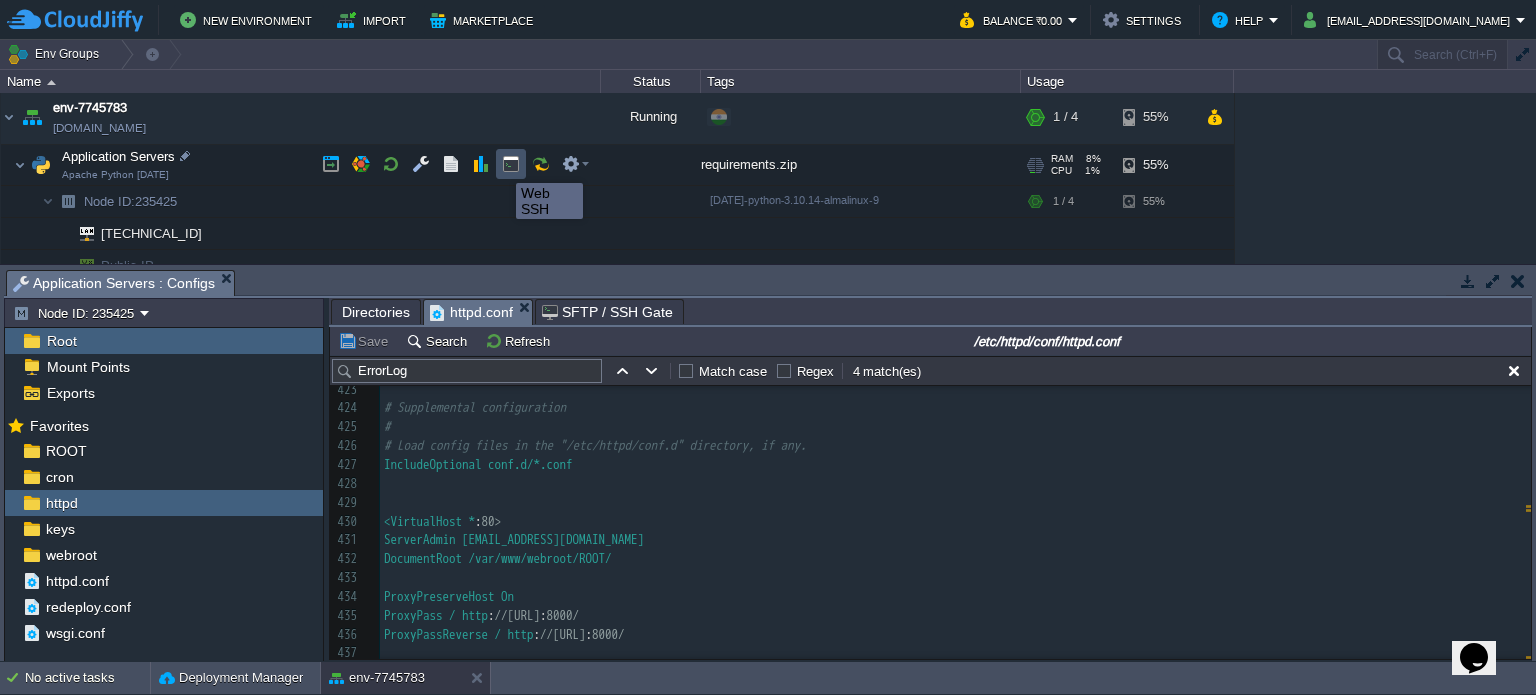 click at bounding box center [511, 164] 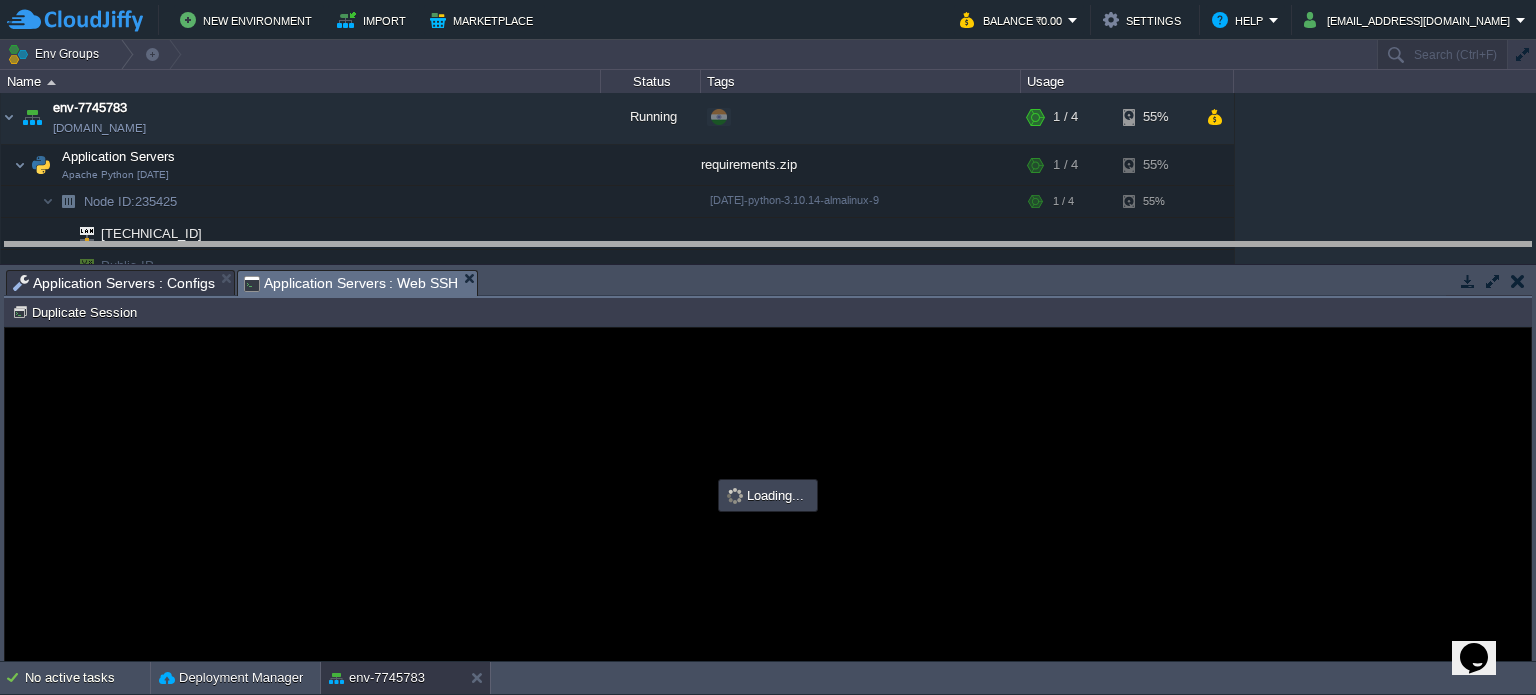 drag, startPoint x: 713, startPoint y: 287, endPoint x: 720, endPoint y: 255, distance: 32.75668 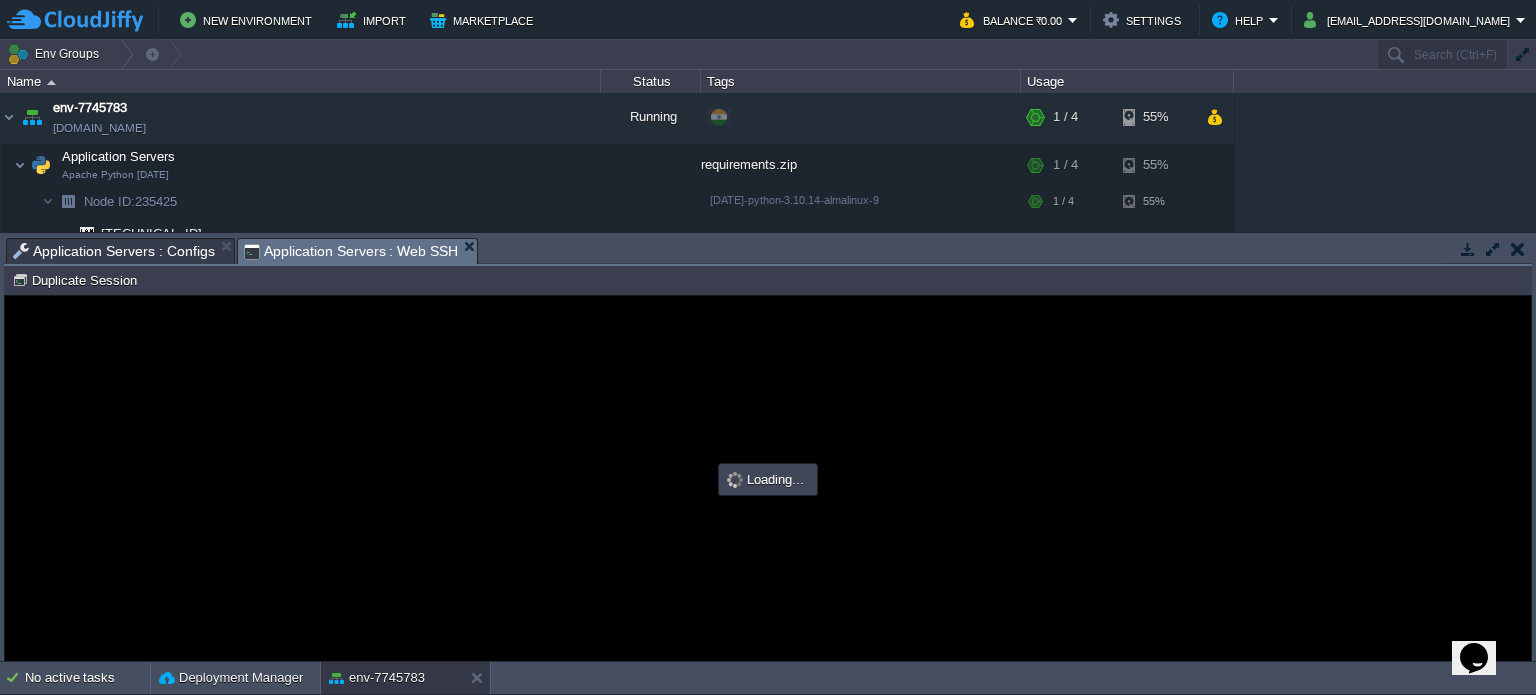 scroll, scrollTop: 0, scrollLeft: 0, axis: both 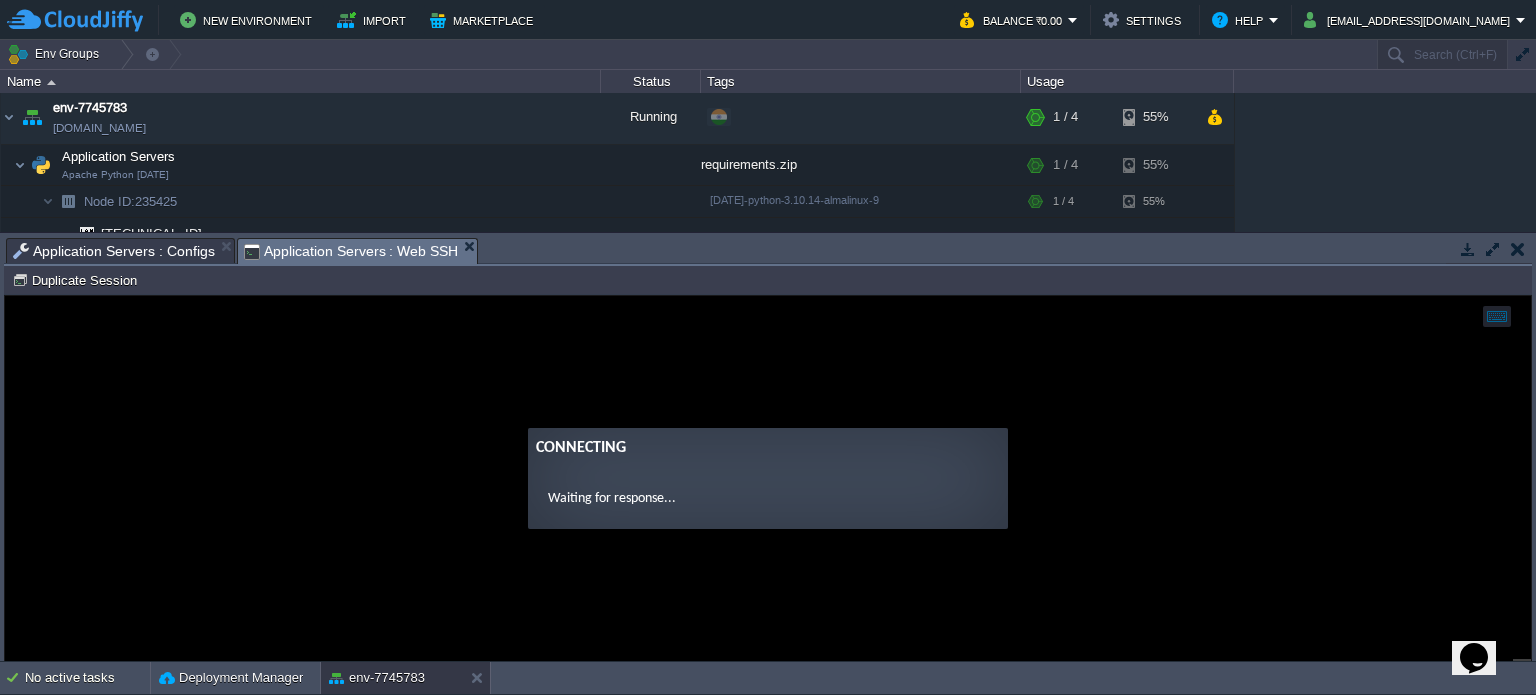 type on "#000000" 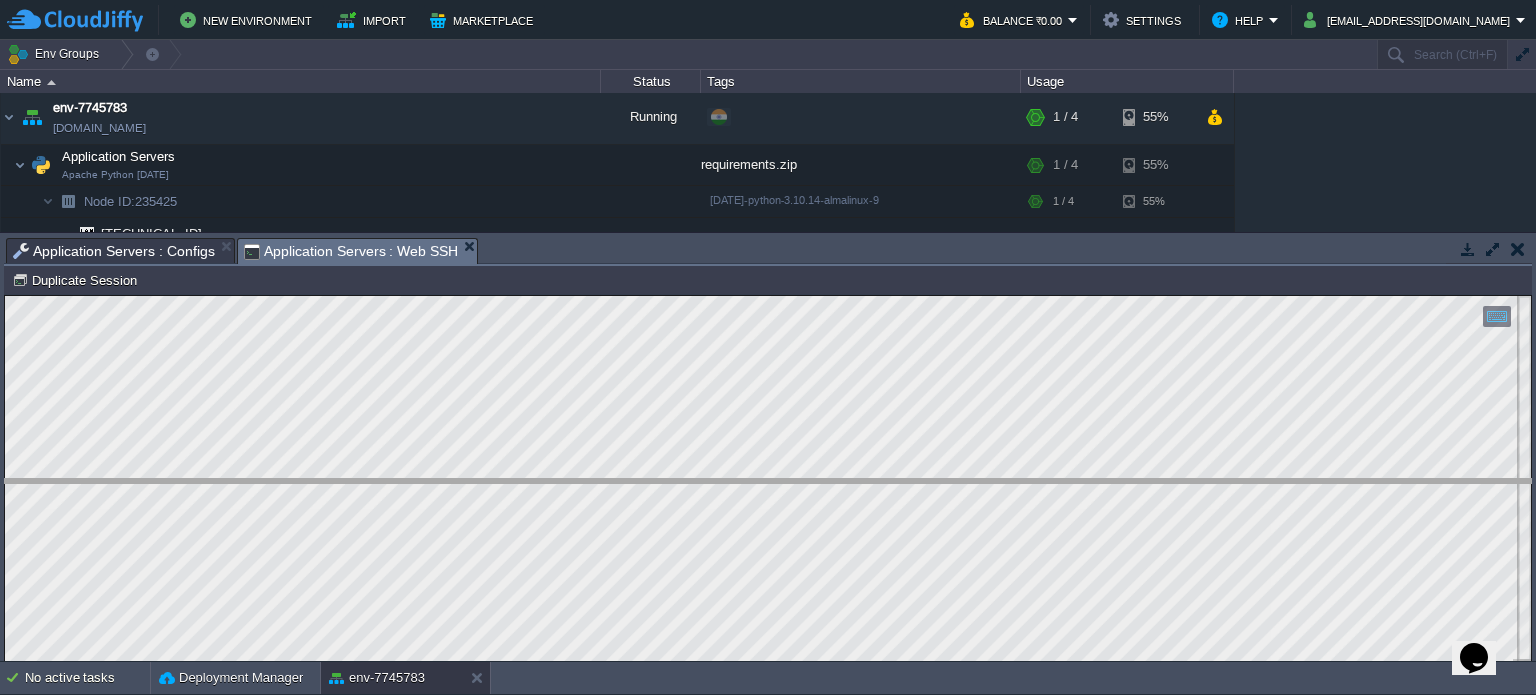 drag, startPoint x: 640, startPoint y: 252, endPoint x: 664, endPoint y: 499, distance: 248.16325 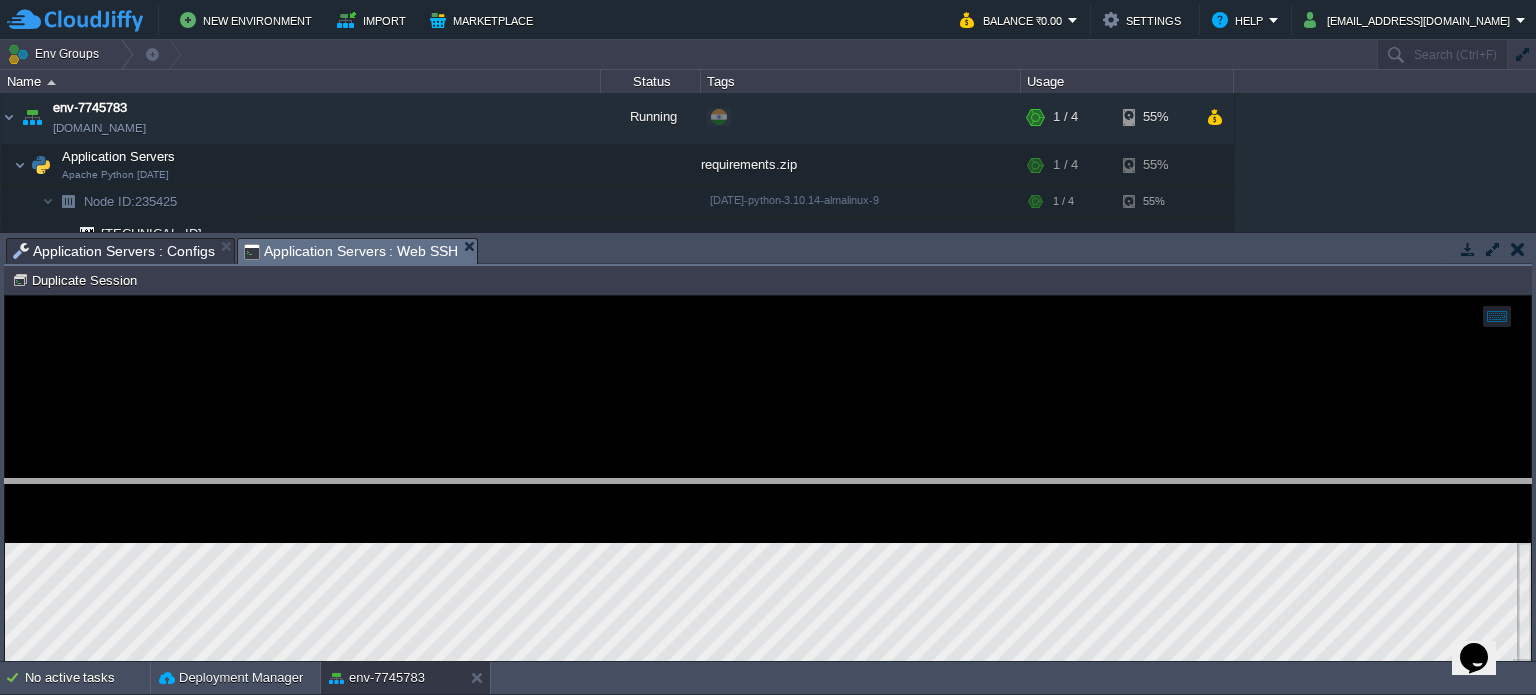 scroll, scrollTop: 110, scrollLeft: 0, axis: vertical 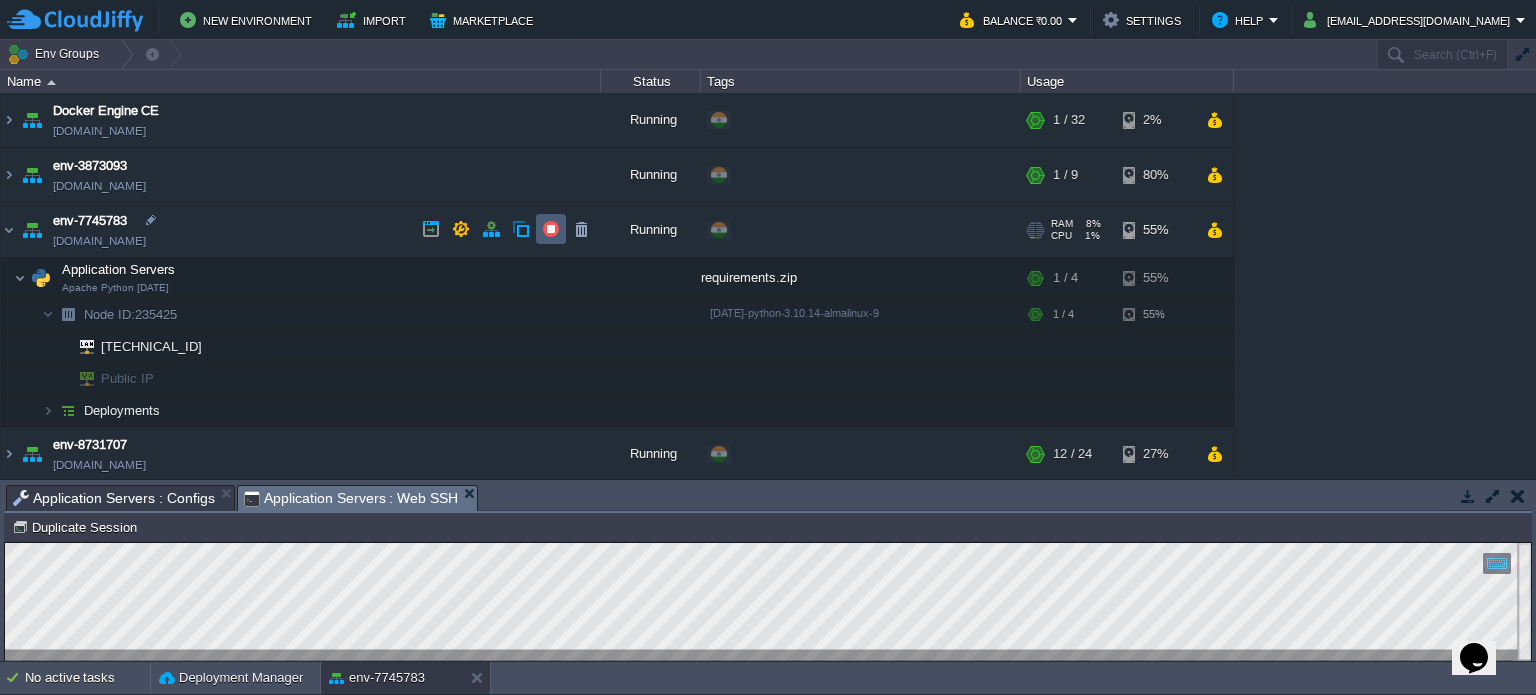 click at bounding box center [551, 229] 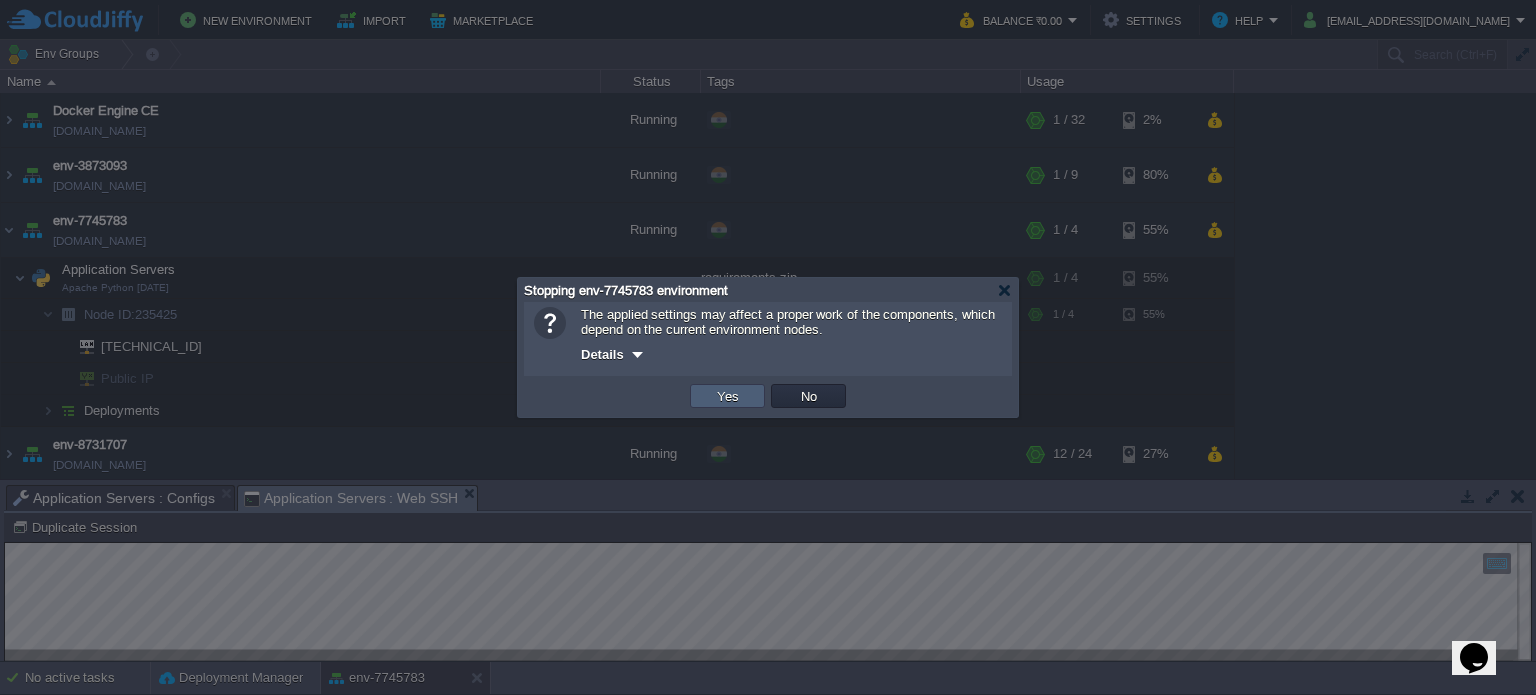 click on "Yes" at bounding box center (728, 396) 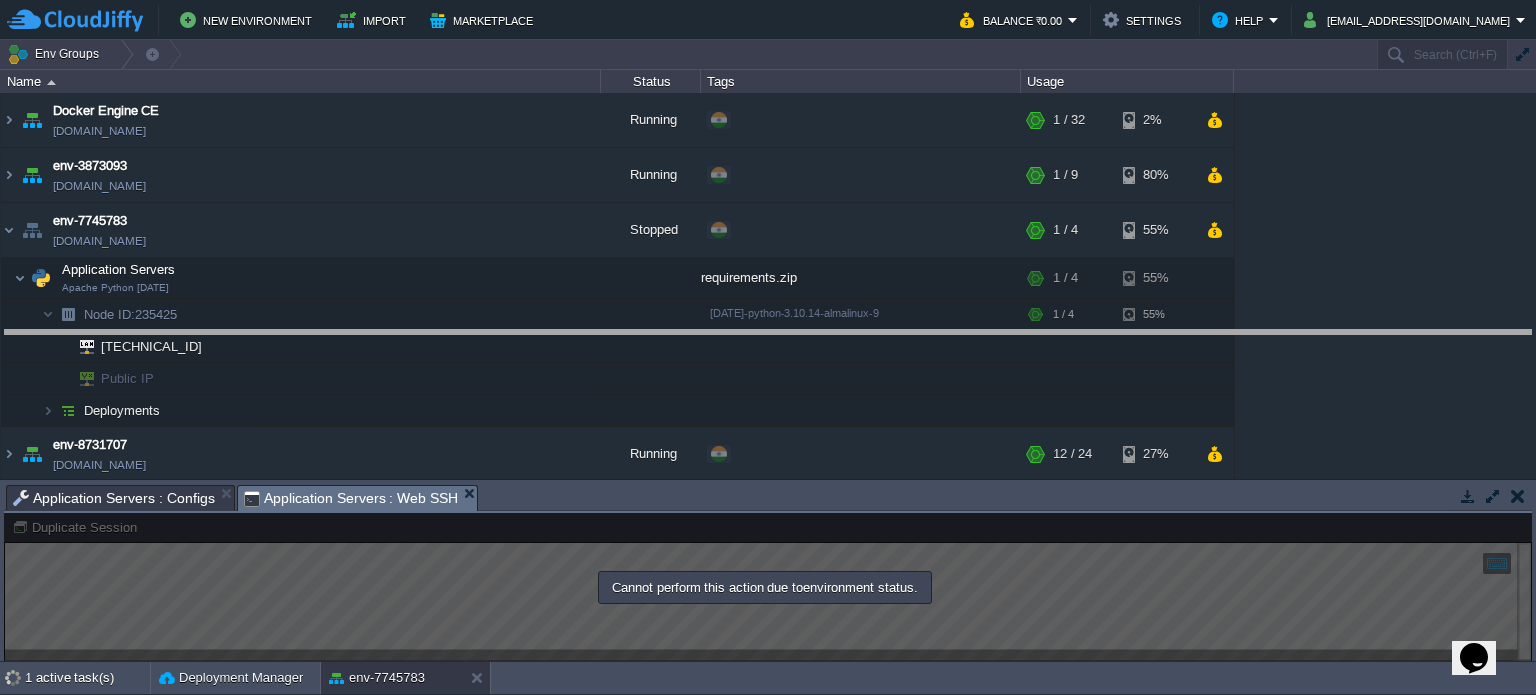 drag, startPoint x: 643, startPoint y: 496, endPoint x: 630, endPoint y: 341, distance: 155.5442 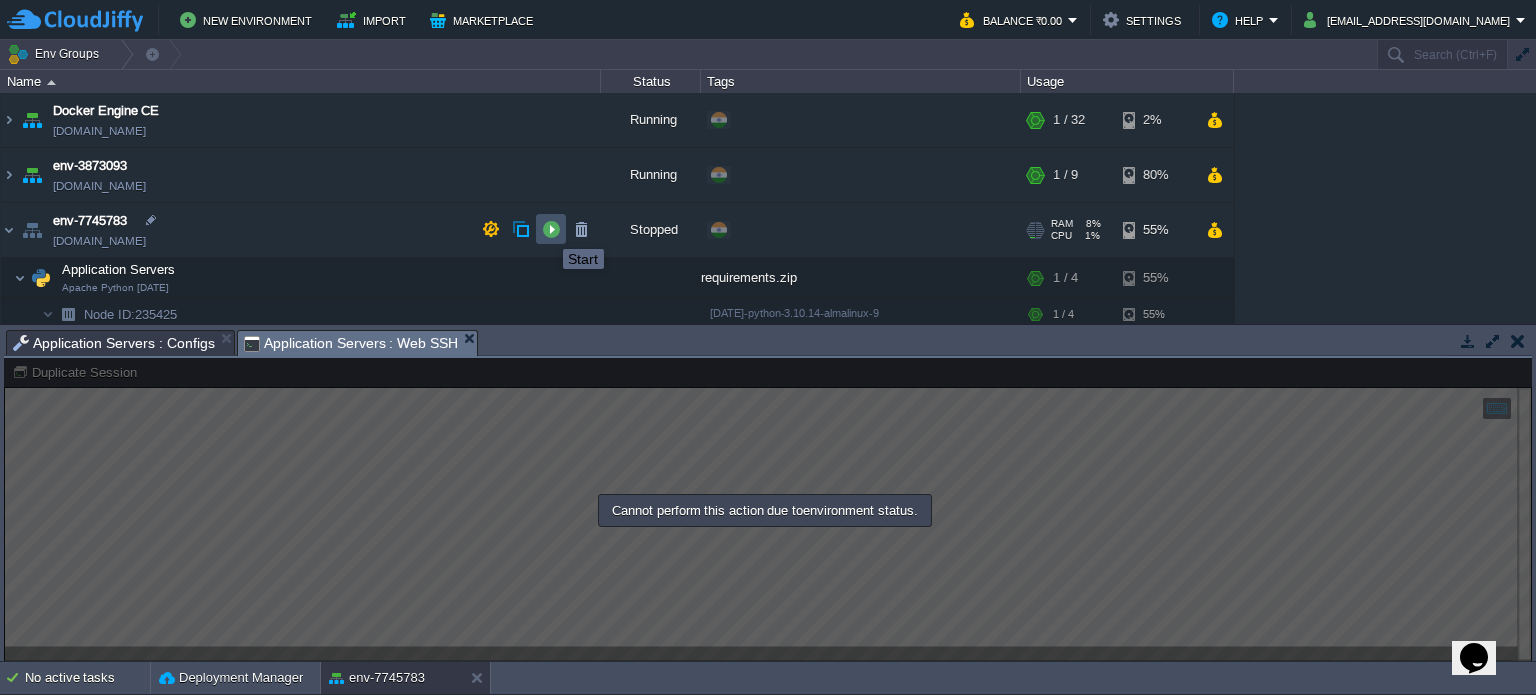 click at bounding box center (551, 229) 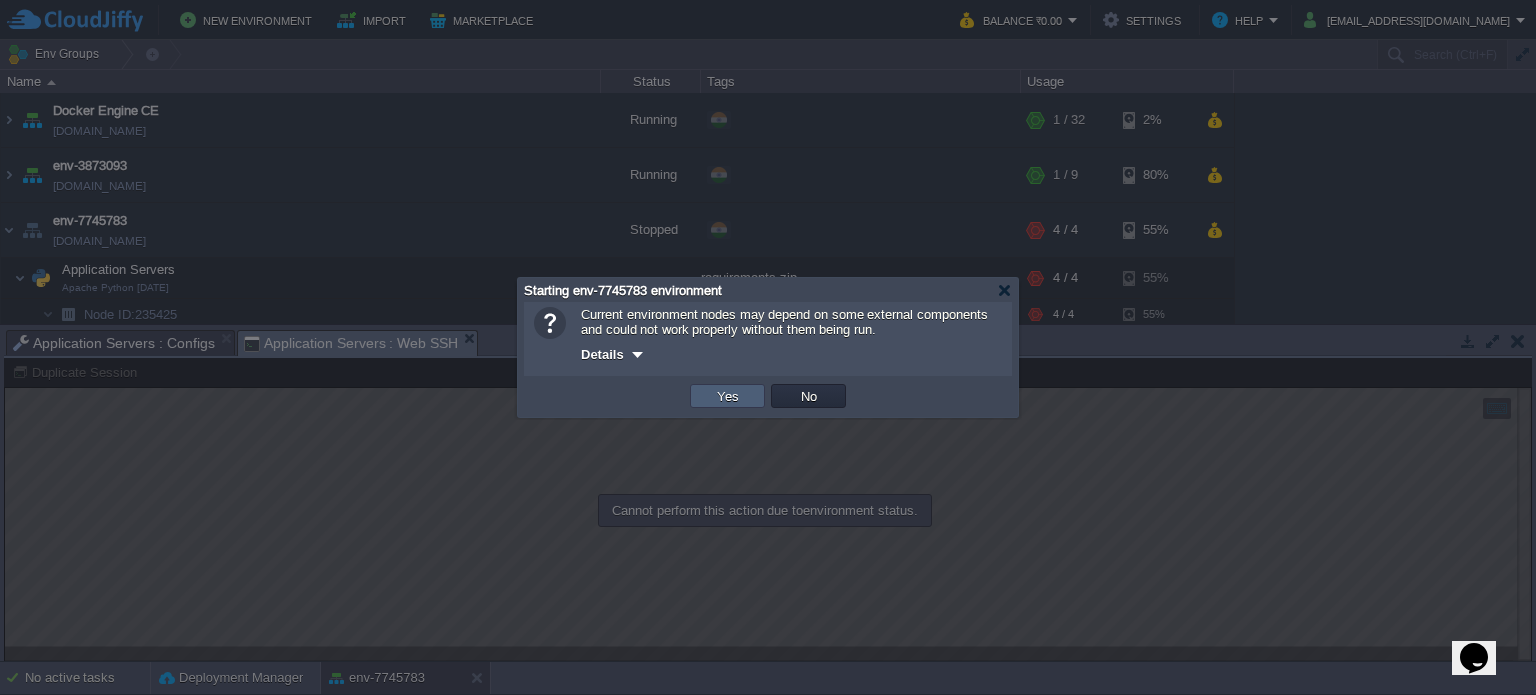 click on "Yes" at bounding box center (727, 396) 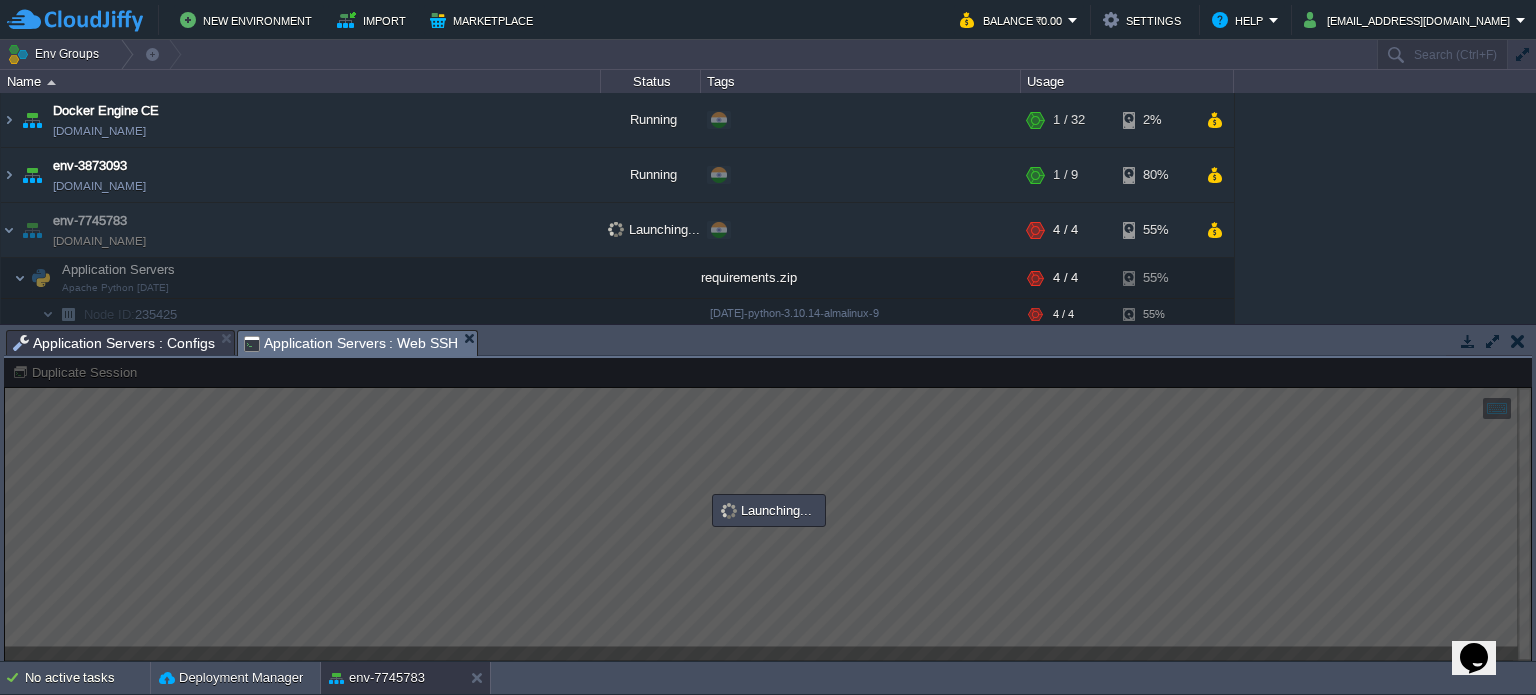 click on "Application Servers : Configs" at bounding box center [114, 343] 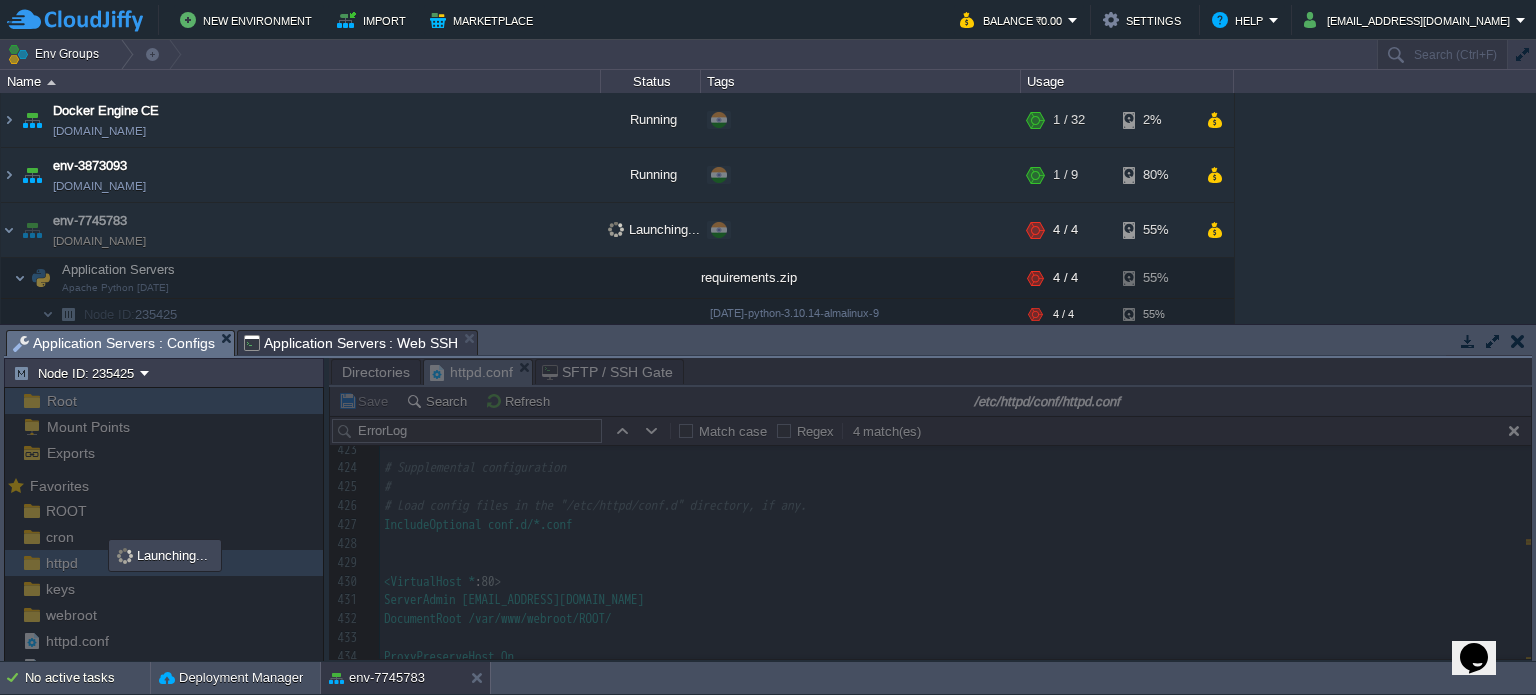 click on "Application Servers : Web SSH" at bounding box center [351, 343] 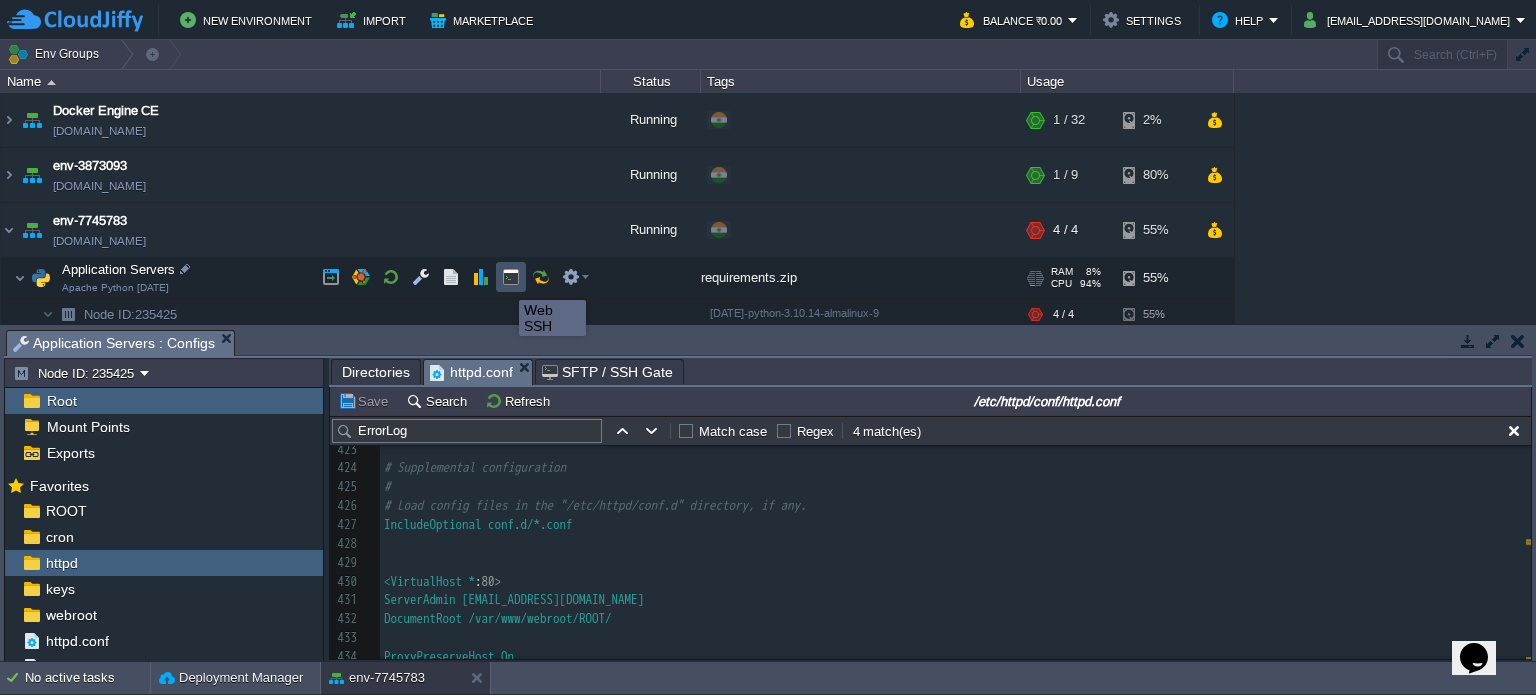click at bounding box center (511, 277) 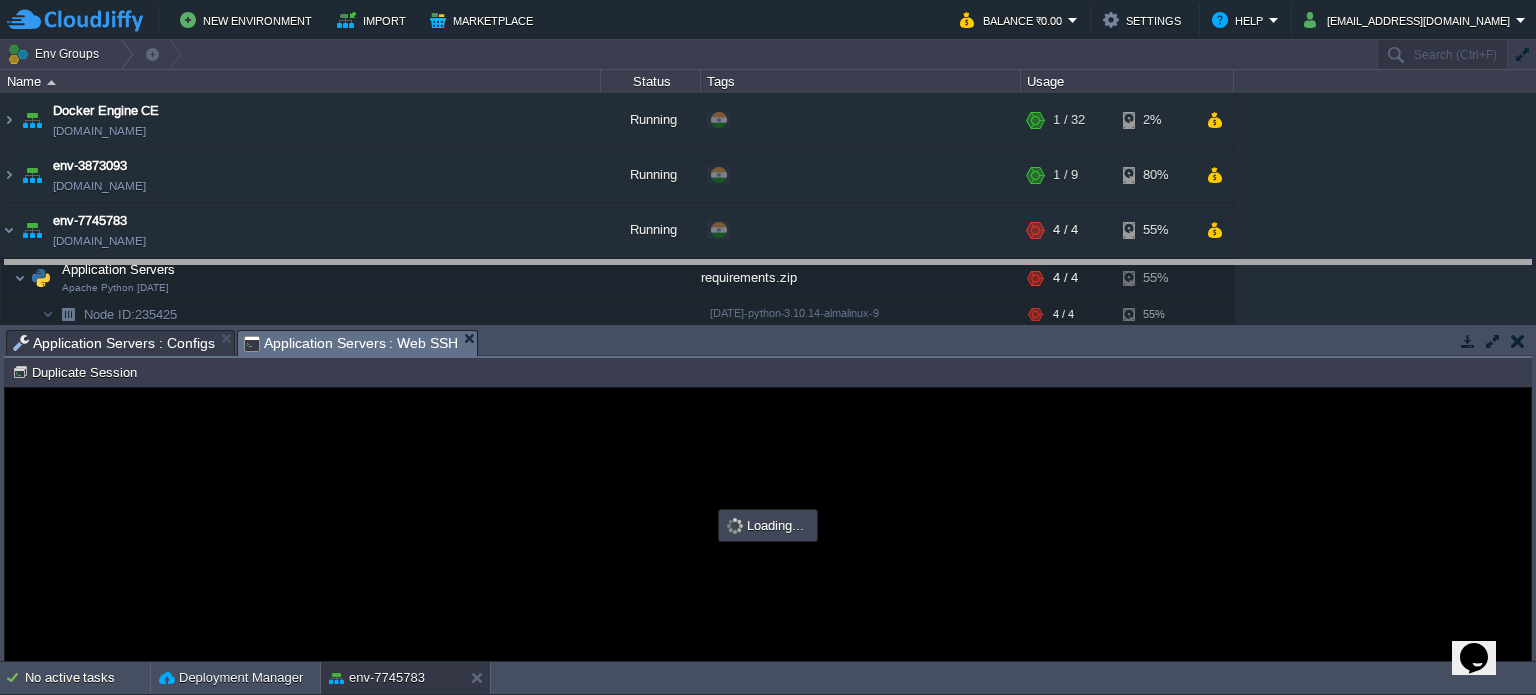 drag, startPoint x: 687, startPoint y: 356, endPoint x: 702, endPoint y: 285, distance: 72.56721 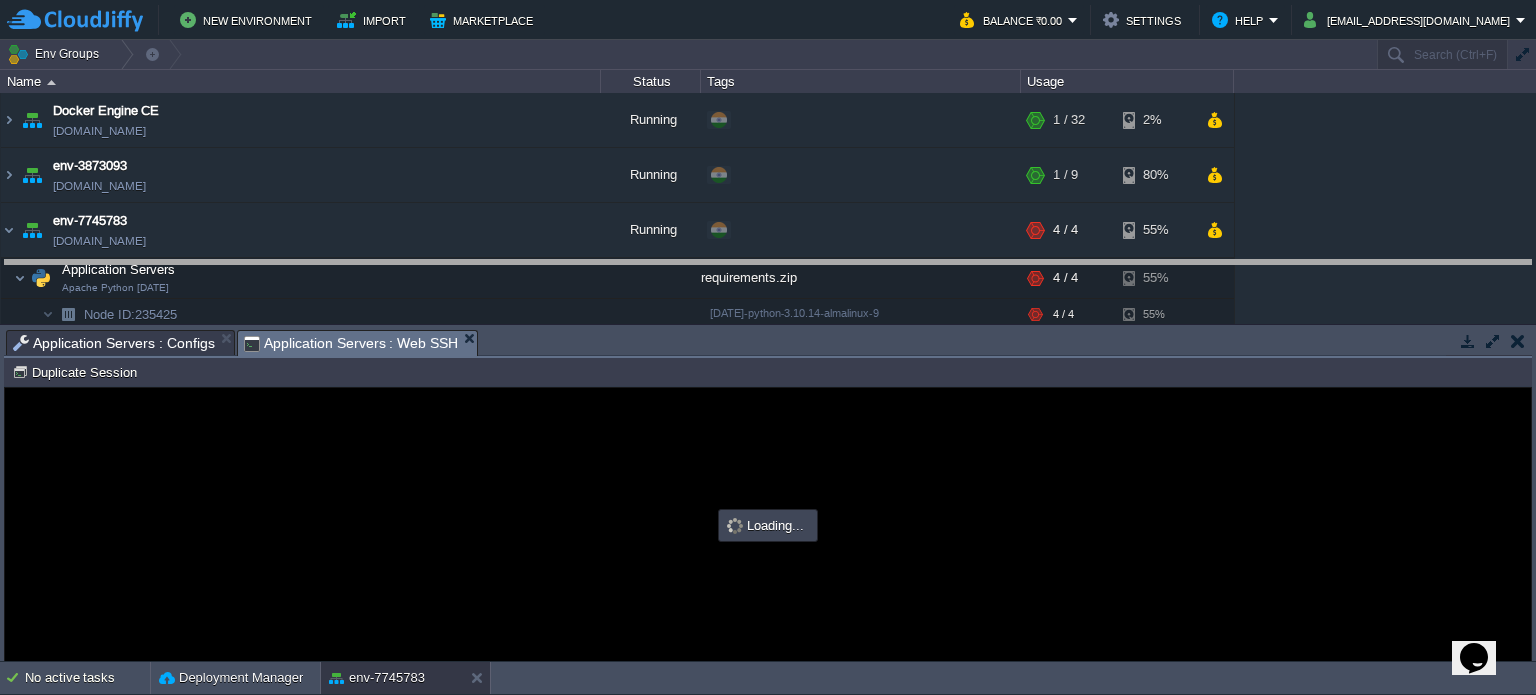 scroll, scrollTop: 0, scrollLeft: 0, axis: both 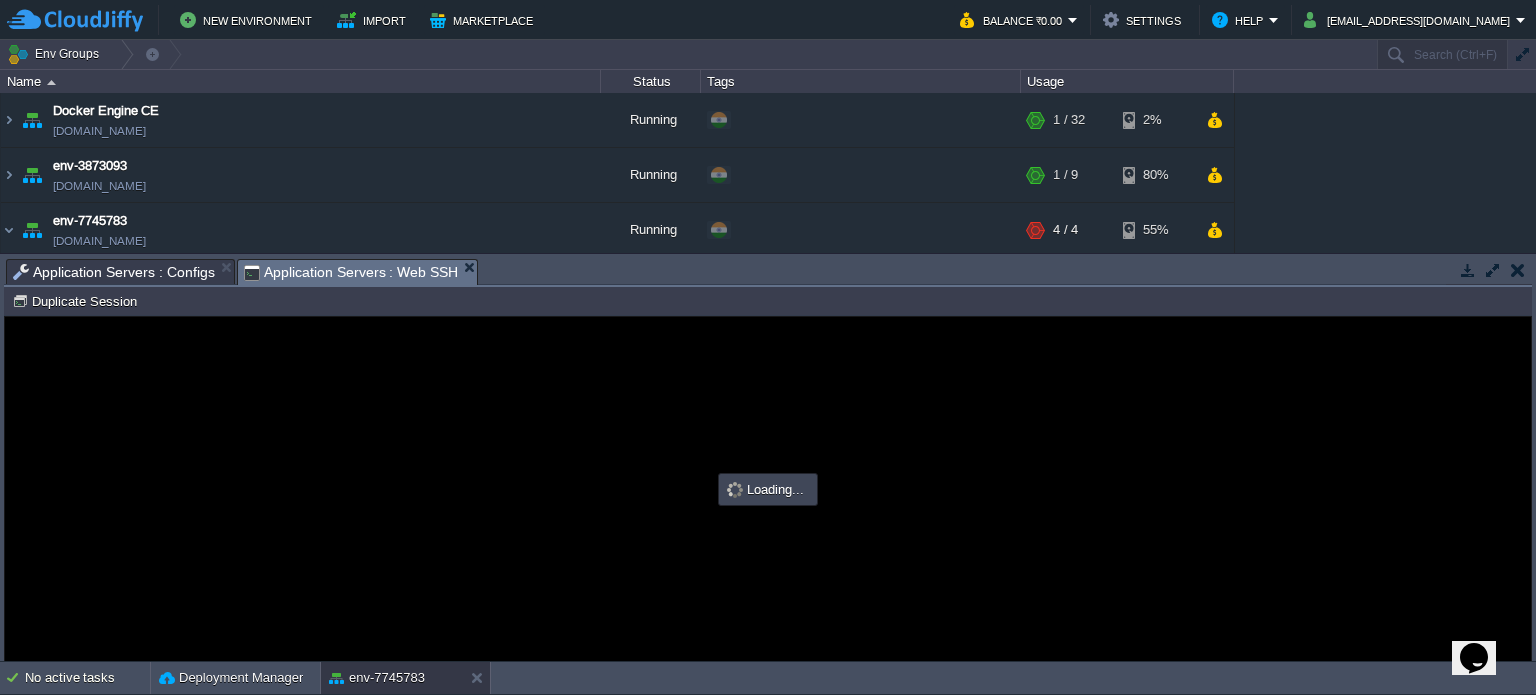 type on "#000000" 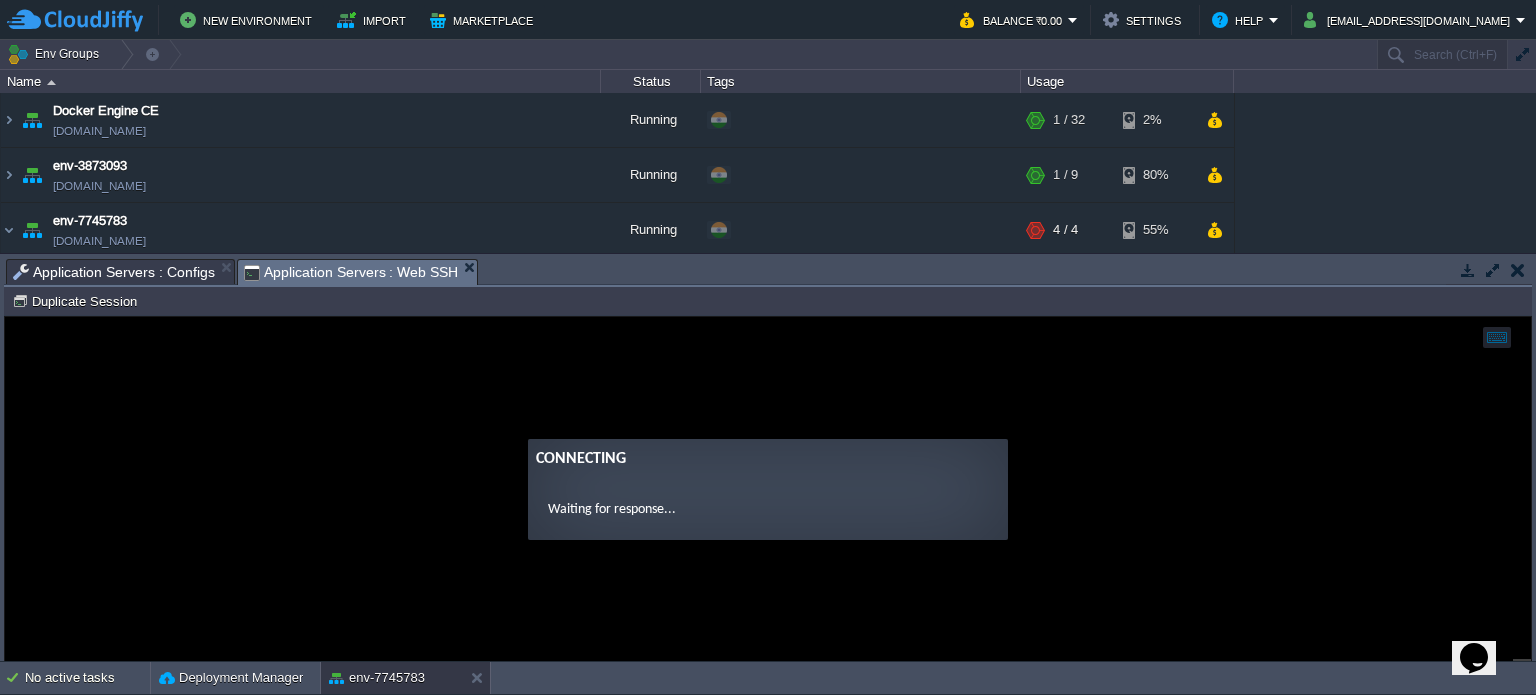click on "Connecting
Waiting for response..." at bounding box center [768, 489] 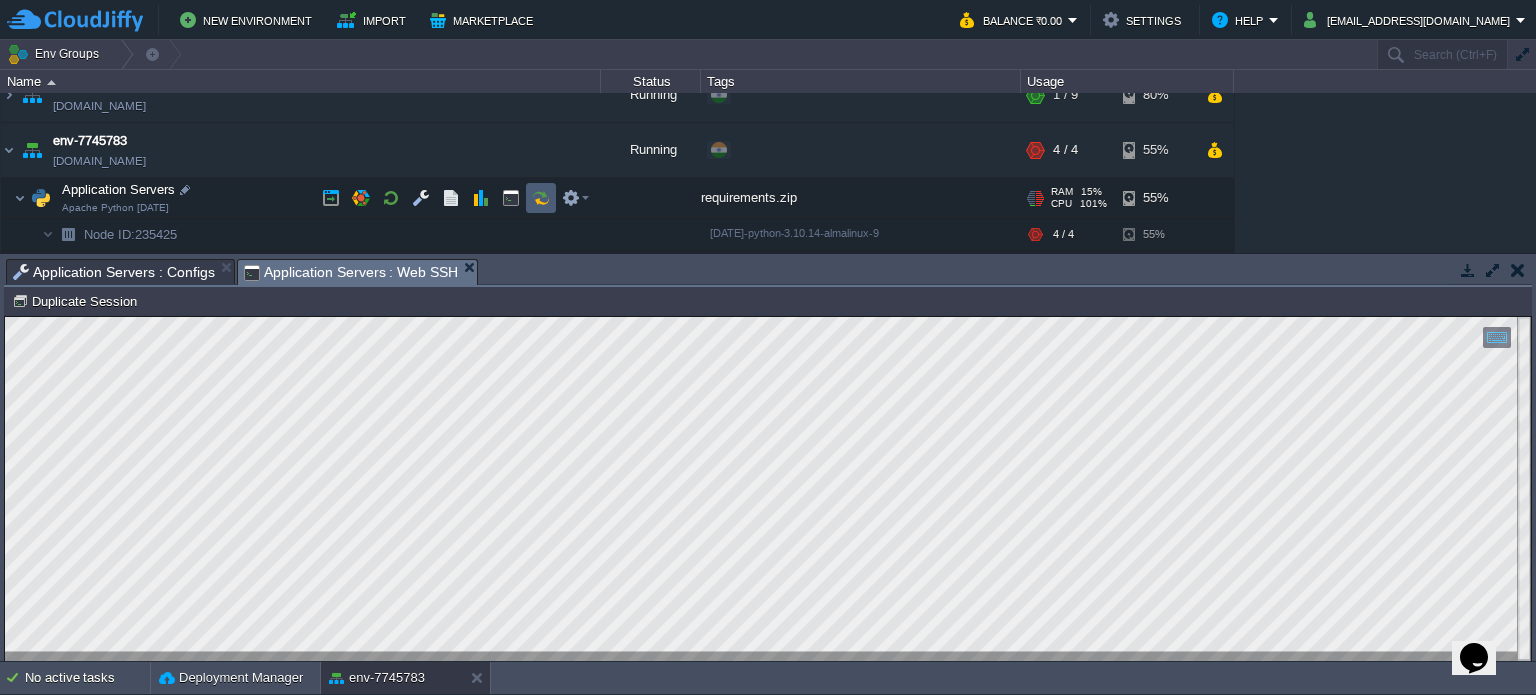 scroll, scrollTop: 190, scrollLeft: 0, axis: vertical 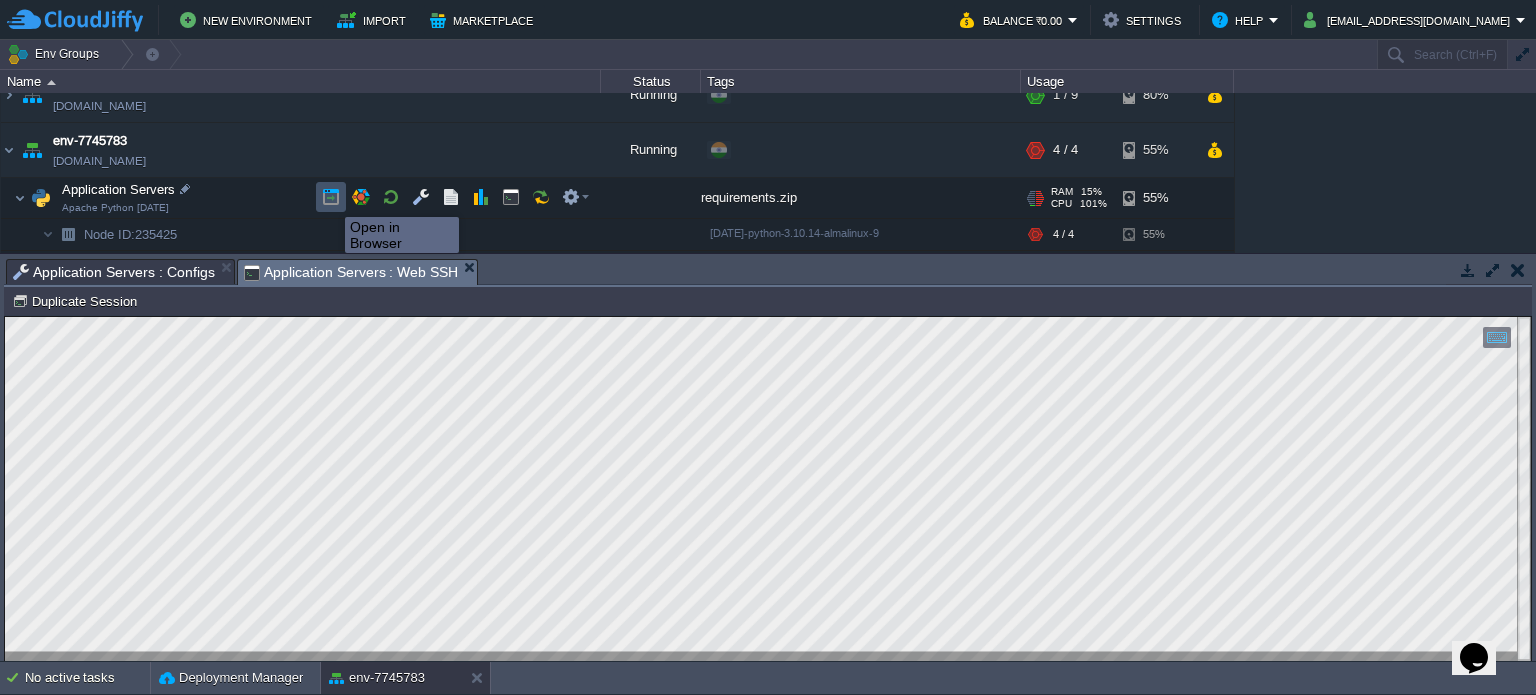 click at bounding box center [331, 197] 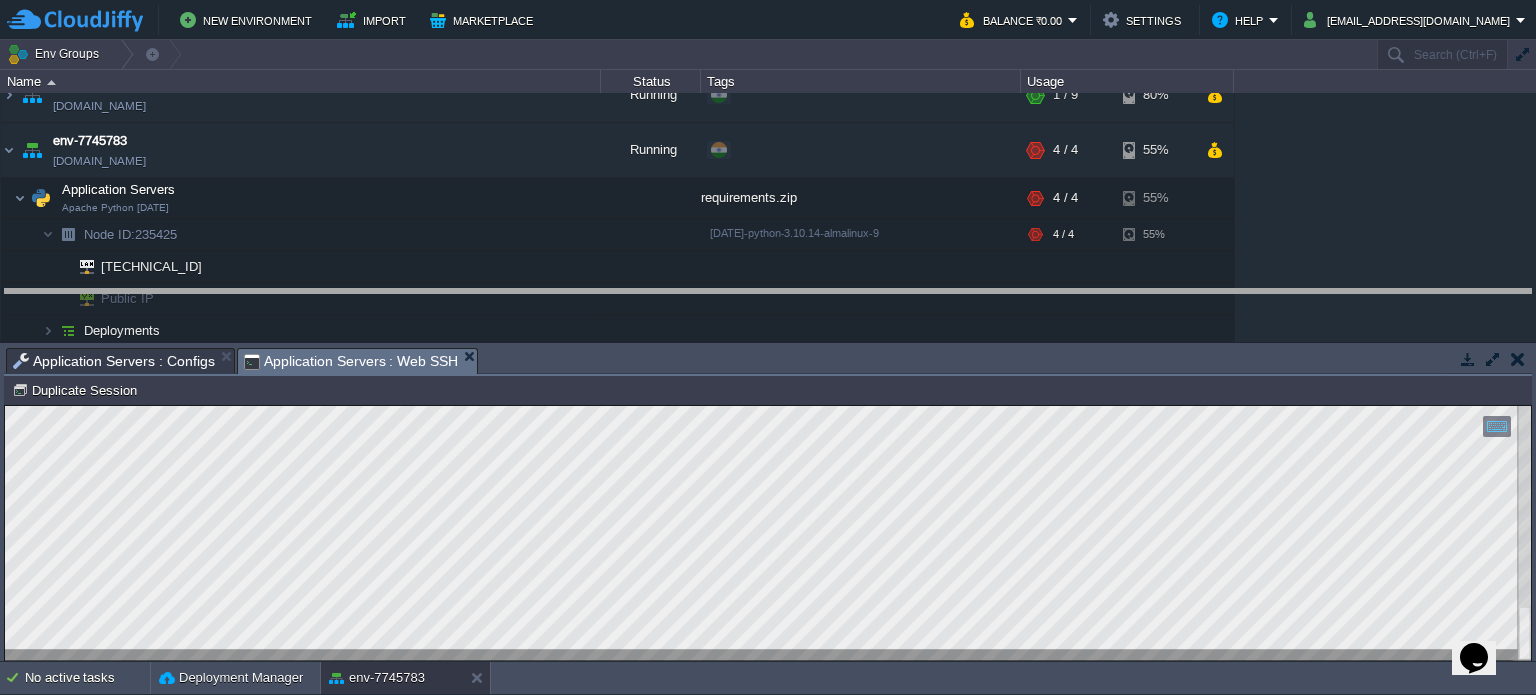 drag, startPoint x: 710, startPoint y: 365, endPoint x: 705, endPoint y: 303, distance: 62.201286 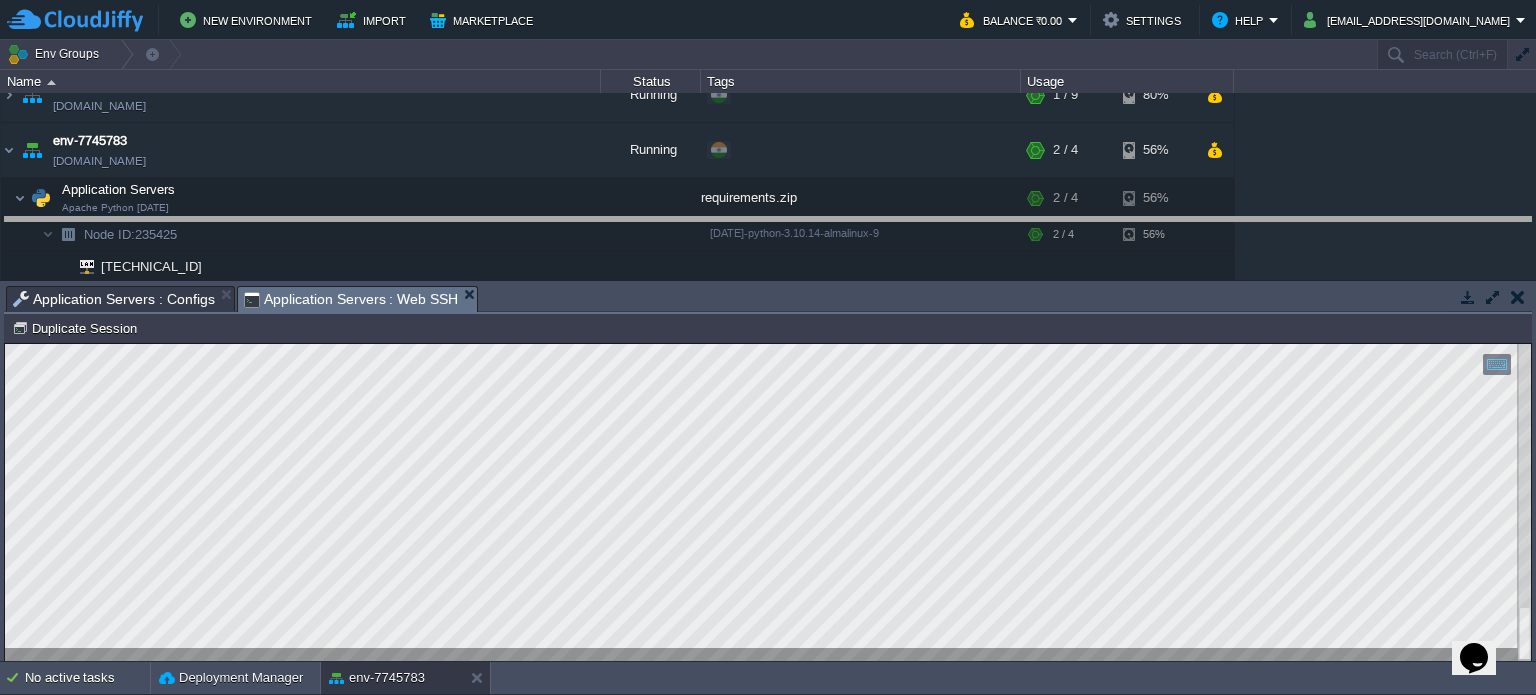 drag, startPoint x: 730, startPoint y: 305, endPoint x: 722, endPoint y: 186, distance: 119.26861 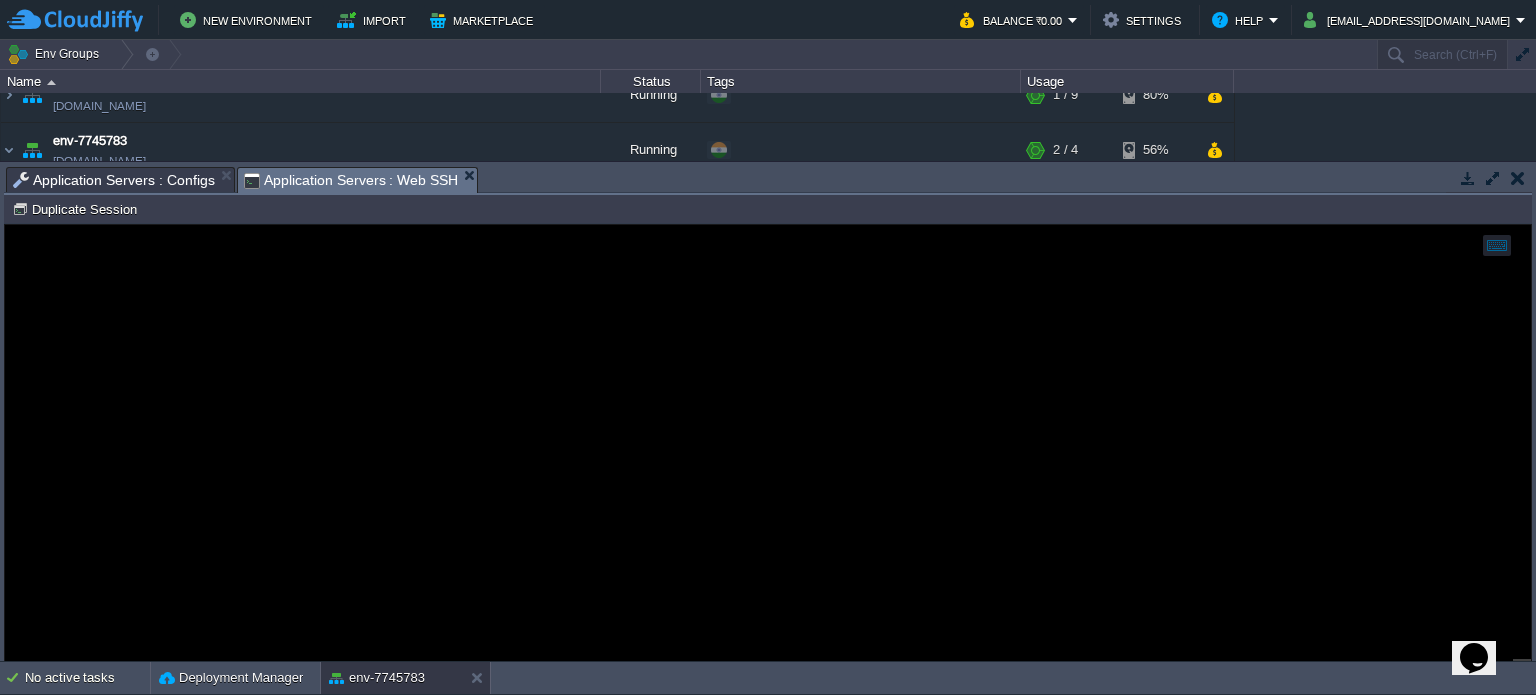 scroll, scrollTop: 7926, scrollLeft: 0, axis: vertical 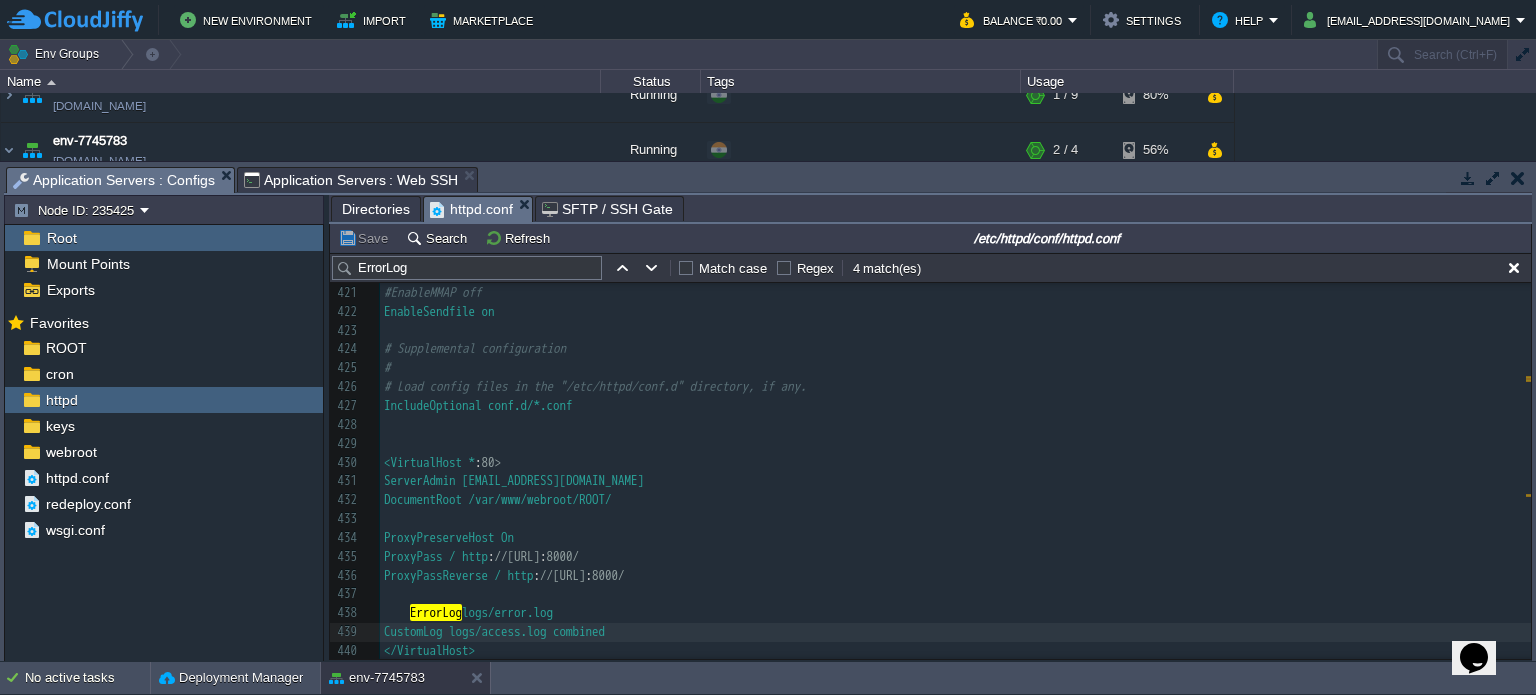 click on "Application Servers : Configs" at bounding box center [114, 180] 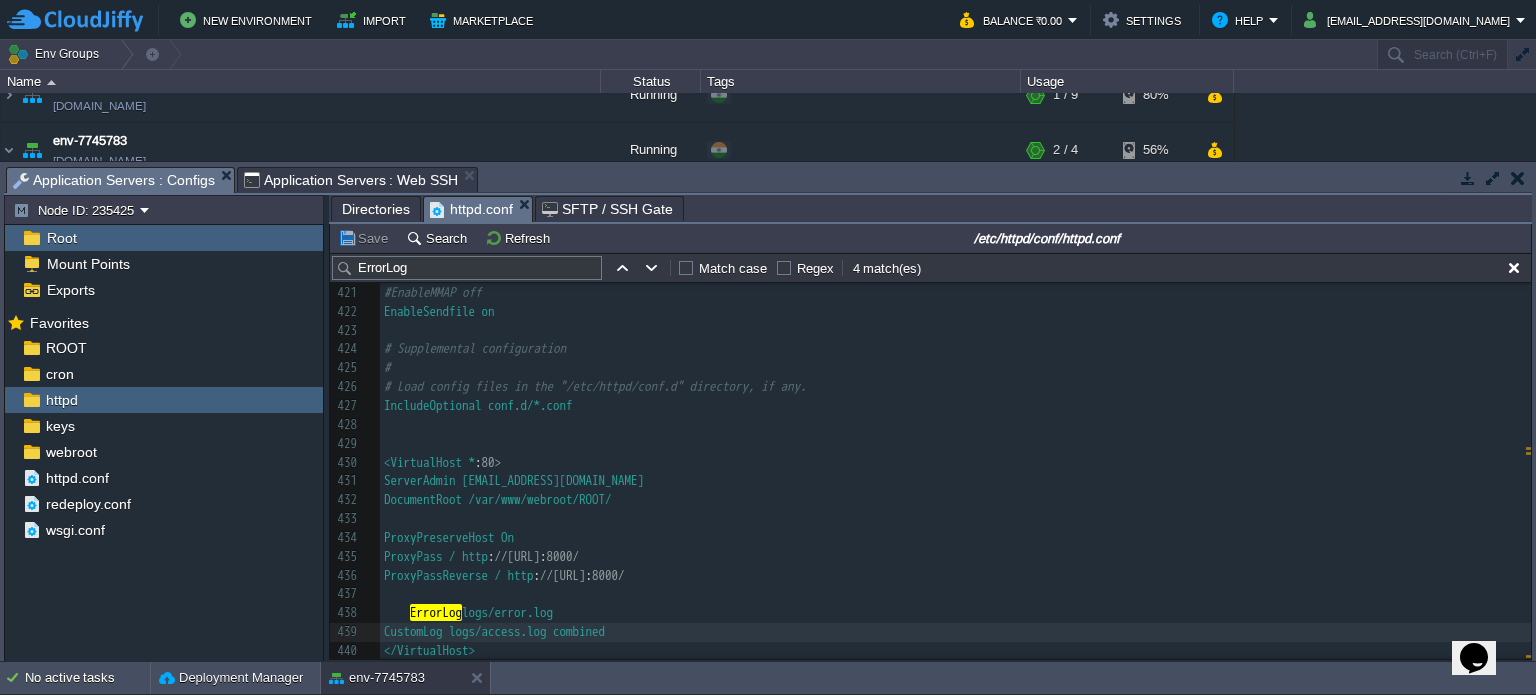 click on "Directories" at bounding box center (376, 209) 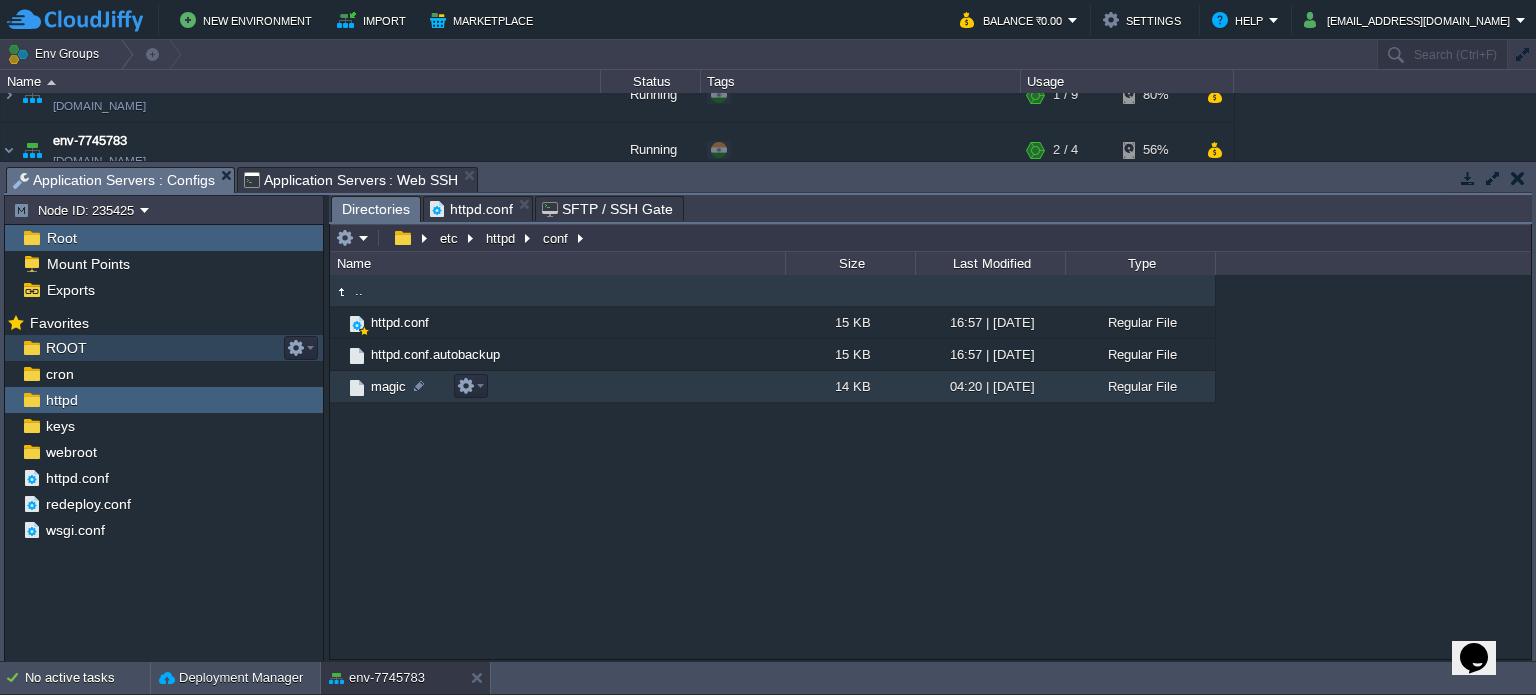 click on "ROOT" at bounding box center (66, 348) 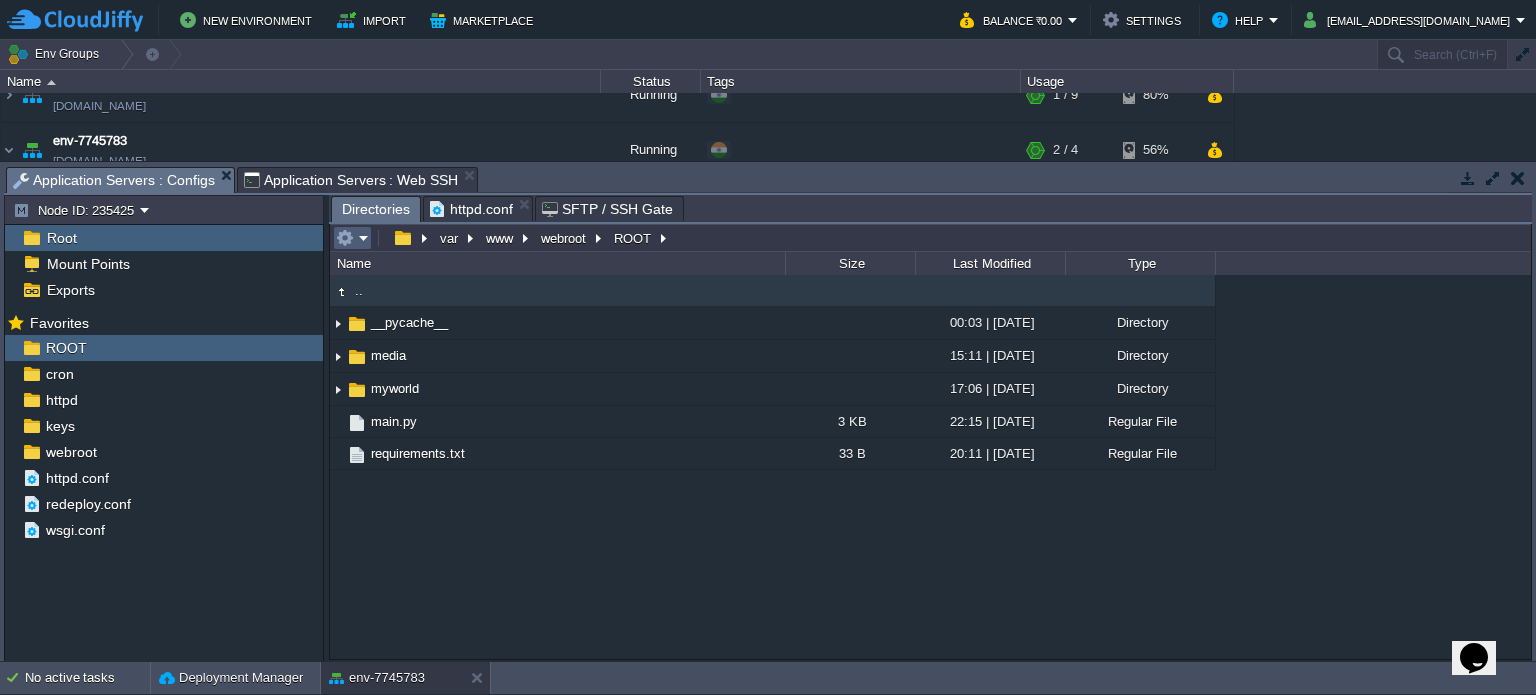 click at bounding box center [352, 238] 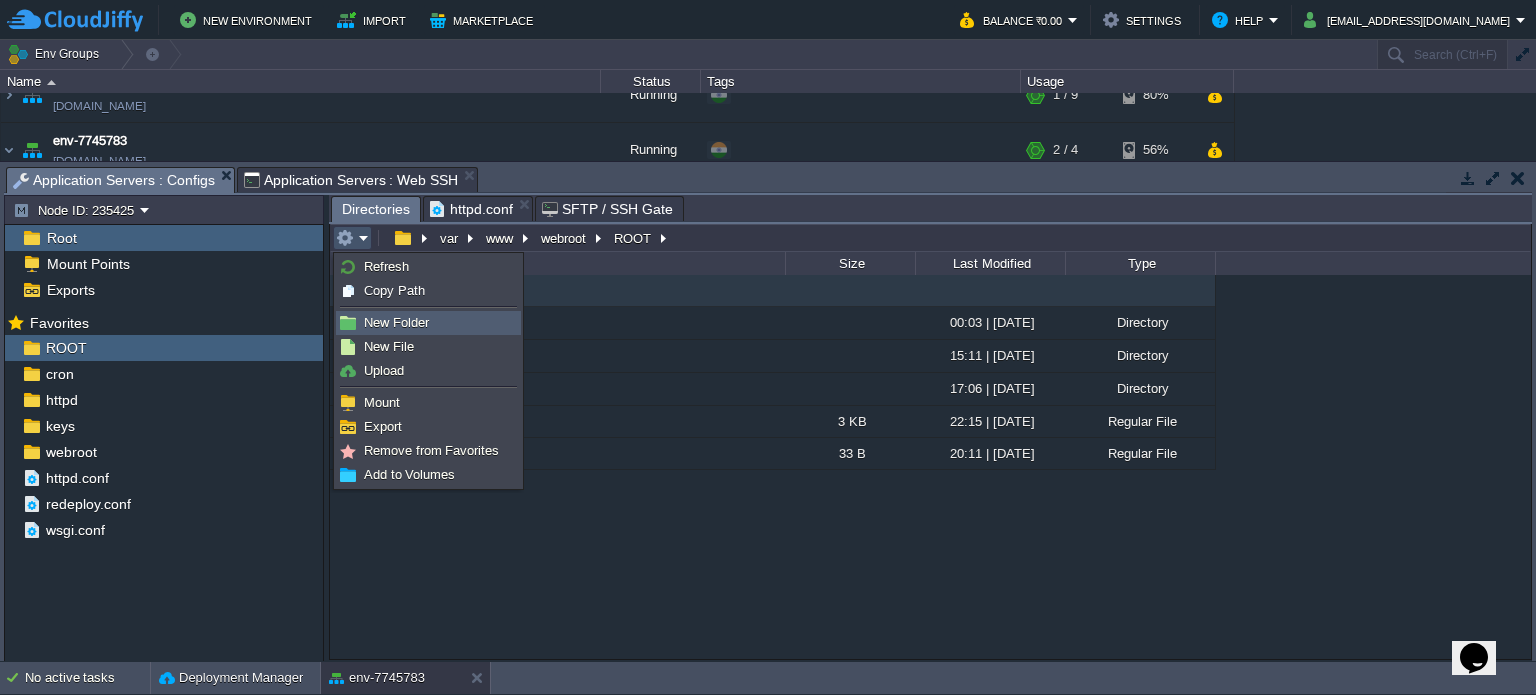 click on "New Folder" at bounding box center (396, 322) 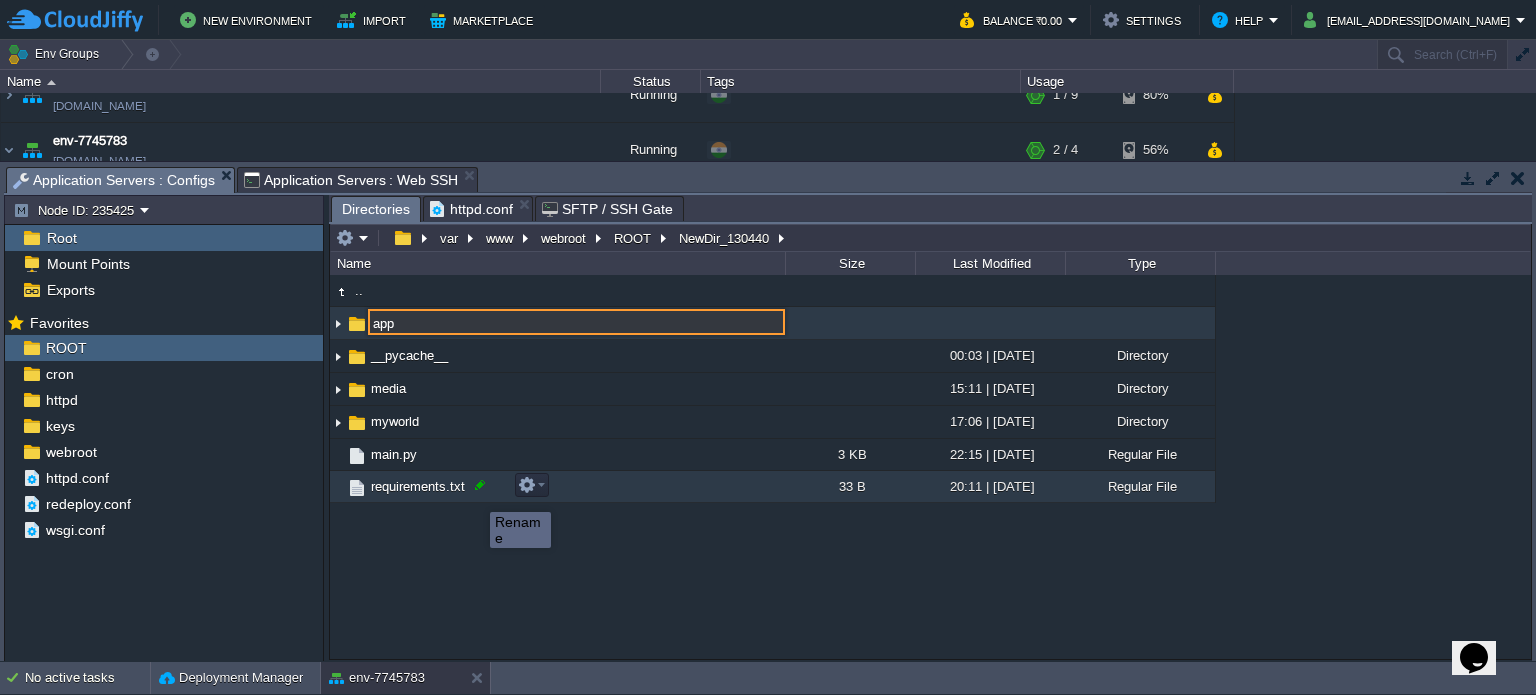 type on "app" 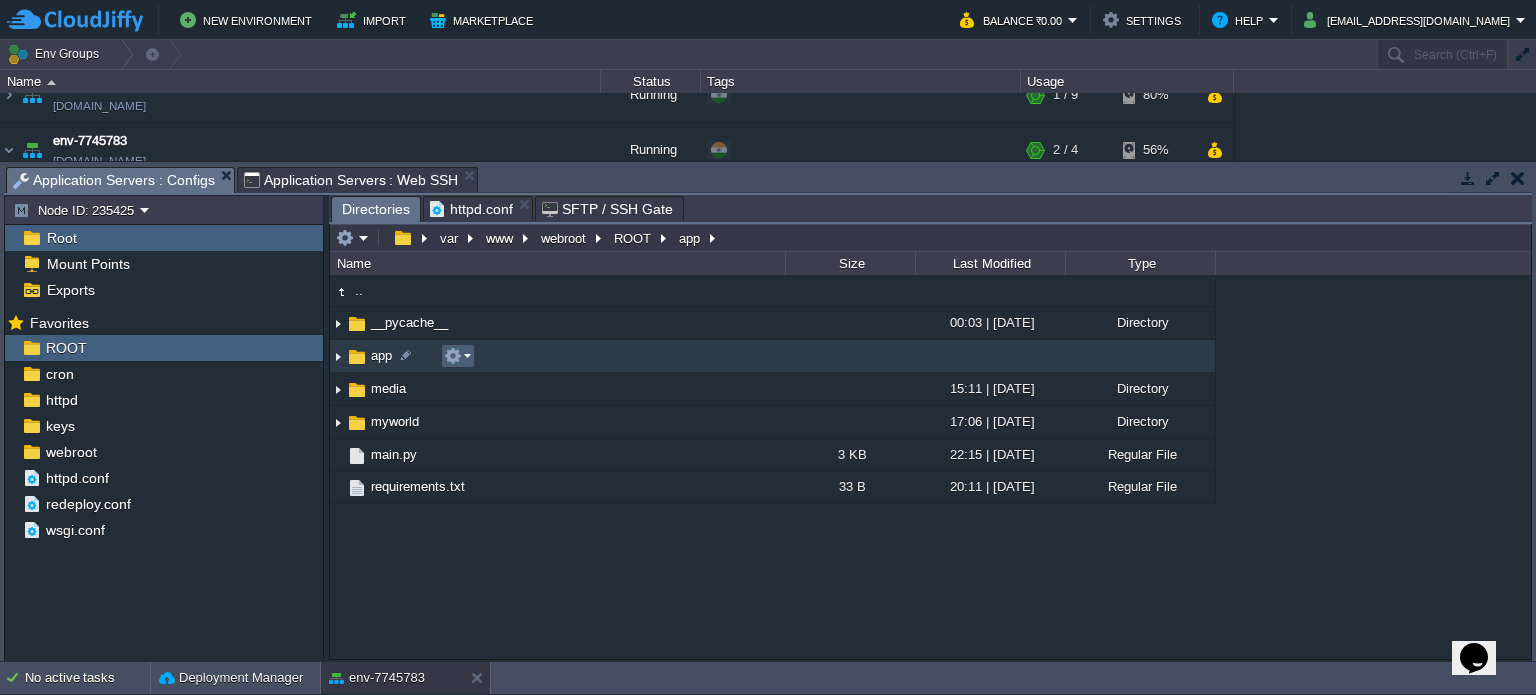 click at bounding box center (457, 356) 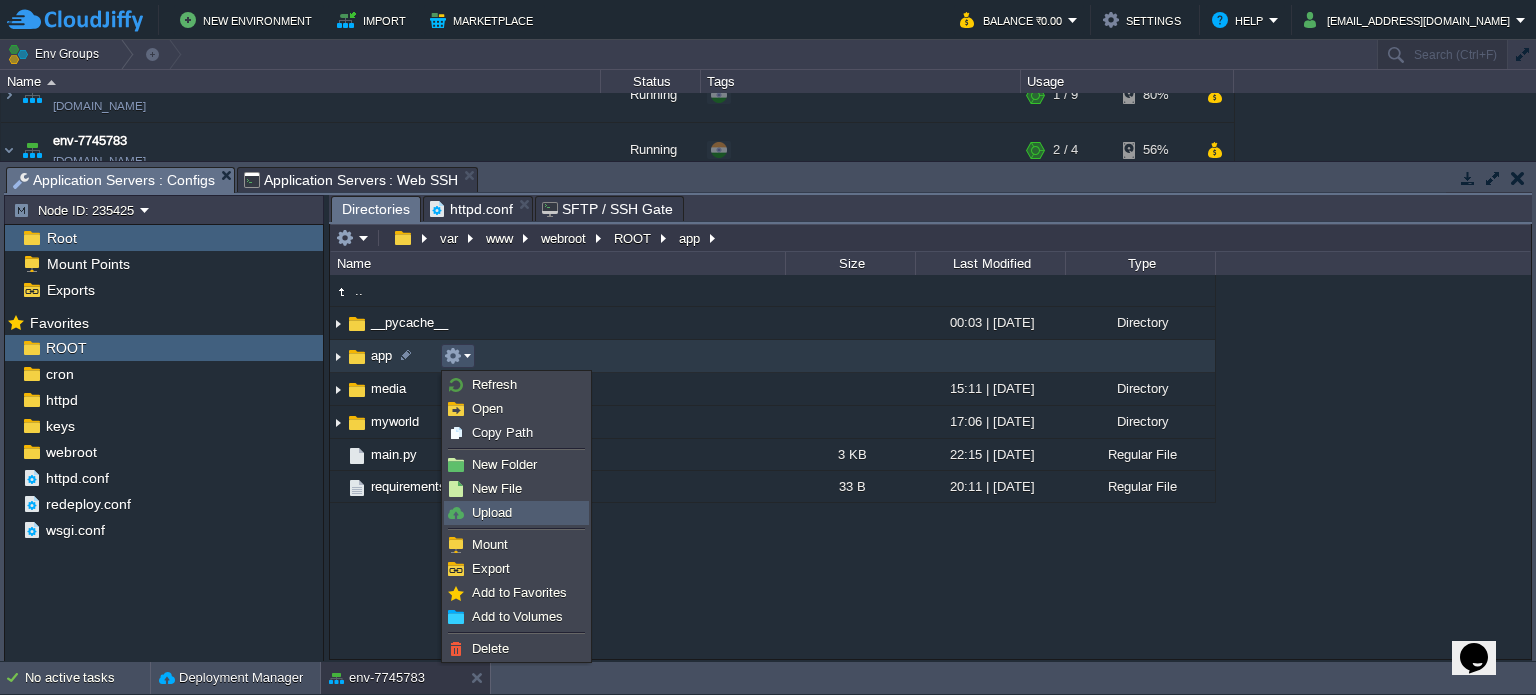 click on "Upload" at bounding box center (492, 512) 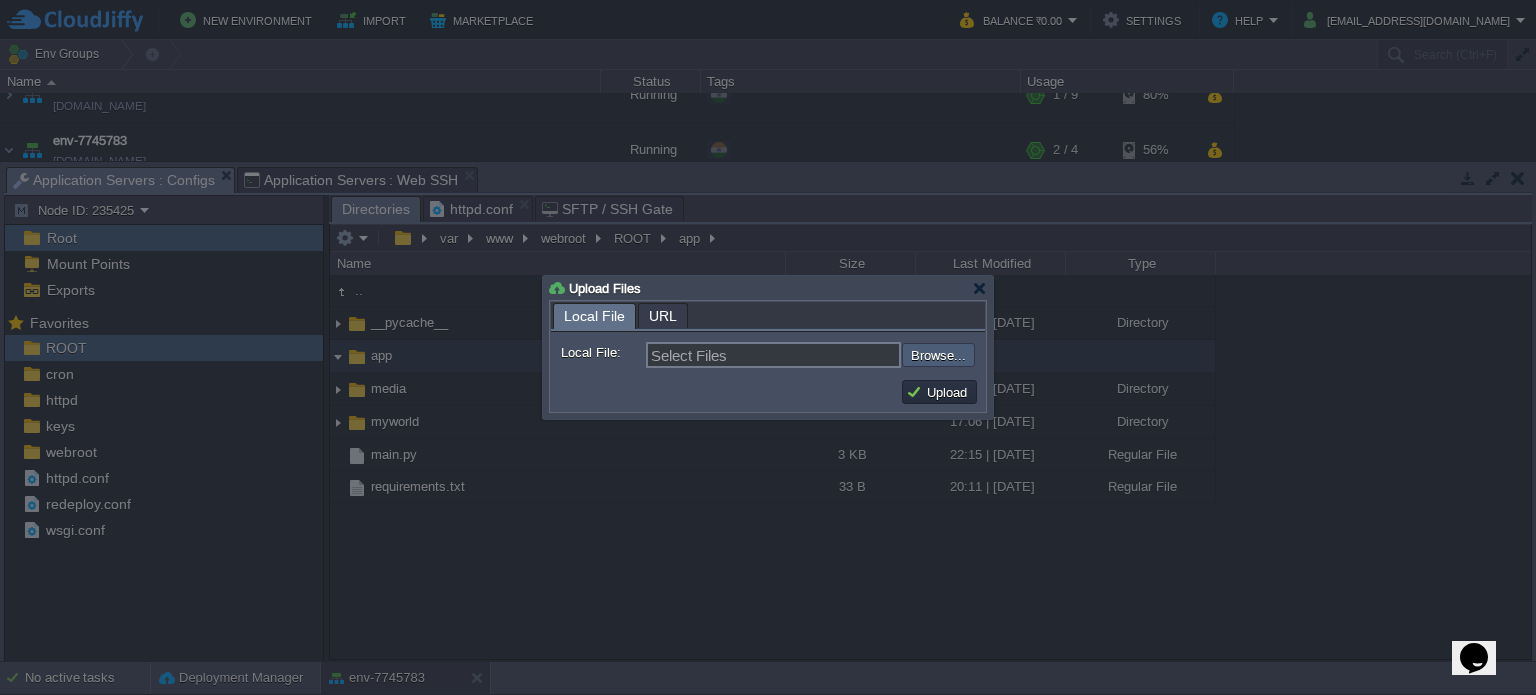 click at bounding box center [848, 355] 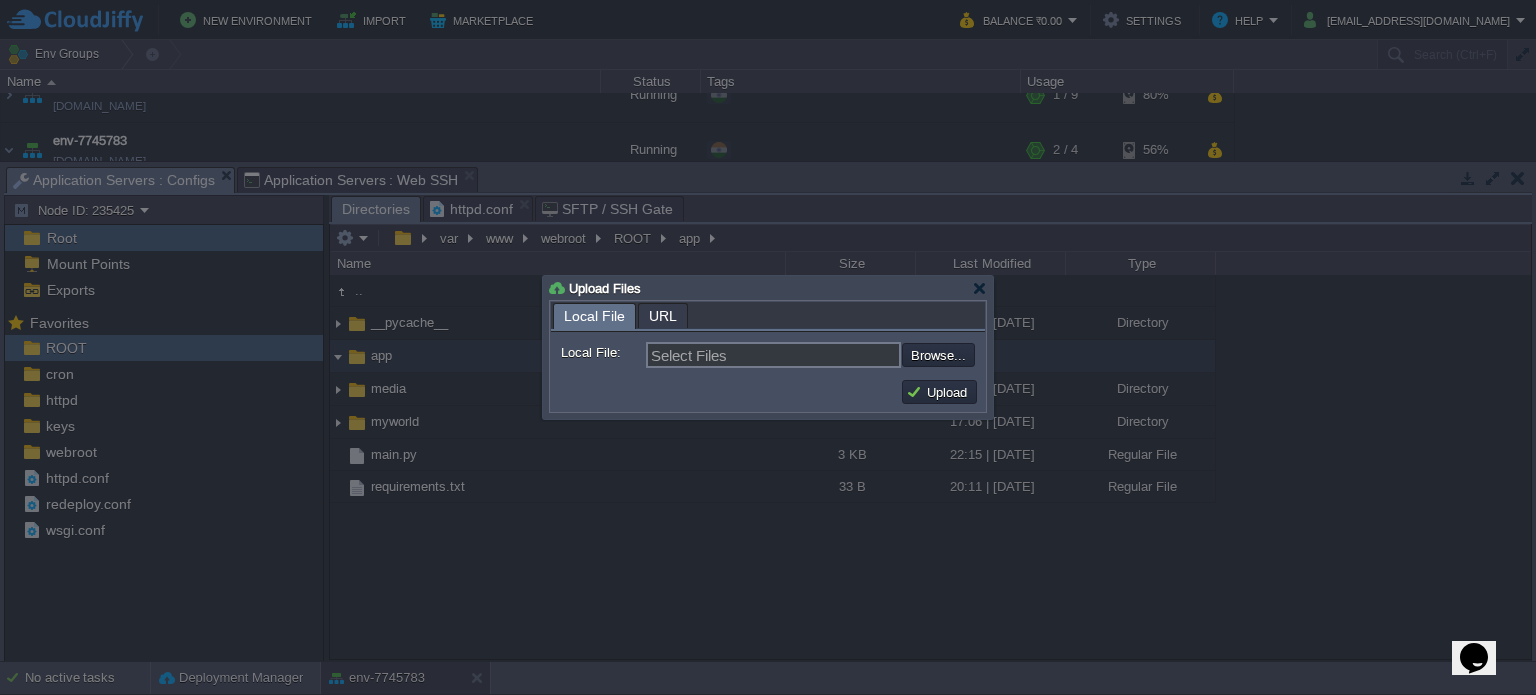 type on "C:\fakepath\main.py" 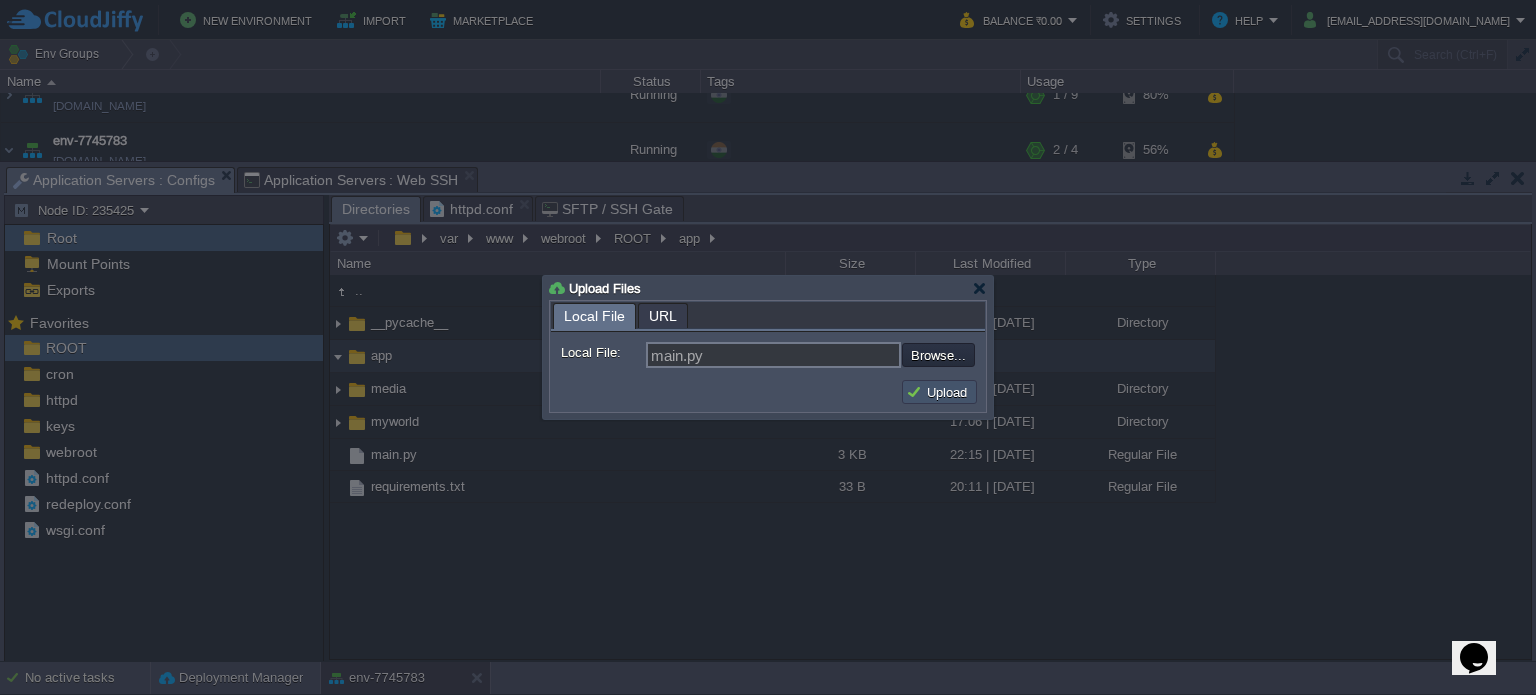 click on "Upload" at bounding box center (939, 392) 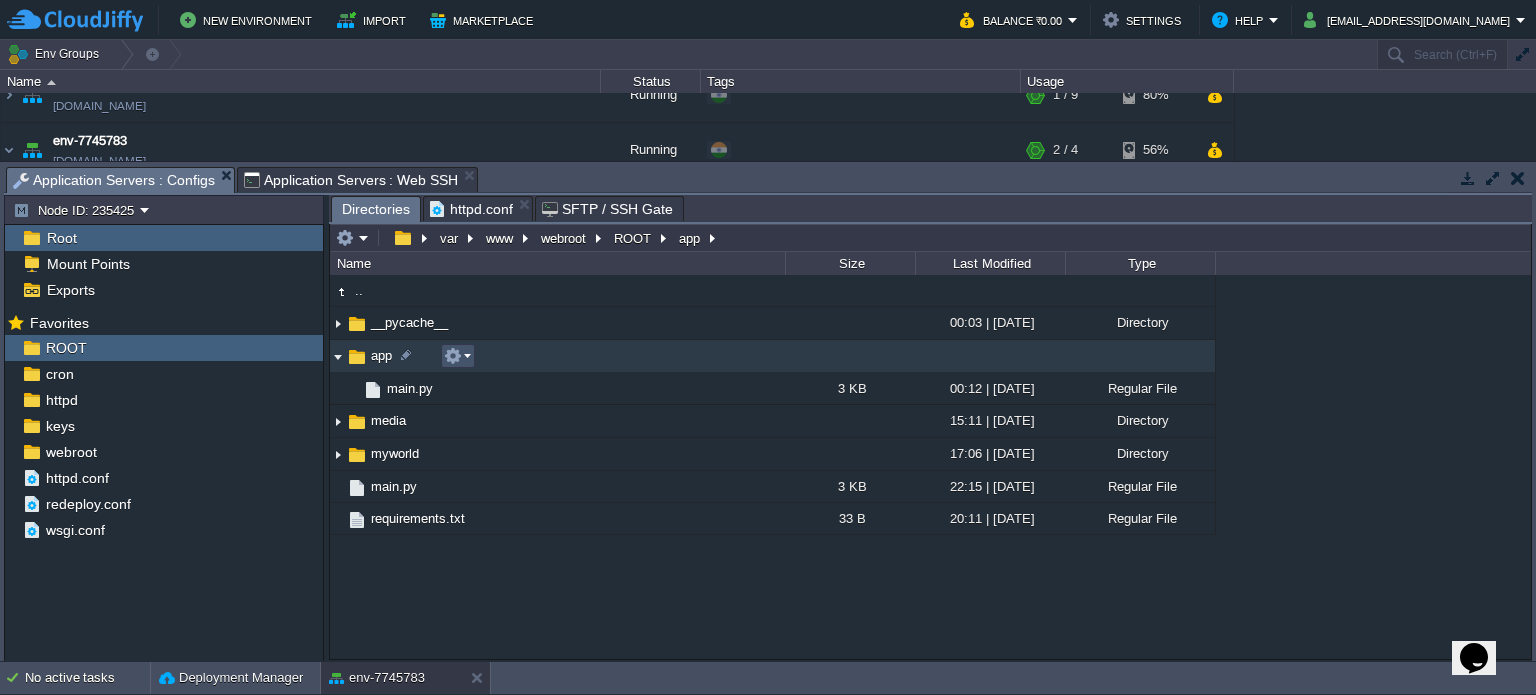 click at bounding box center [453, 356] 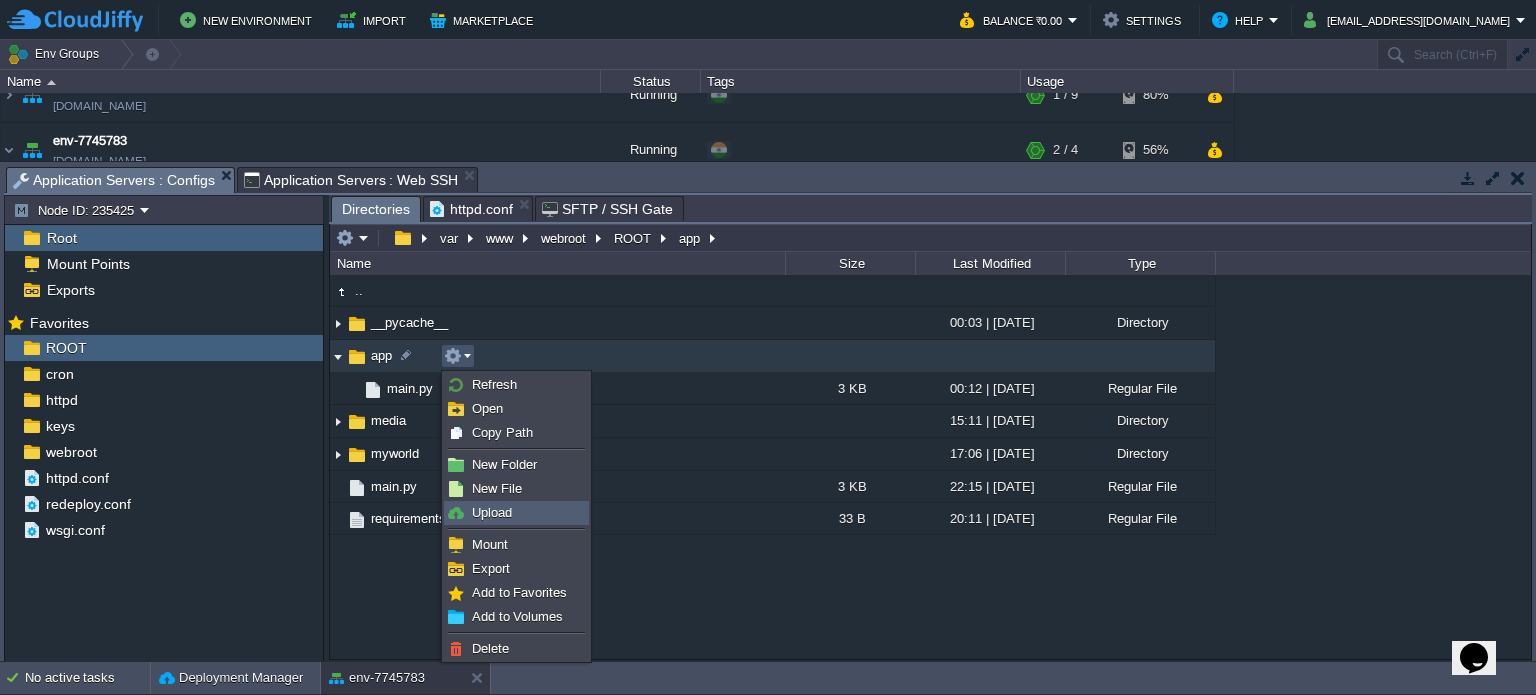 click on "Upload" at bounding box center [492, 512] 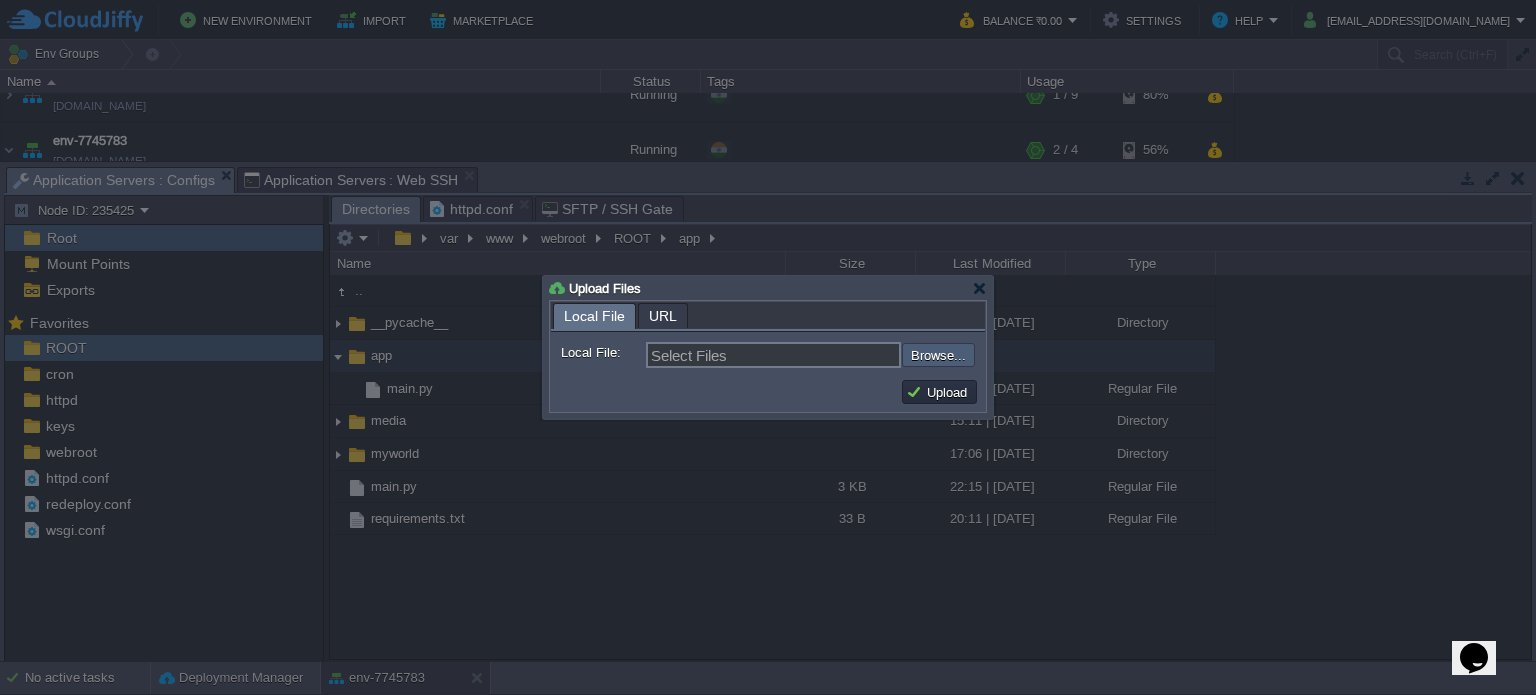 click at bounding box center (848, 355) 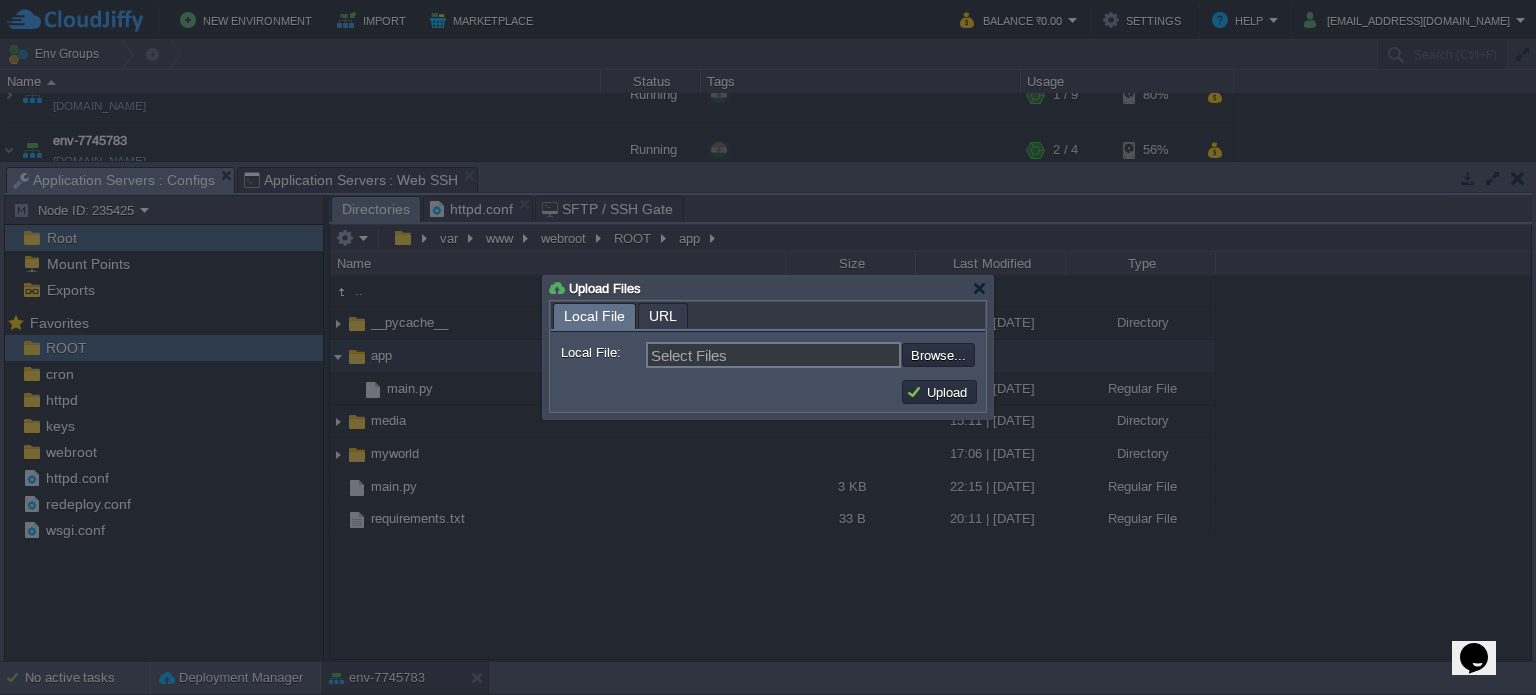 type on "C:\fakepath\requirements.txt" 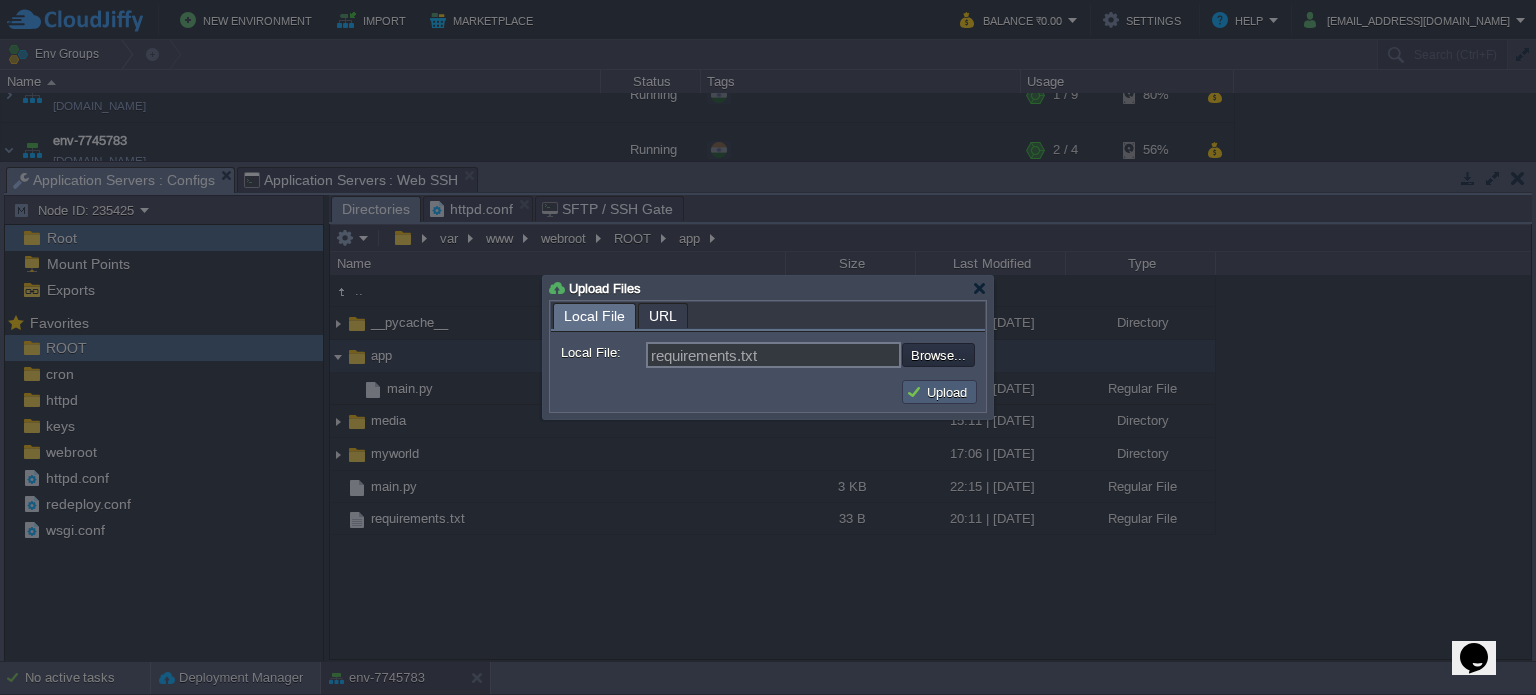 click on "Upload" at bounding box center (939, 392) 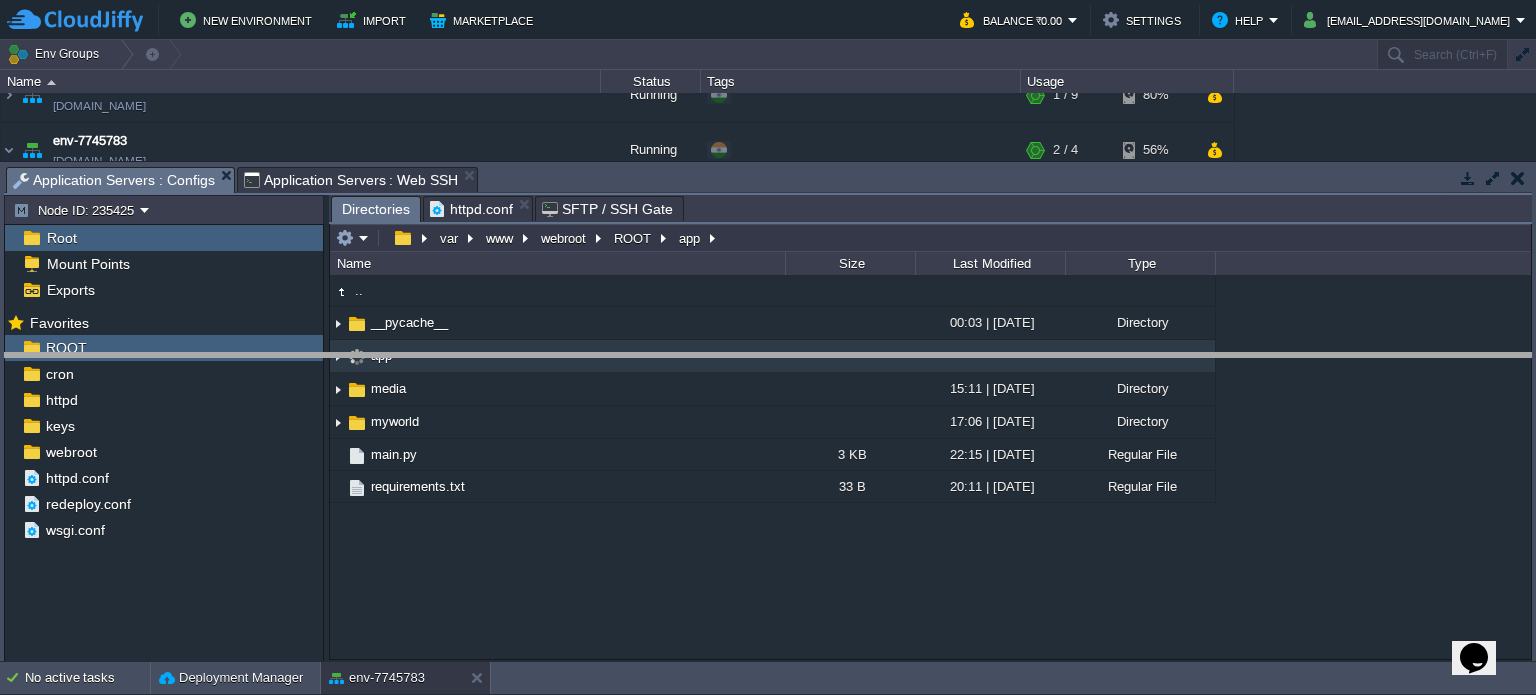 drag, startPoint x: 725, startPoint y: 179, endPoint x: 740, endPoint y: 451, distance: 272.4133 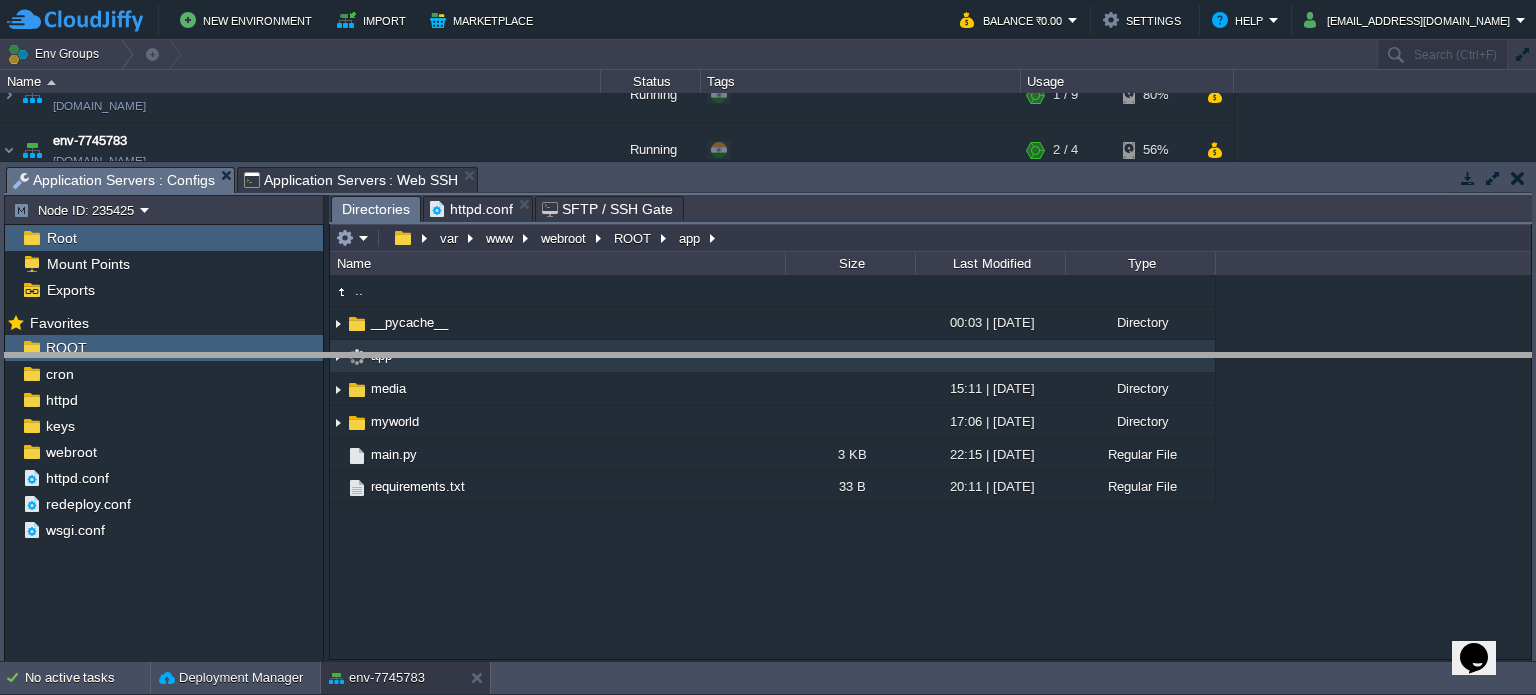 scroll, scrollTop: 156, scrollLeft: 0, axis: vertical 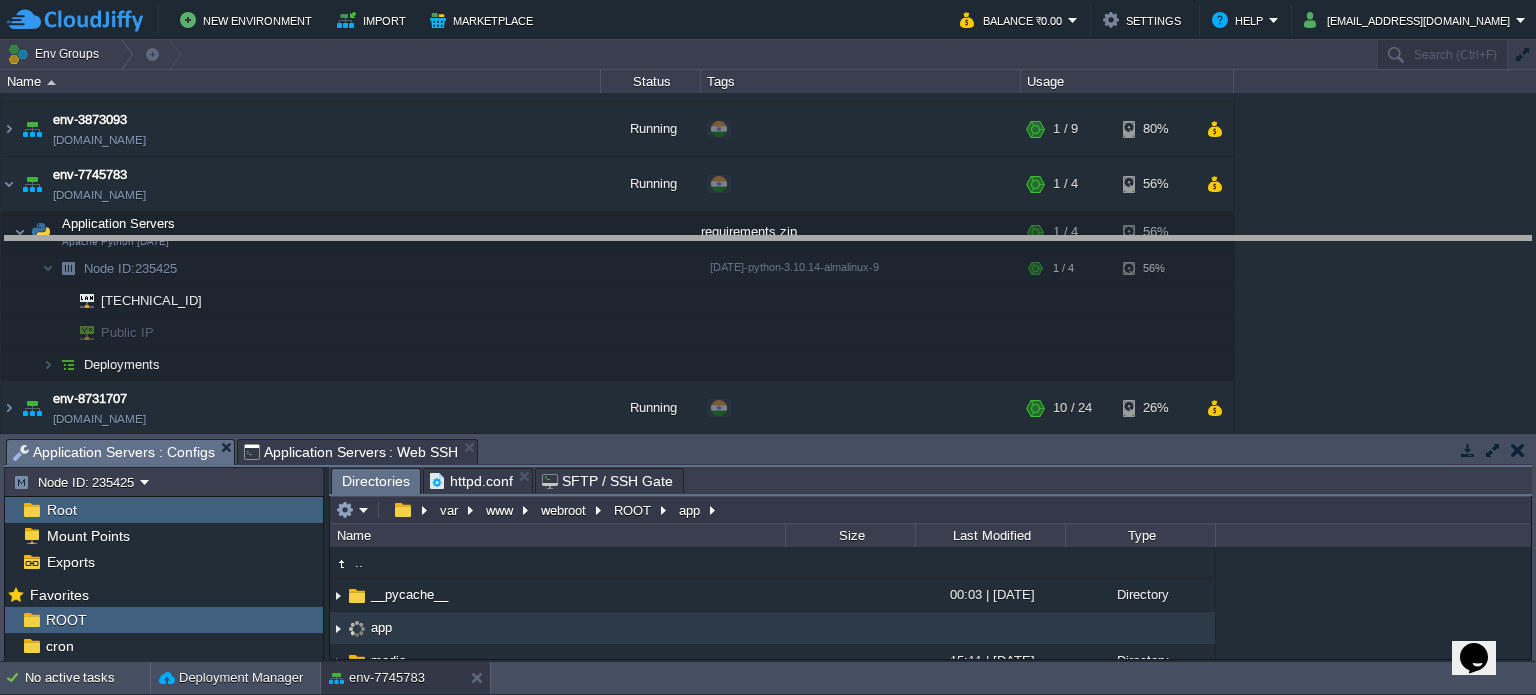drag, startPoint x: 788, startPoint y: 450, endPoint x: 770, endPoint y: 235, distance: 215.75217 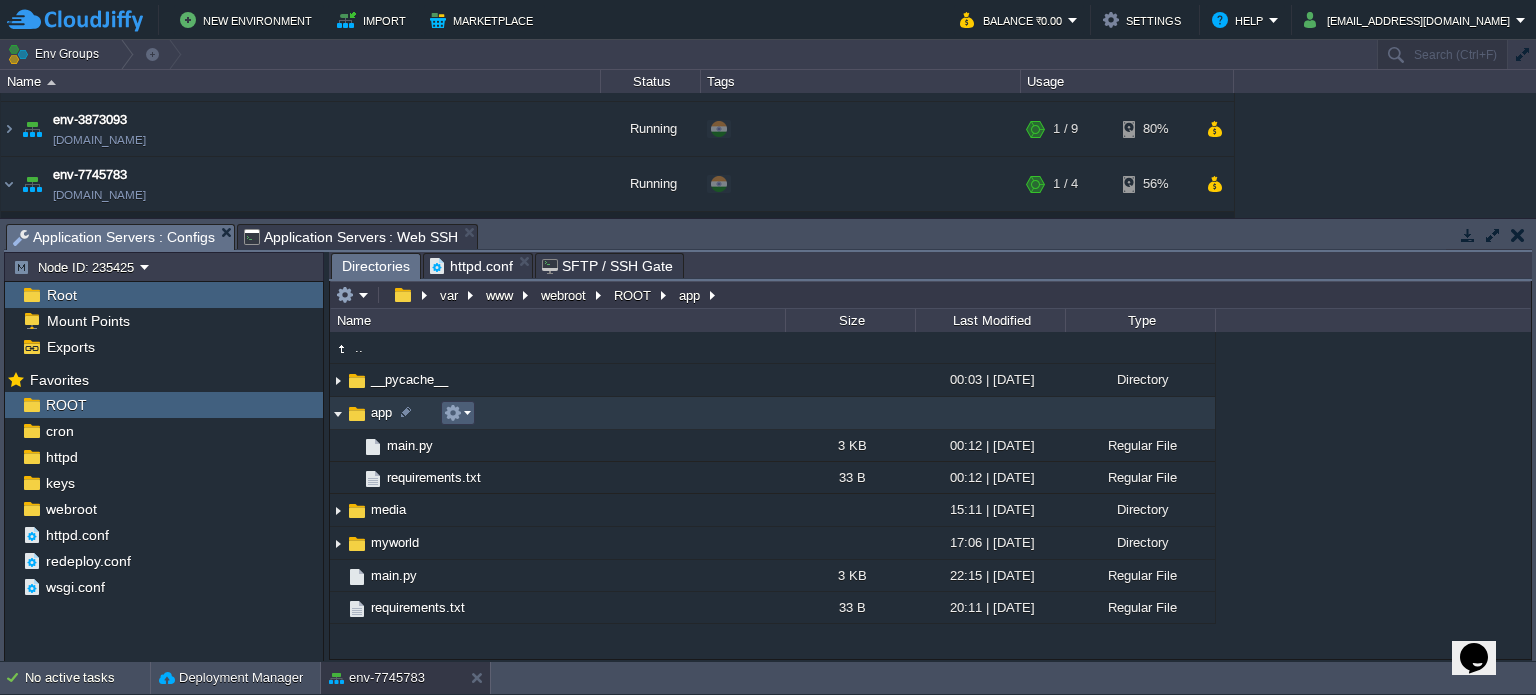 click at bounding box center (453, 413) 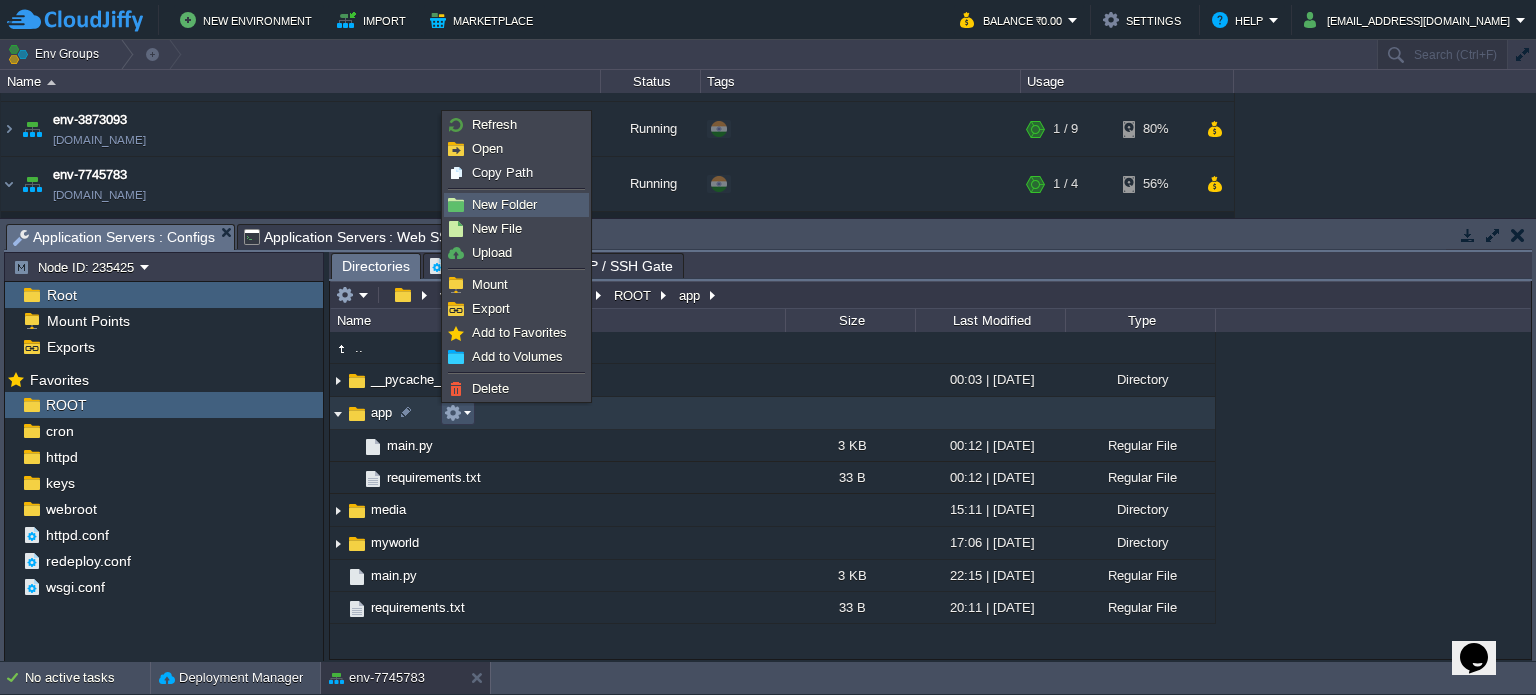 click on "New Folder" at bounding box center [504, 204] 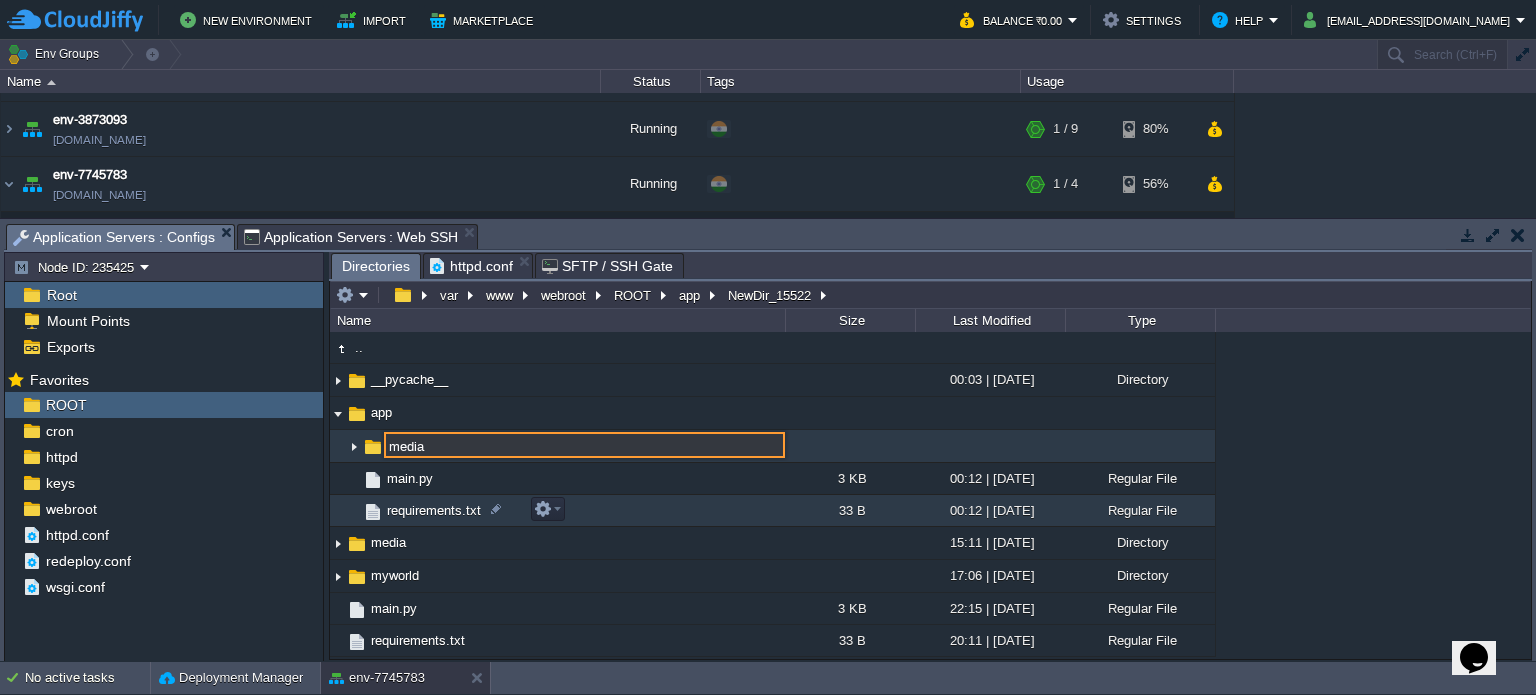type on "media" 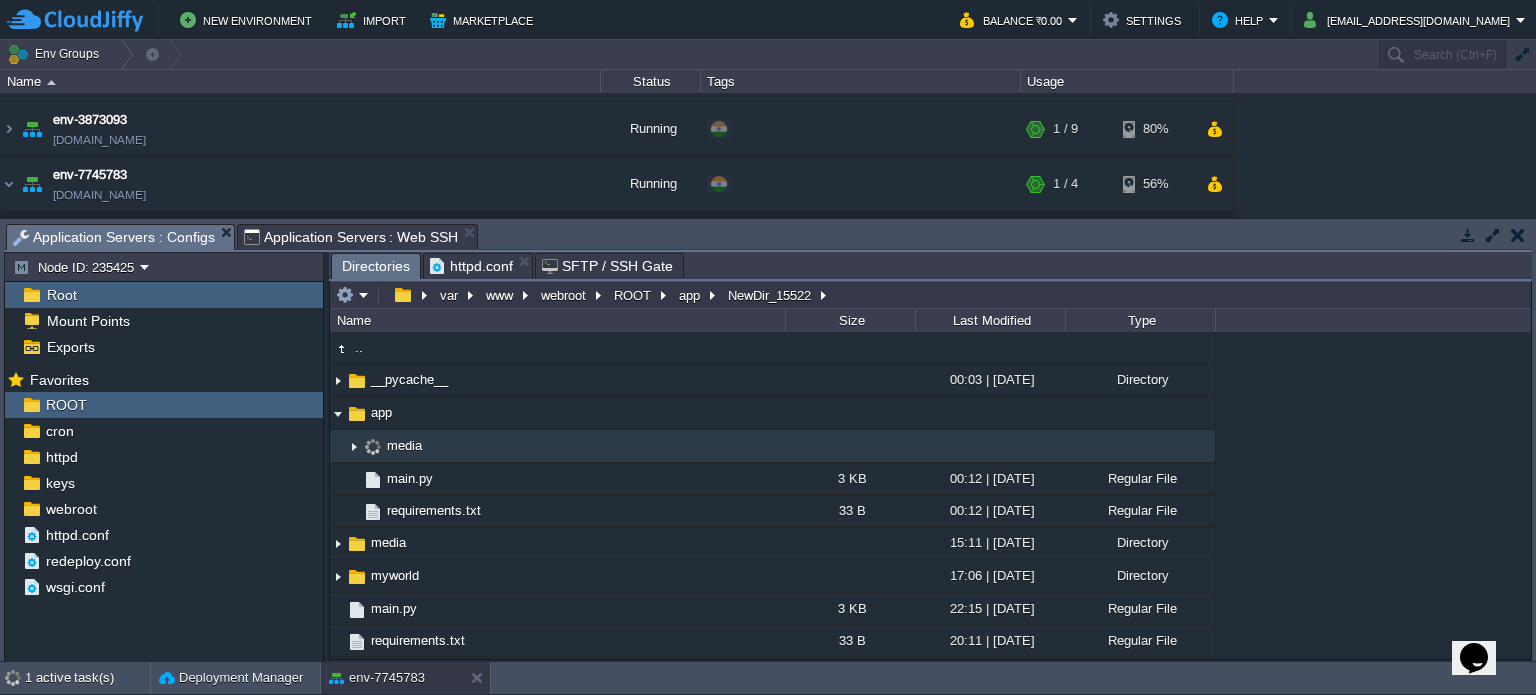 click on "Application Servers : Web SSH" at bounding box center (351, 237) 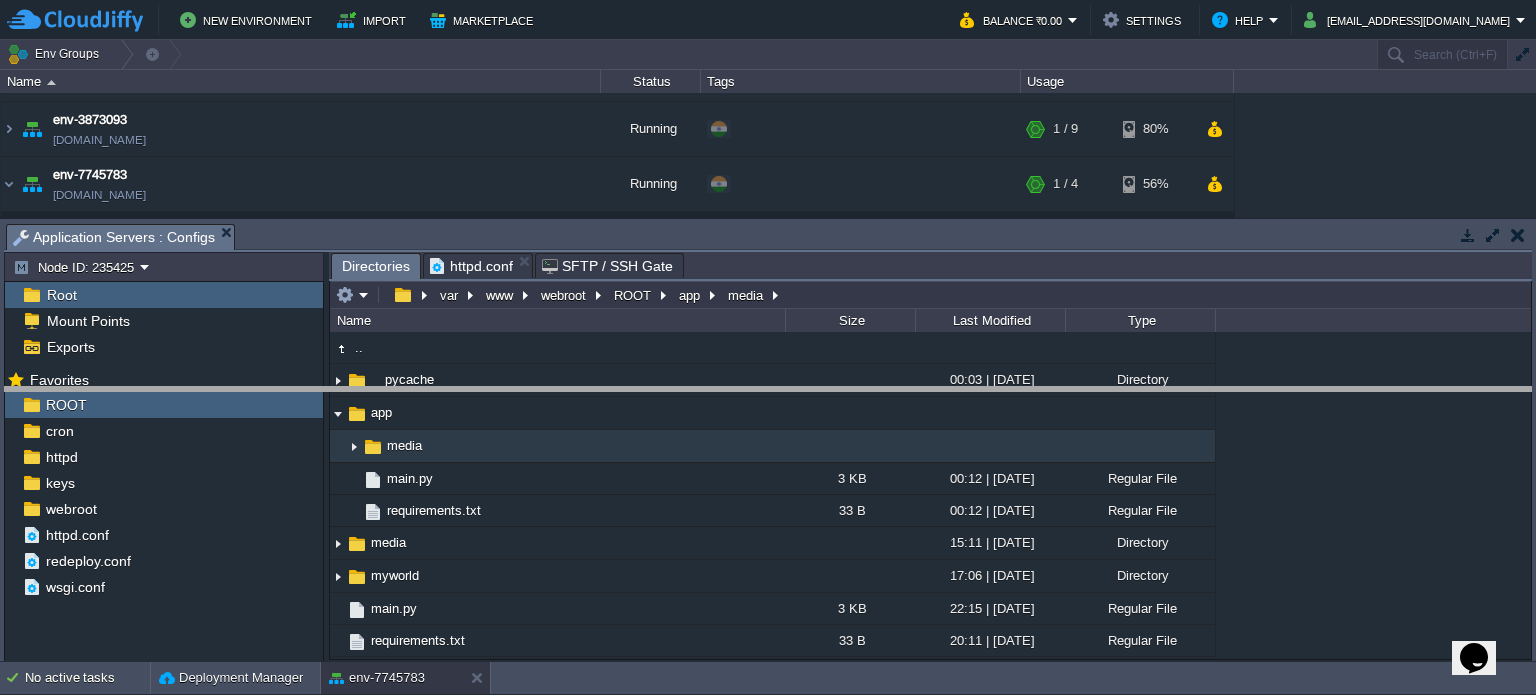 drag, startPoint x: 763, startPoint y: 250, endPoint x: 765, endPoint y: 415, distance: 165.01212 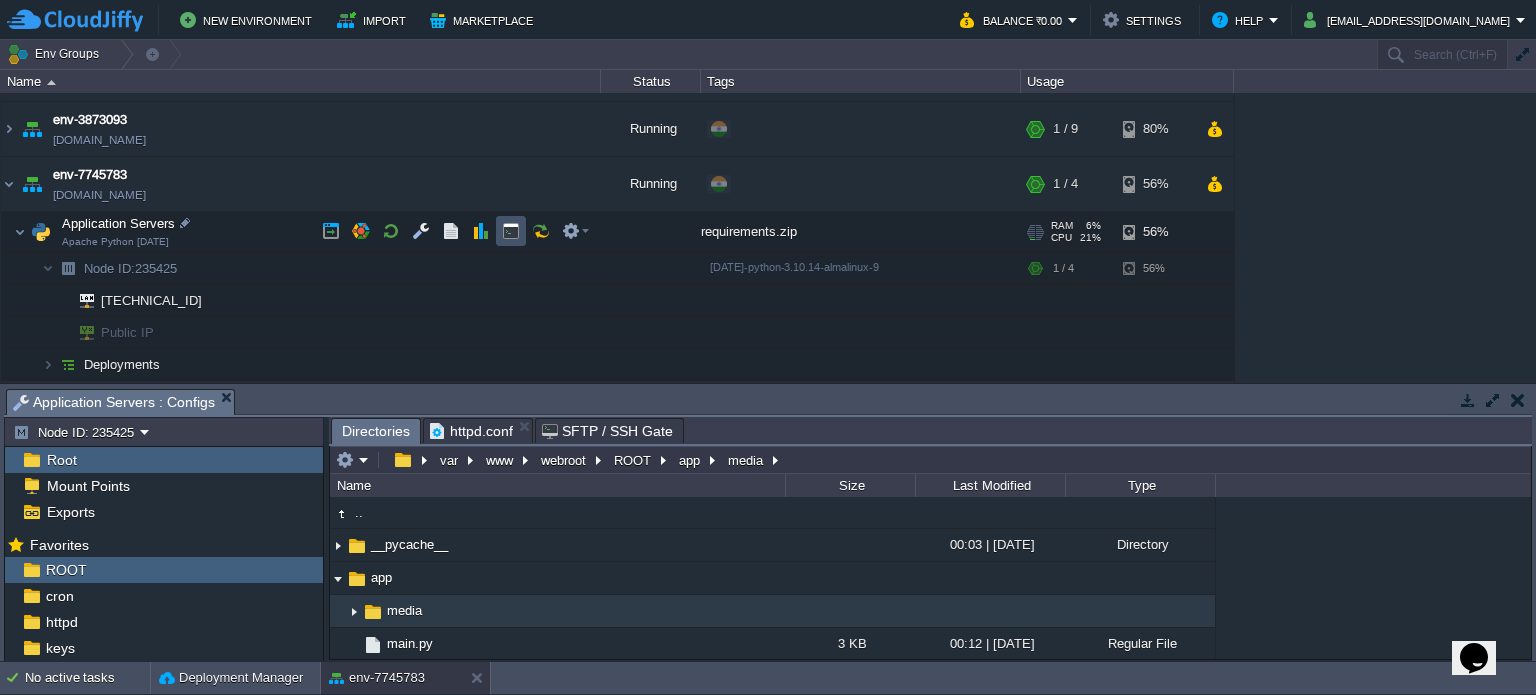click at bounding box center [511, 231] 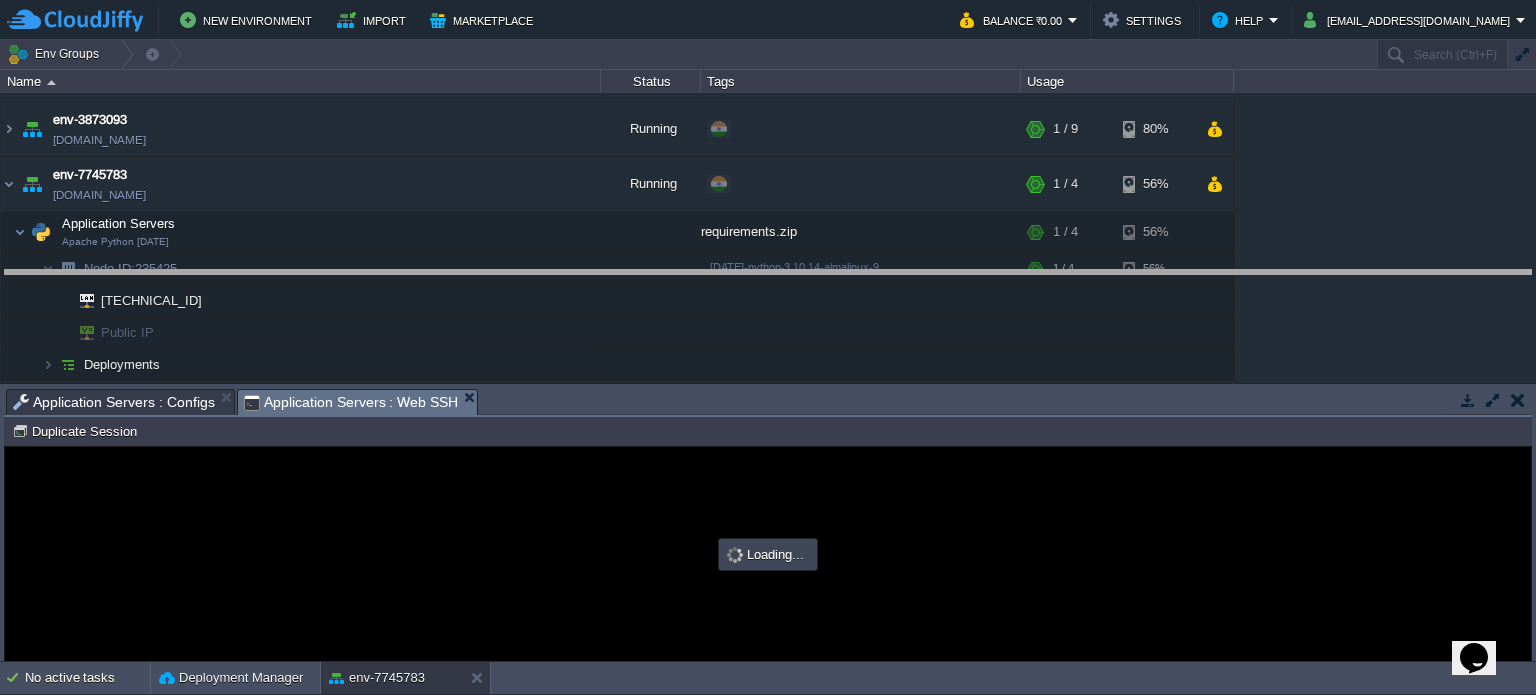 drag, startPoint x: 752, startPoint y: 410, endPoint x: 746, endPoint y: 270, distance: 140.12851 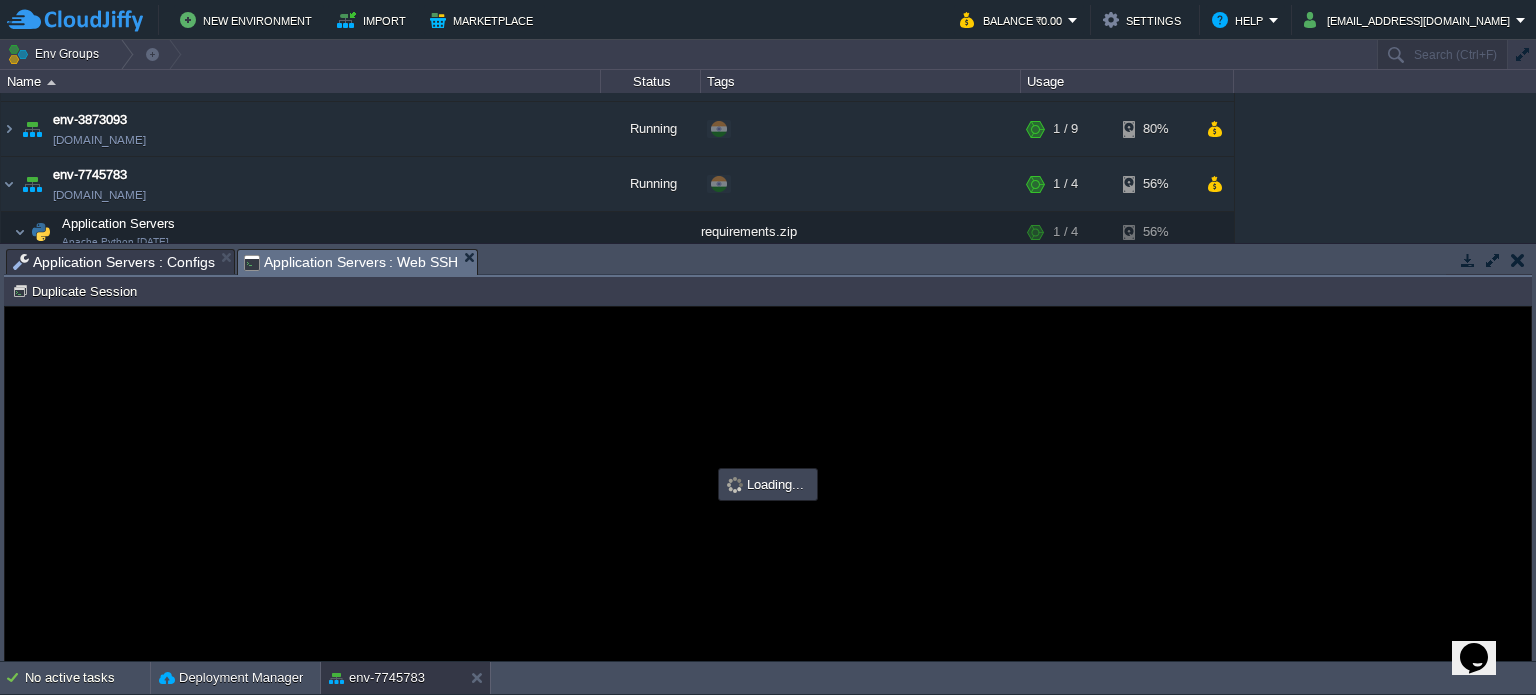 scroll, scrollTop: 0, scrollLeft: 0, axis: both 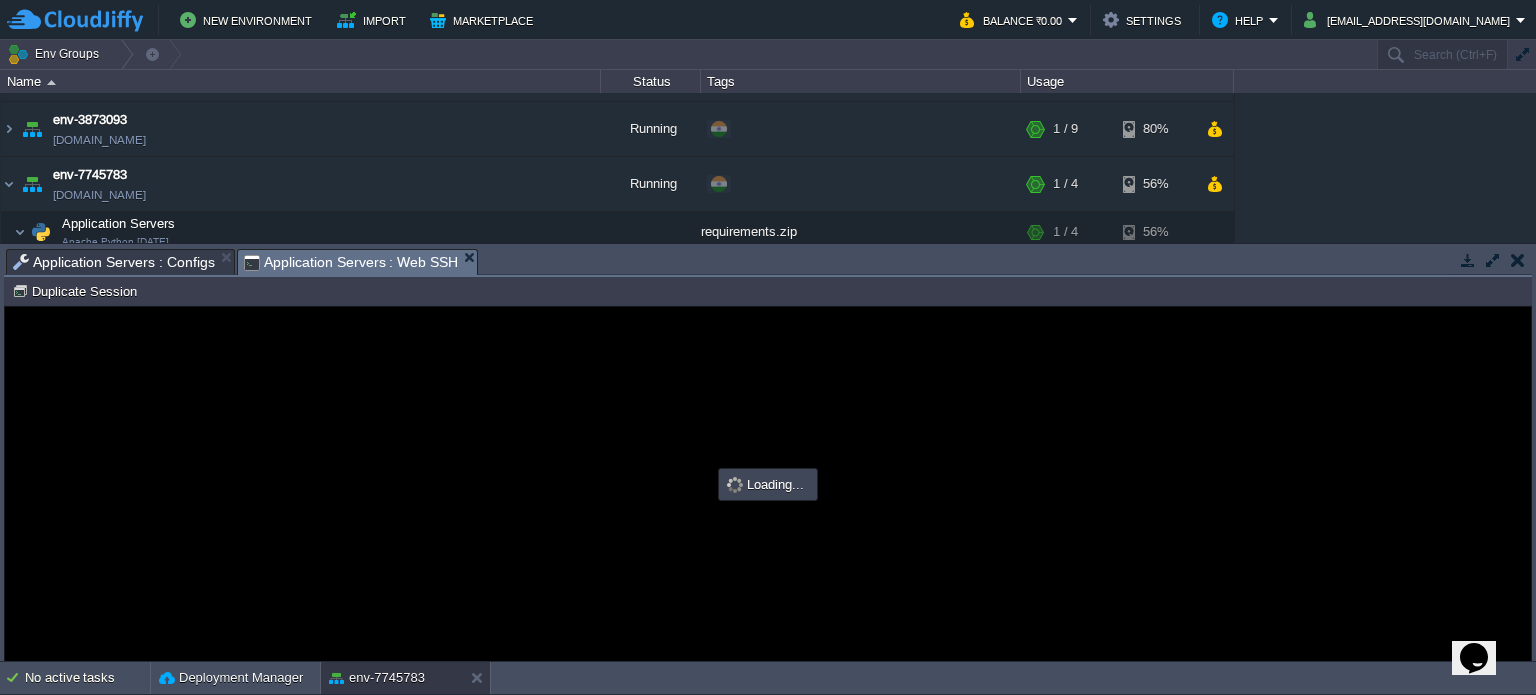 type on "#000000" 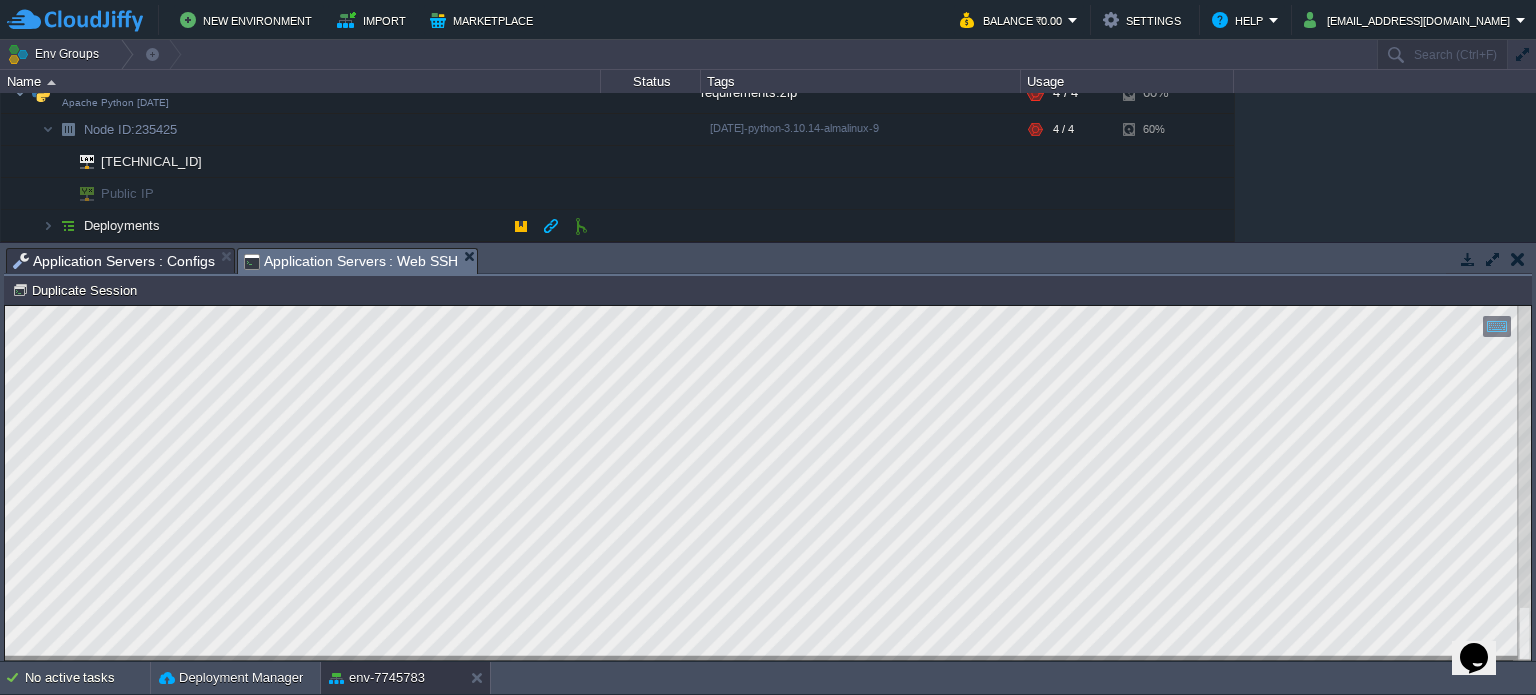scroll, scrollTop: 296, scrollLeft: 0, axis: vertical 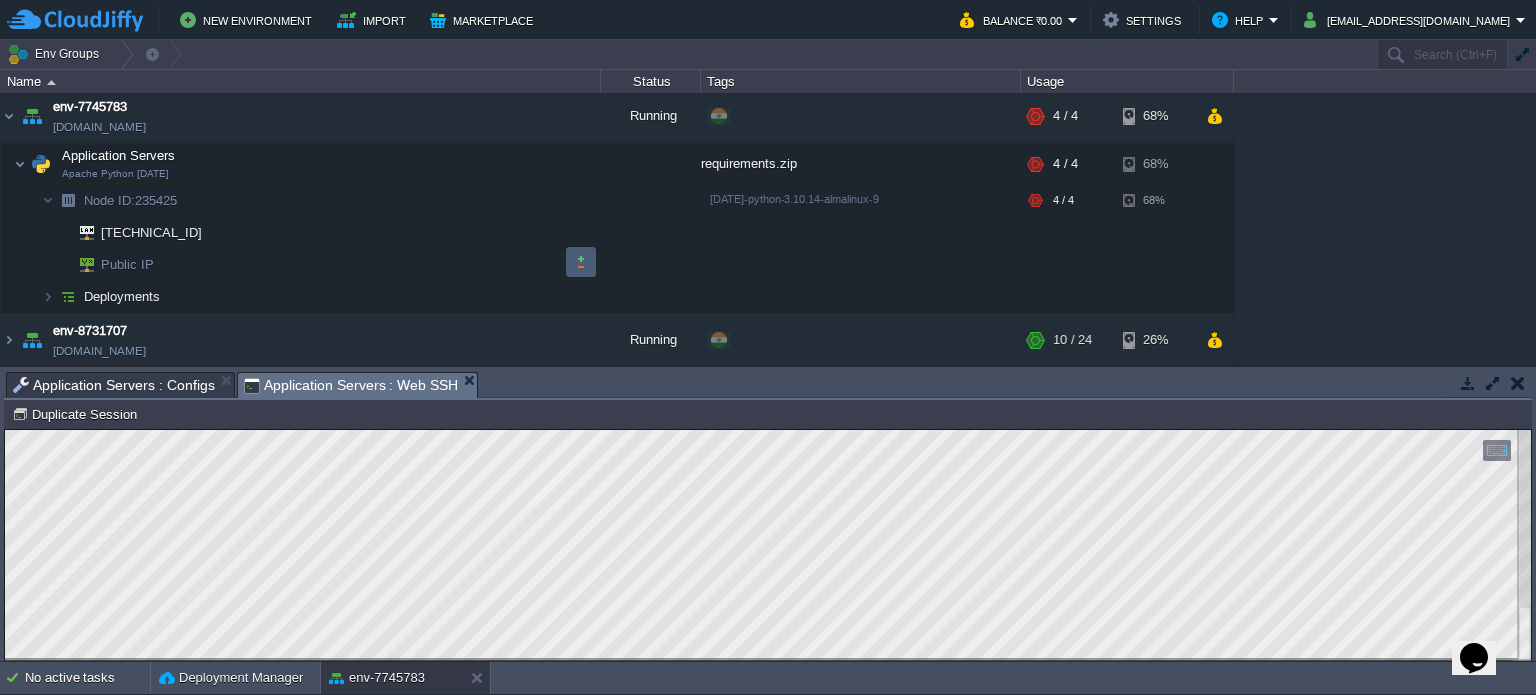 click at bounding box center (581, 262) 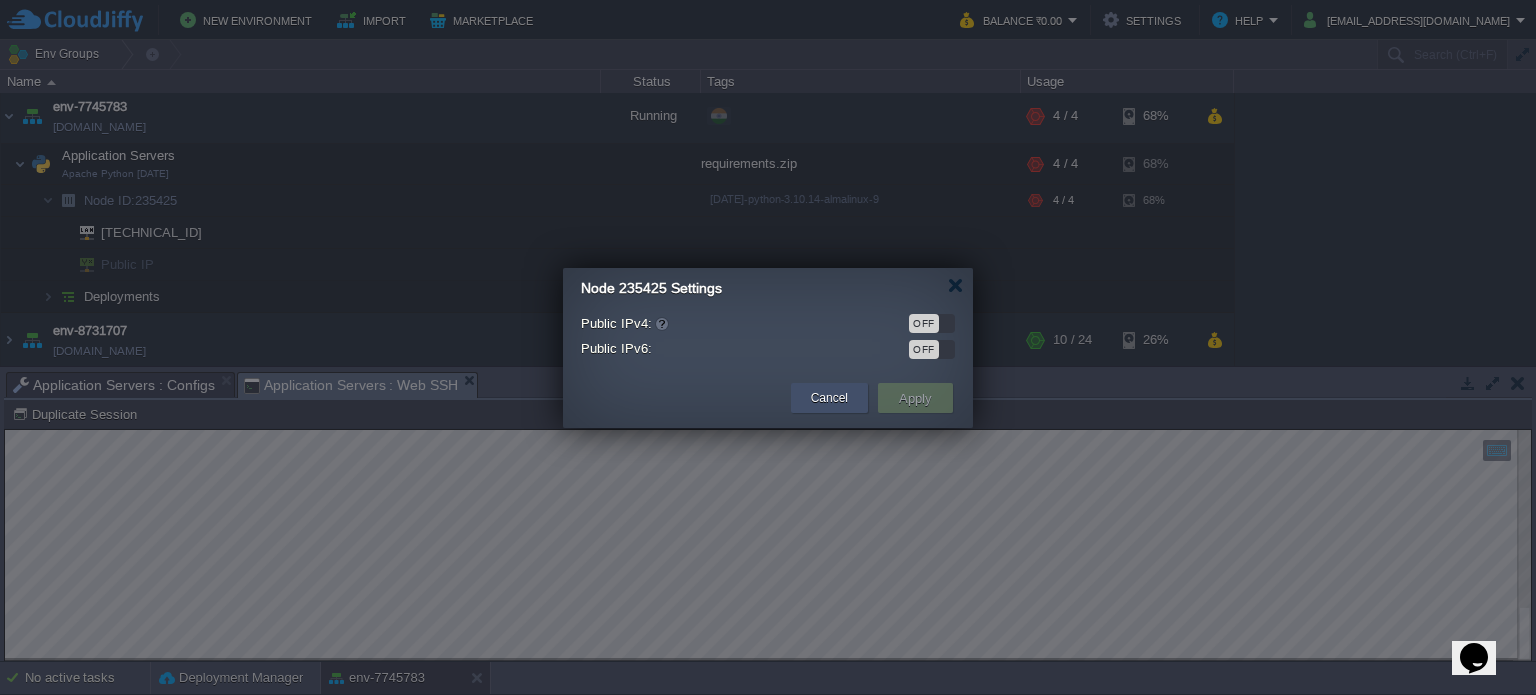 click on "Cancel" at bounding box center [829, 398] 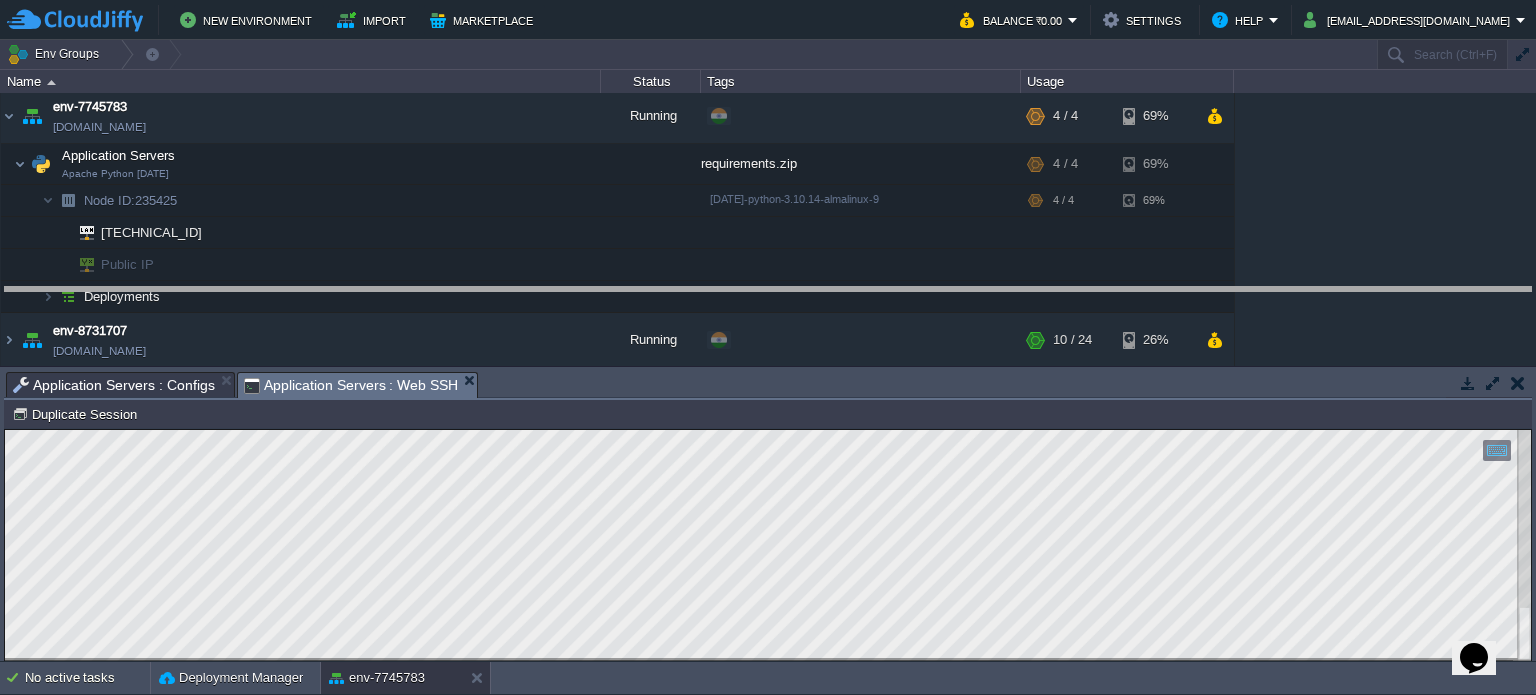 drag, startPoint x: 725, startPoint y: 384, endPoint x: 713, endPoint y: 297, distance: 87.823685 